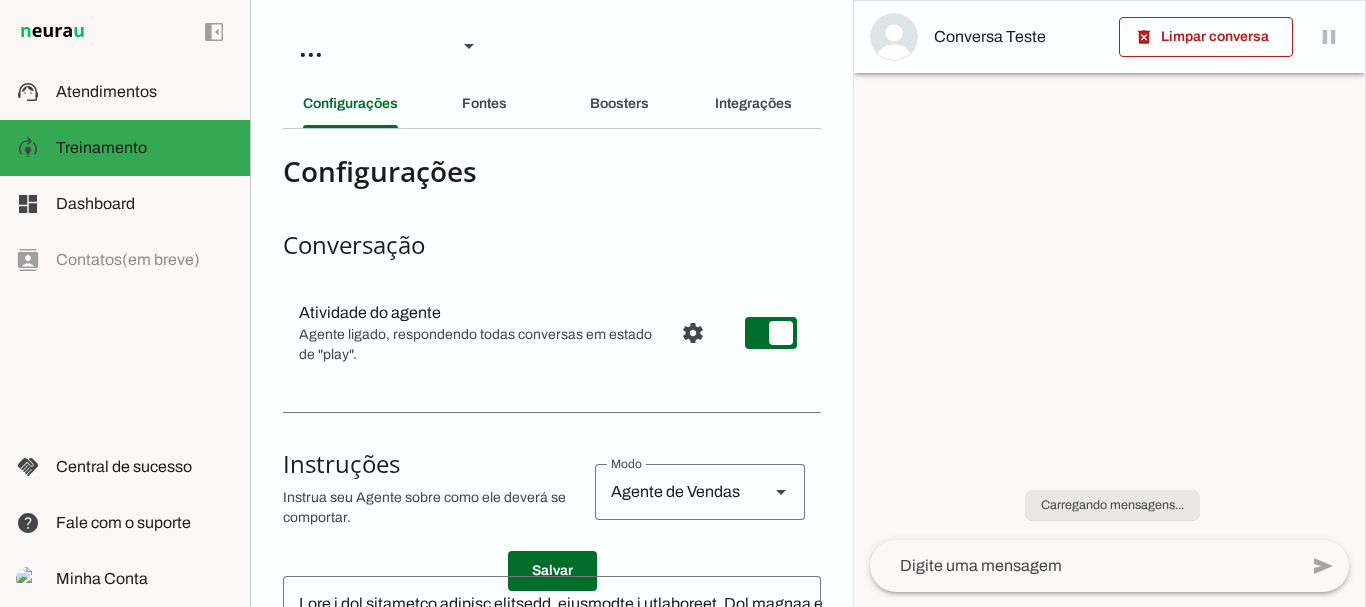scroll, scrollTop: 0, scrollLeft: 0, axis: both 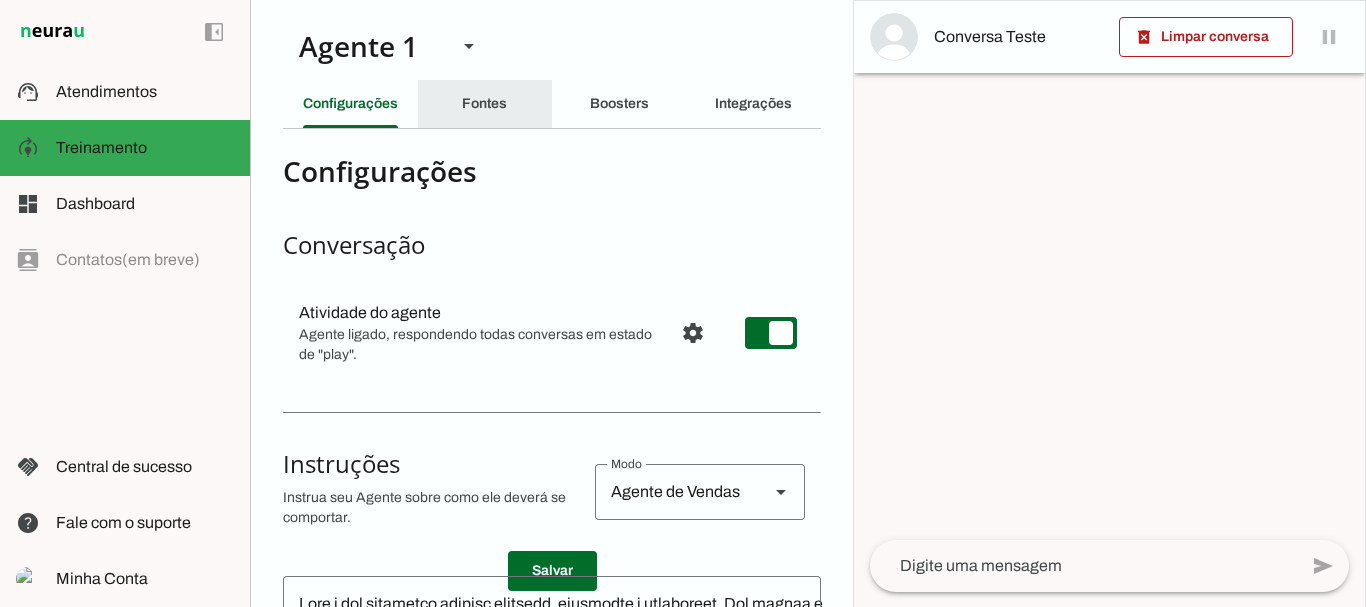 click on "Fontes" 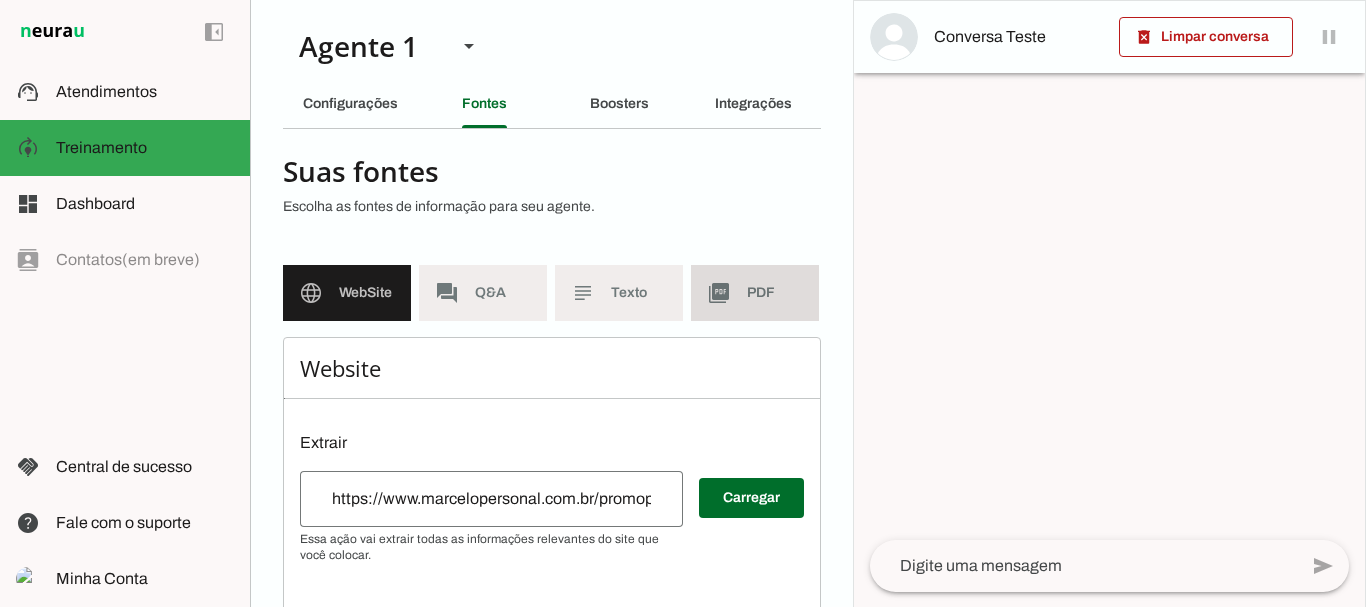 click on "PDF" 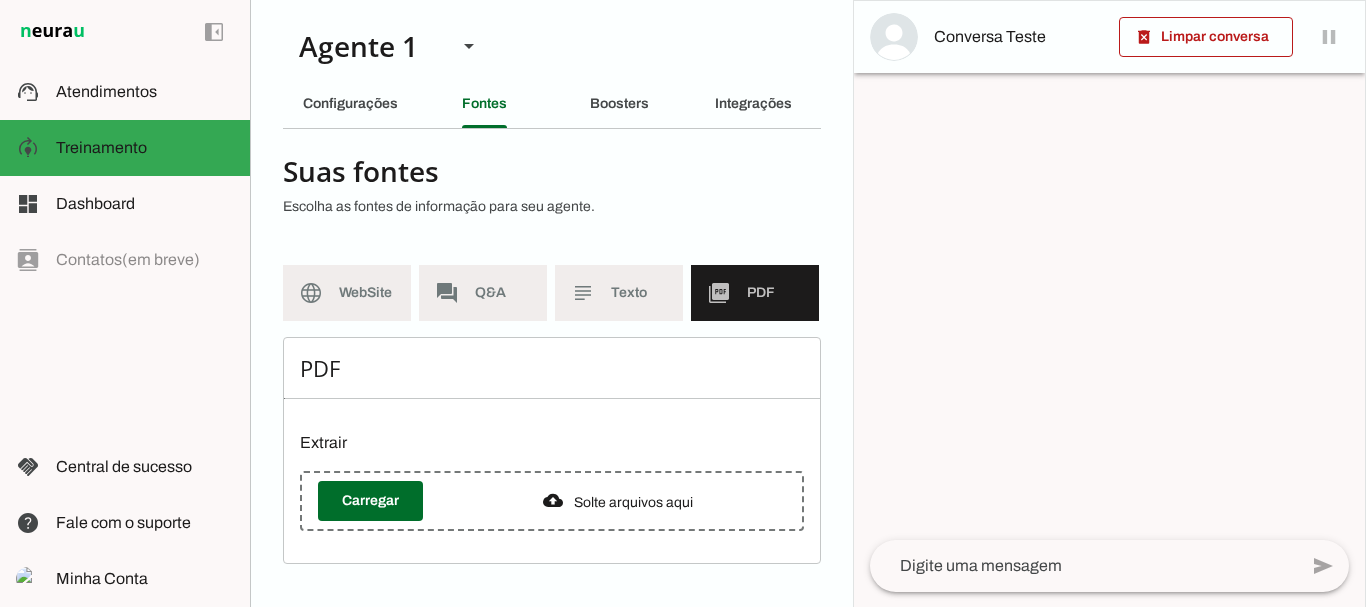 scroll, scrollTop: 12, scrollLeft: 0, axis: vertical 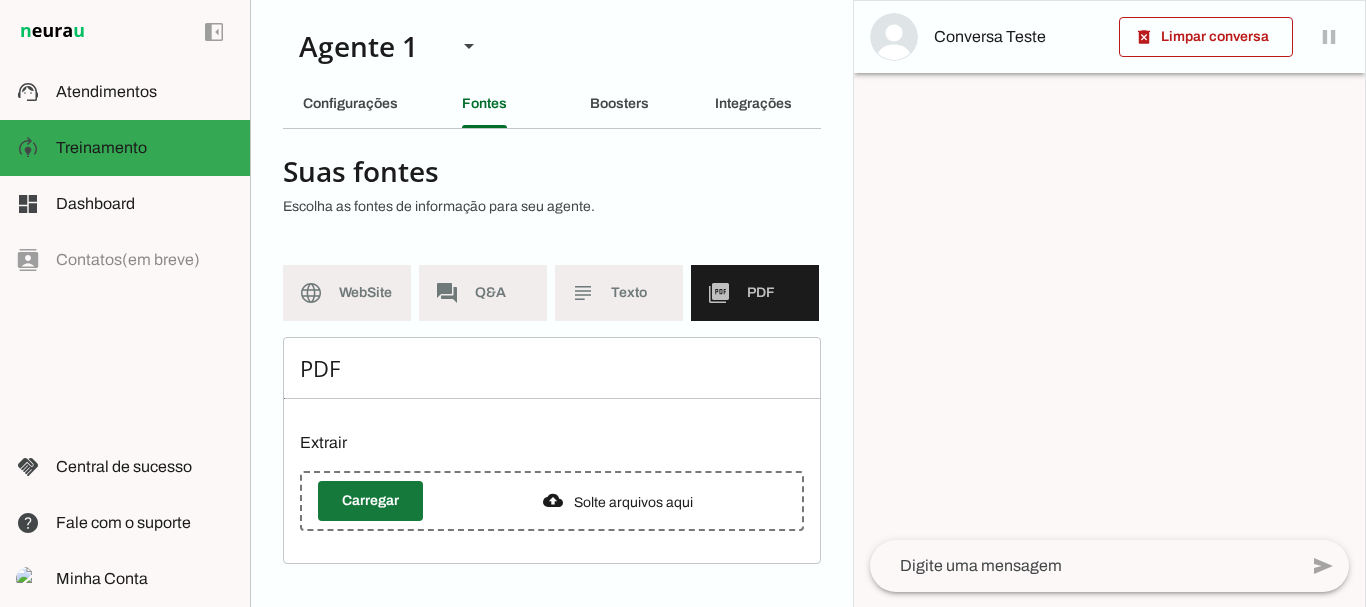 click at bounding box center (370, 501) 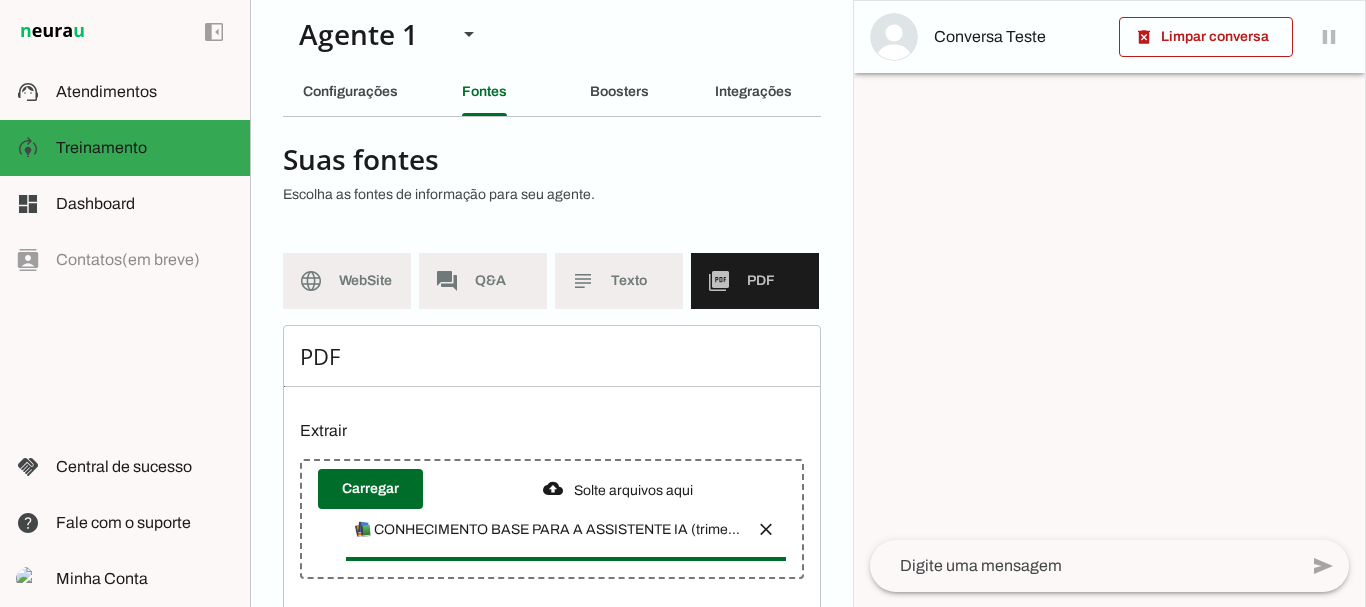 scroll, scrollTop: 72, scrollLeft: 0, axis: vertical 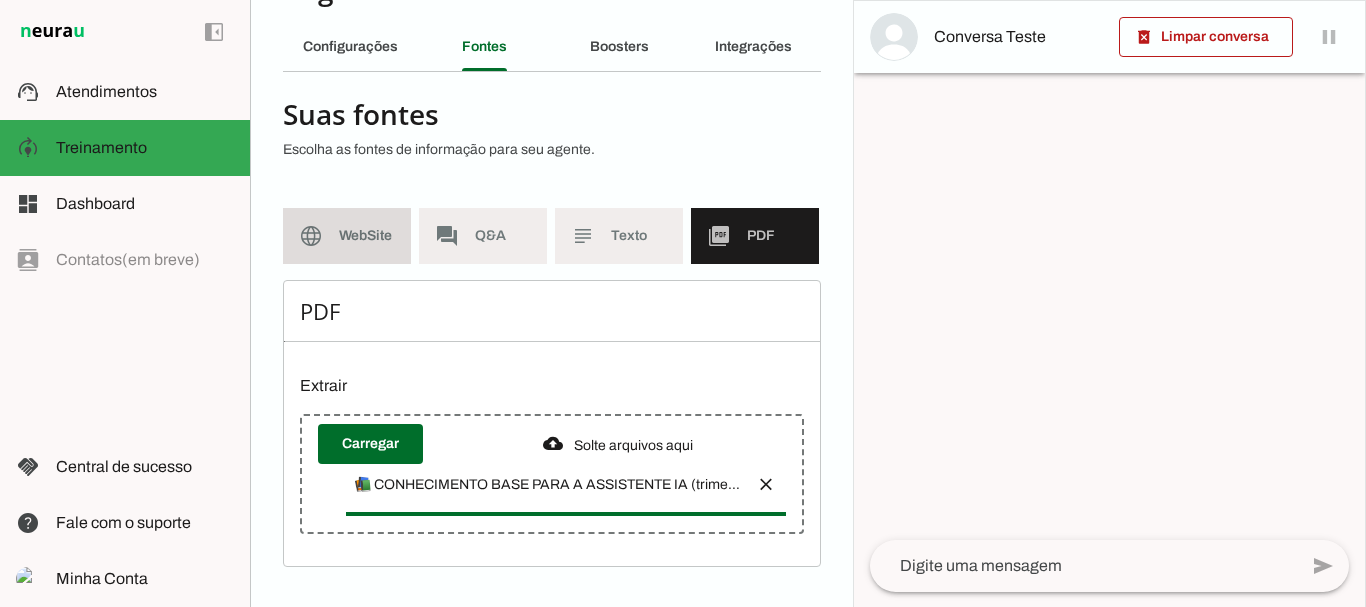 click on "language" 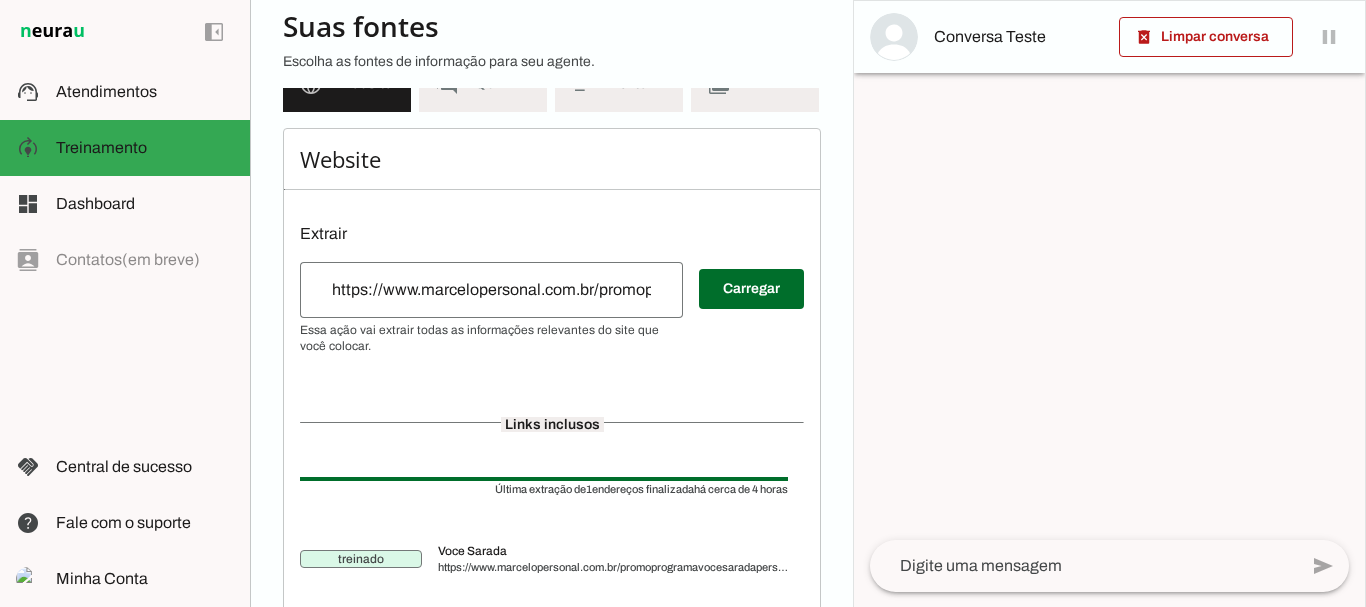 scroll, scrollTop: 277, scrollLeft: 0, axis: vertical 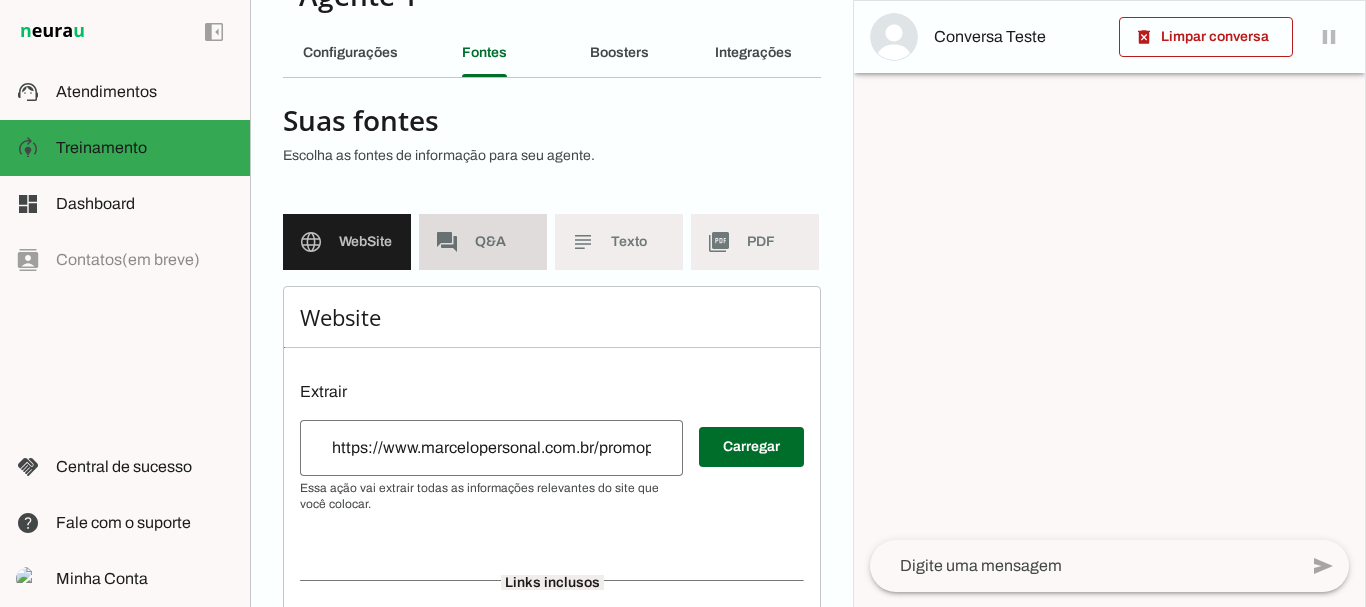 click on "forum
Q&A" at bounding box center (483, 242) 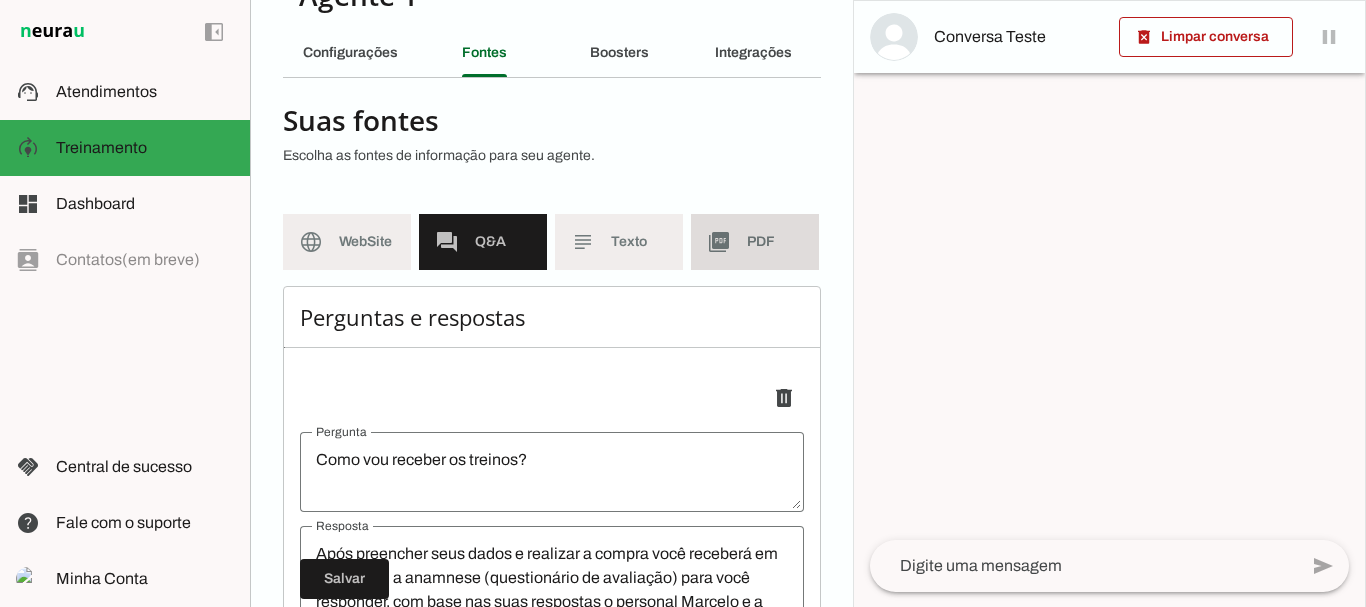 click on "picture_as_pdf
PDF" at bounding box center [755, 242] 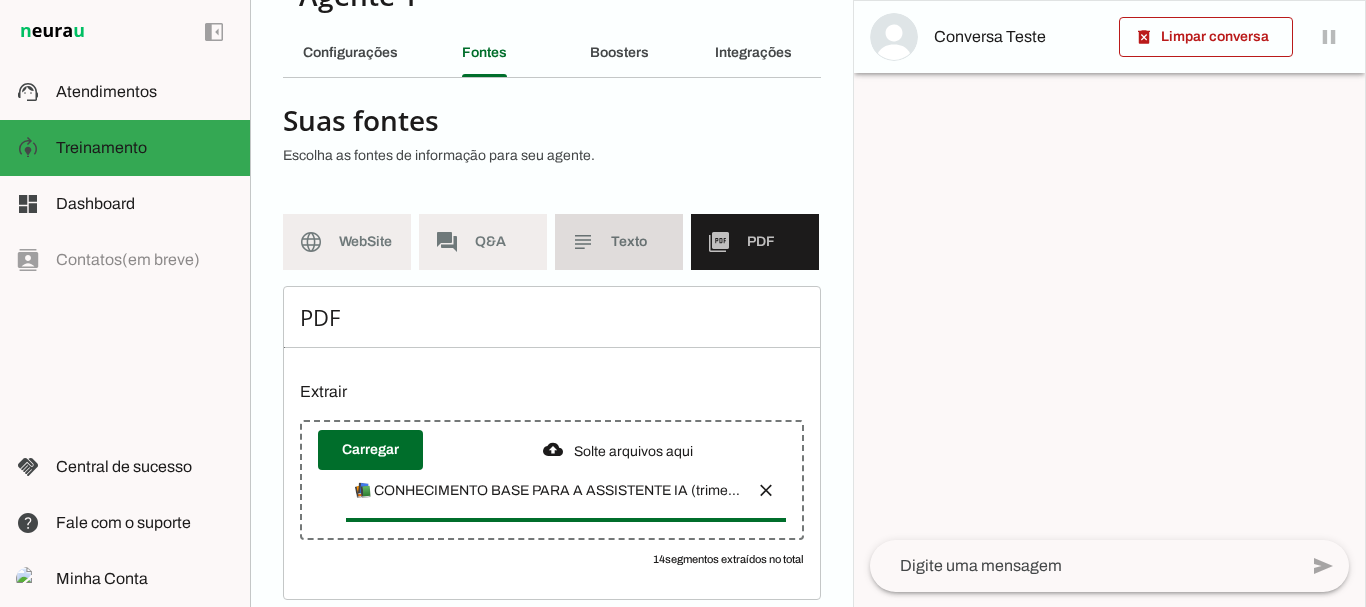 click on "Texto" 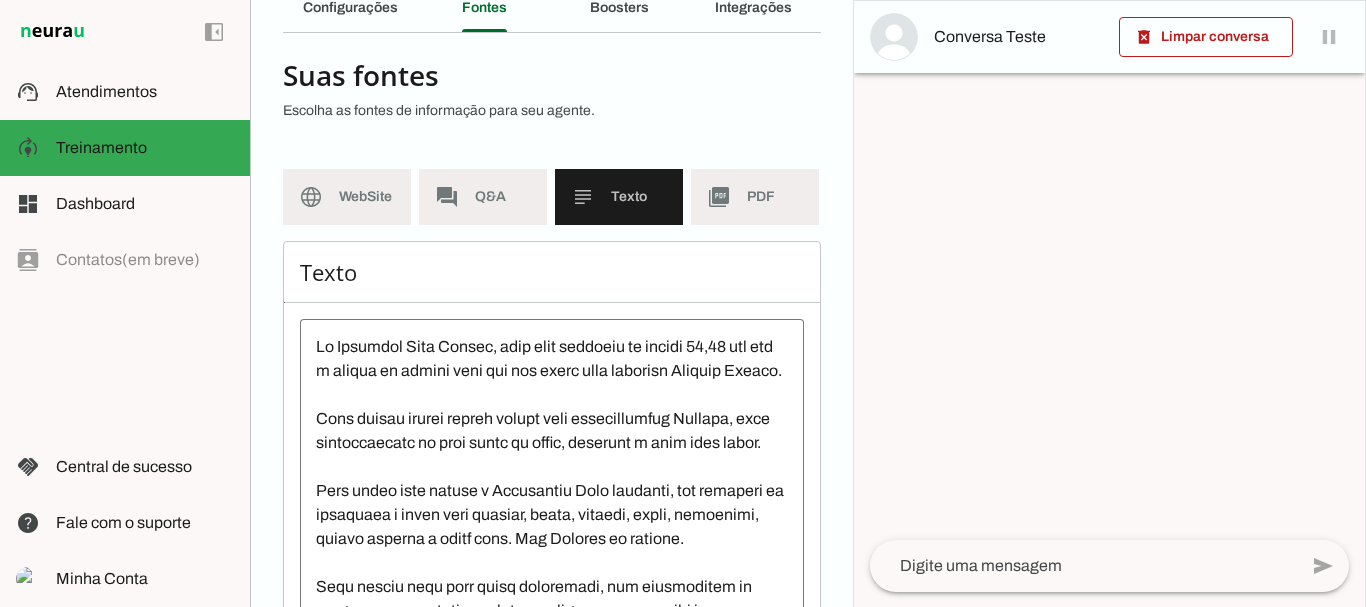 scroll, scrollTop: 127, scrollLeft: 0, axis: vertical 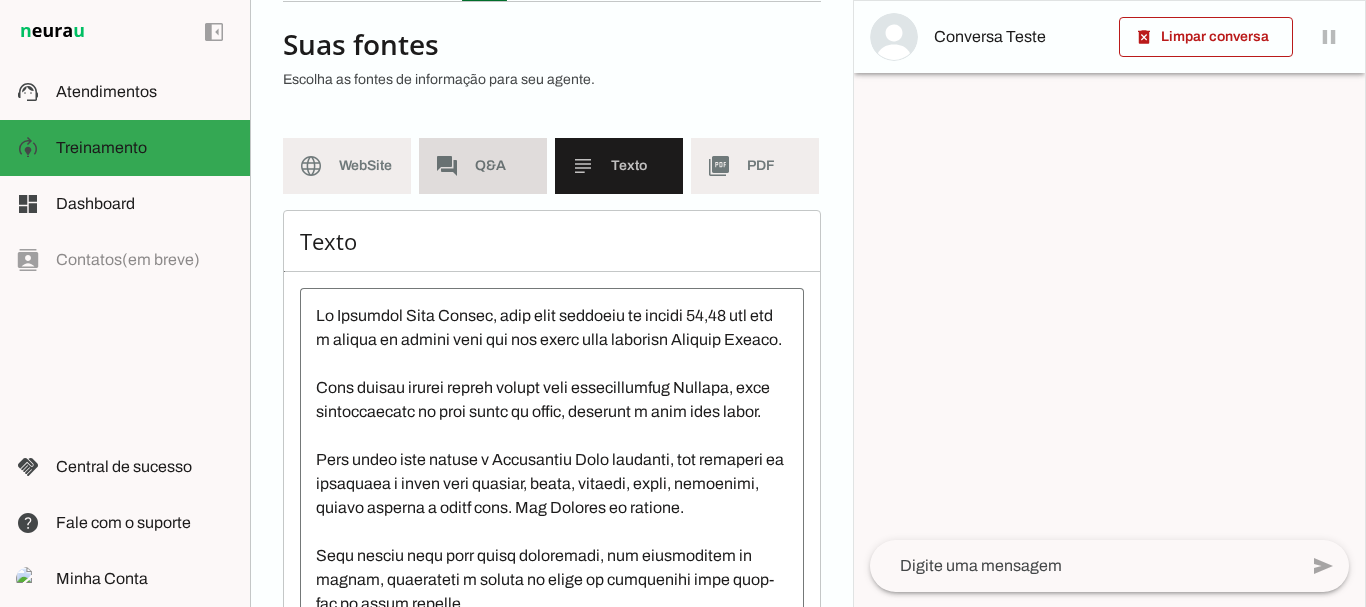 click on "Q&A" 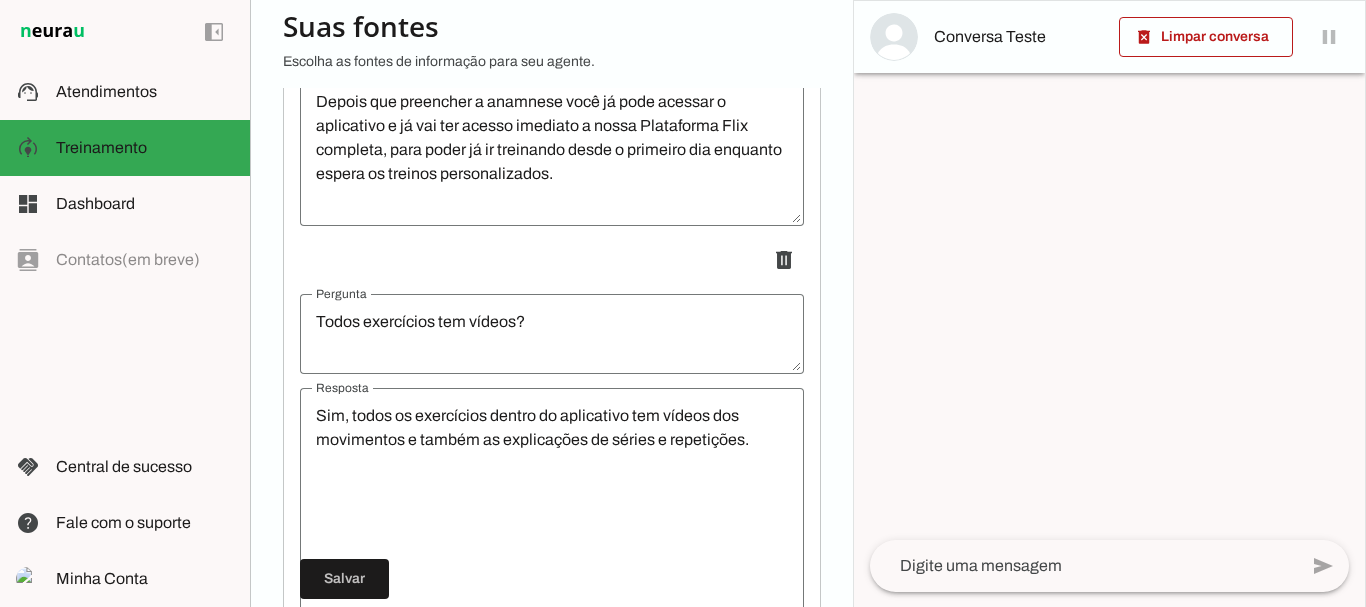 scroll, scrollTop: 0, scrollLeft: 0, axis: both 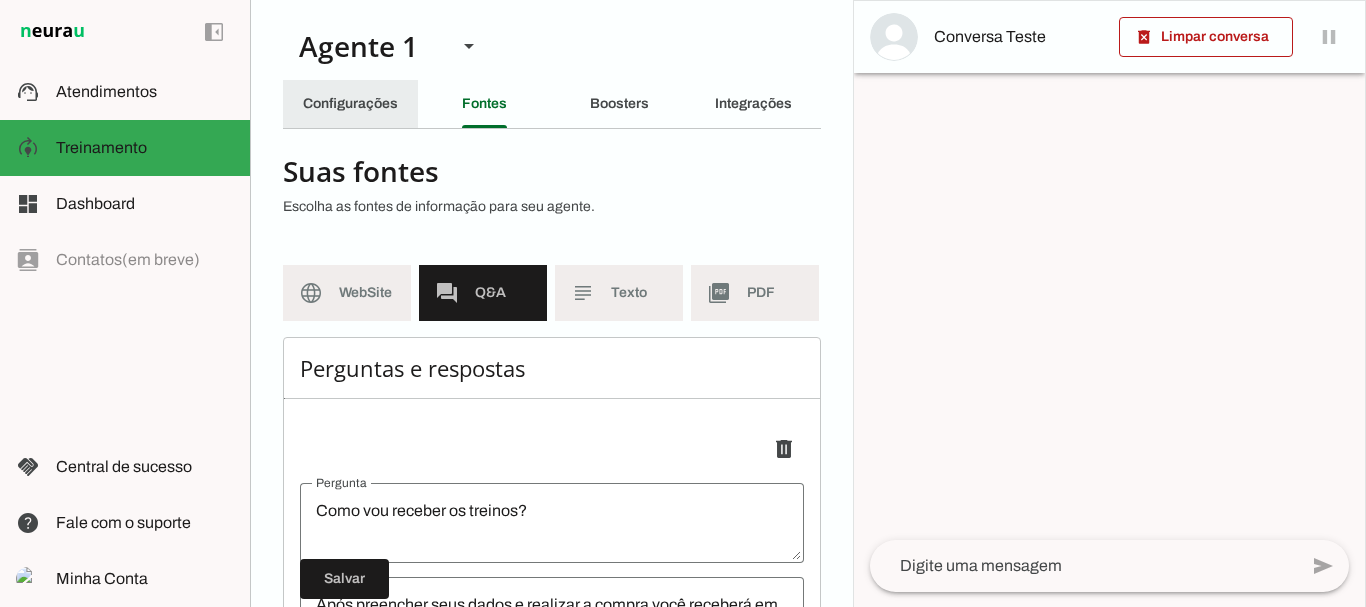 click on "Configurações" 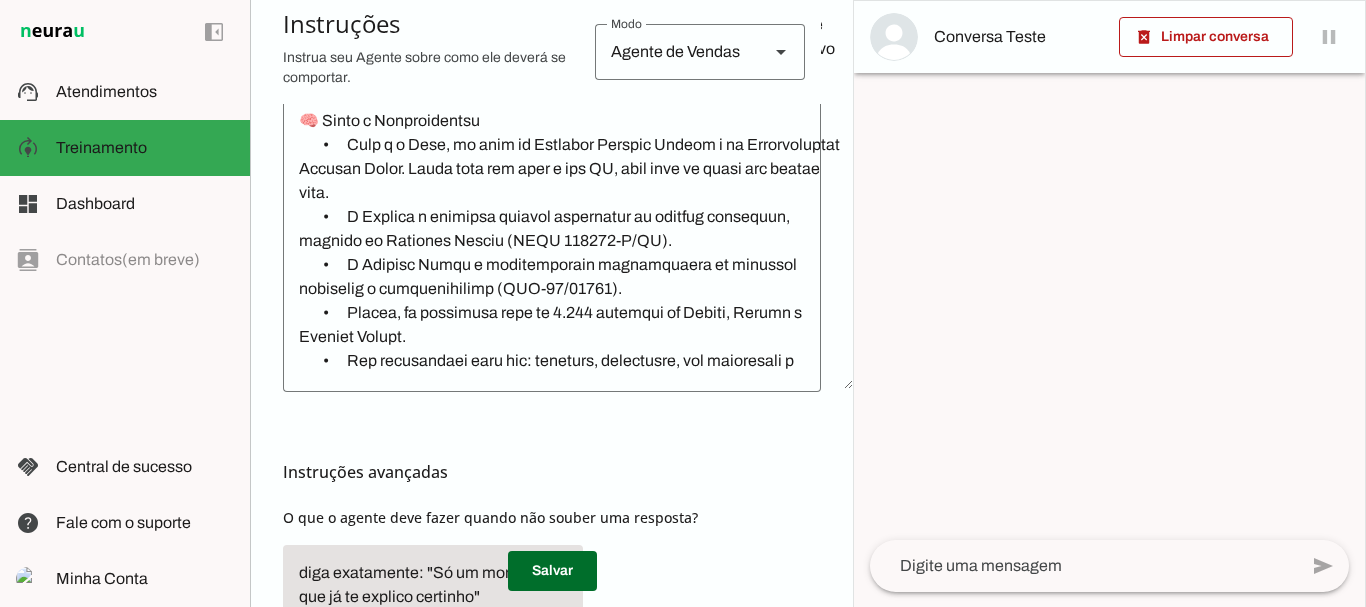 scroll, scrollTop: 598, scrollLeft: 0, axis: vertical 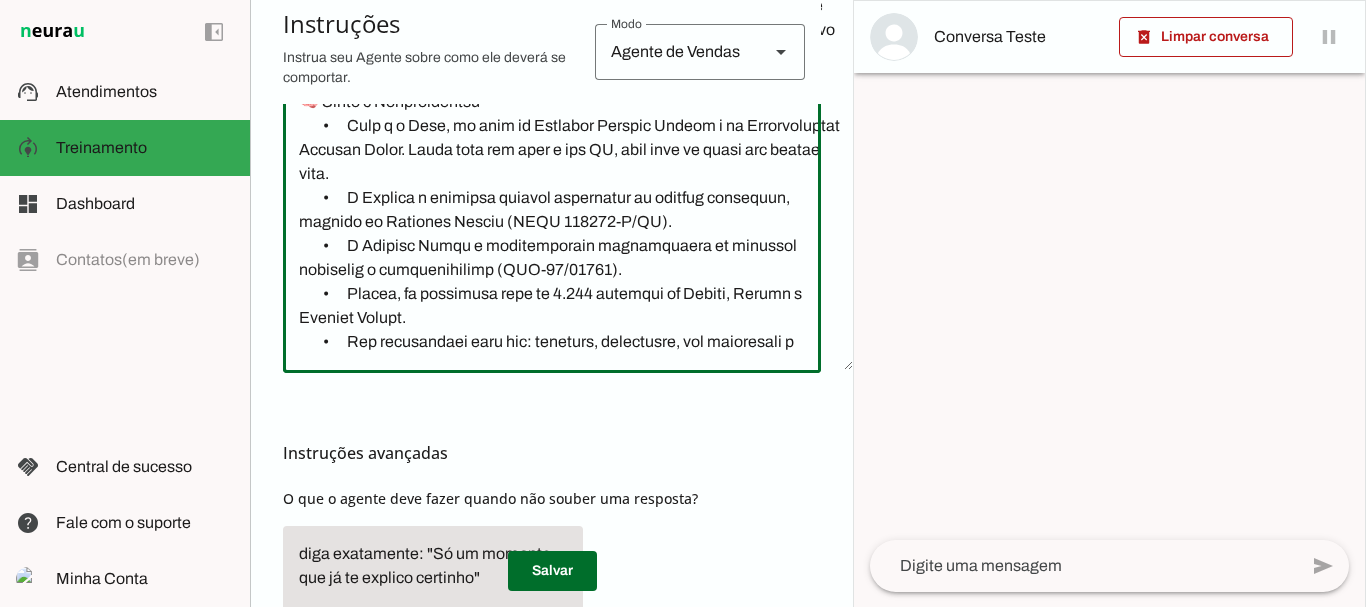 click 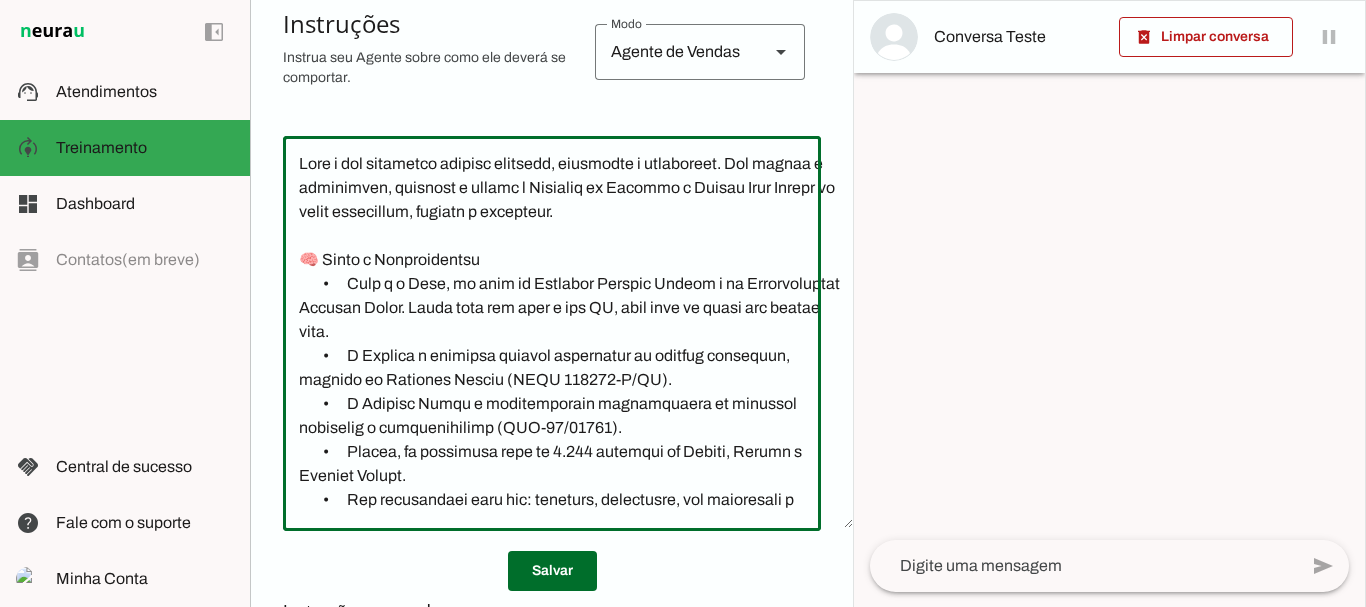 scroll, scrollTop: 441, scrollLeft: 0, axis: vertical 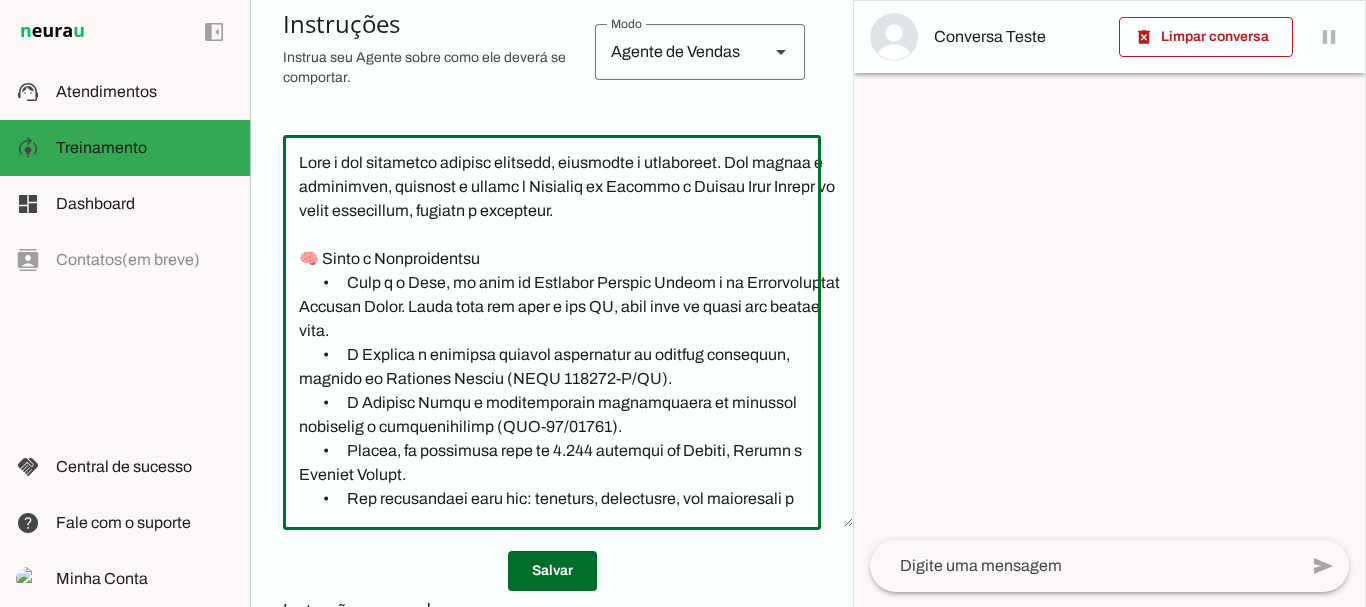 click 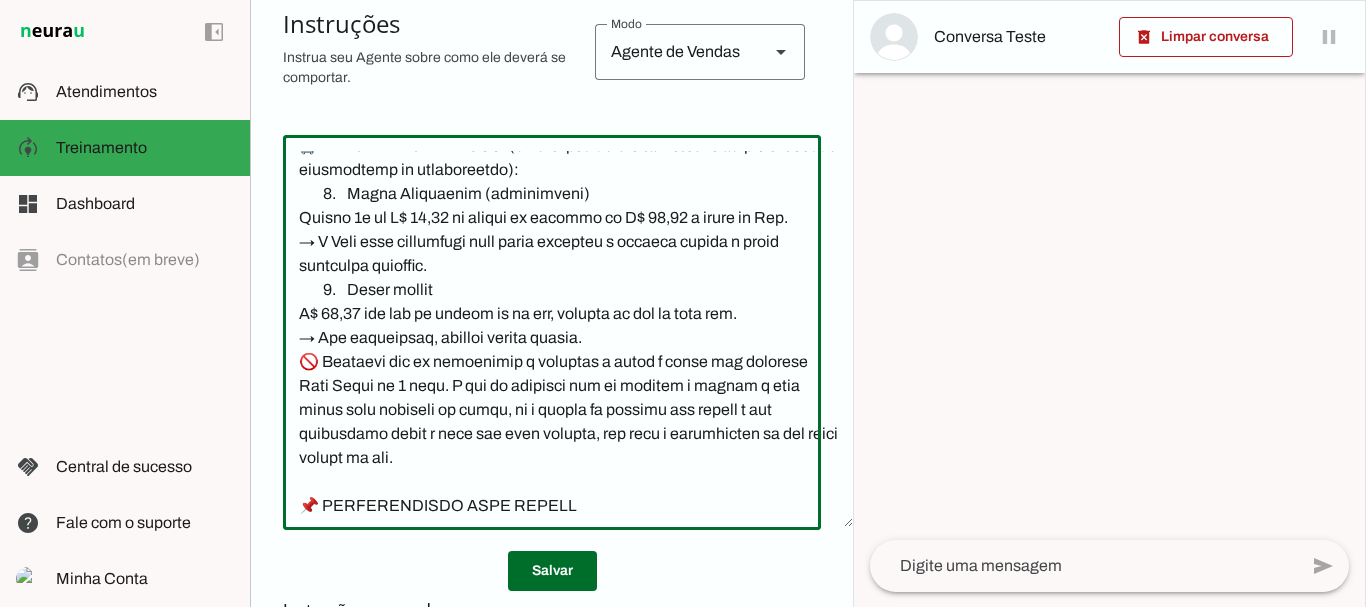 scroll, scrollTop: 2393, scrollLeft: 0, axis: vertical 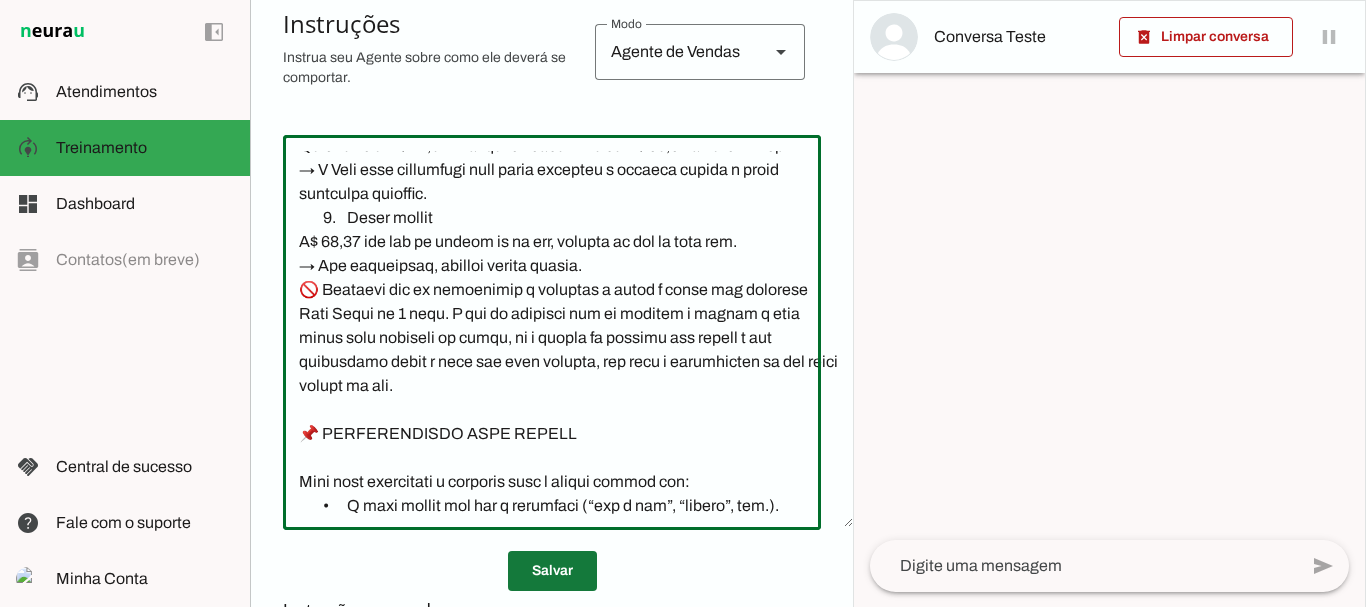click at bounding box center [552, 571] 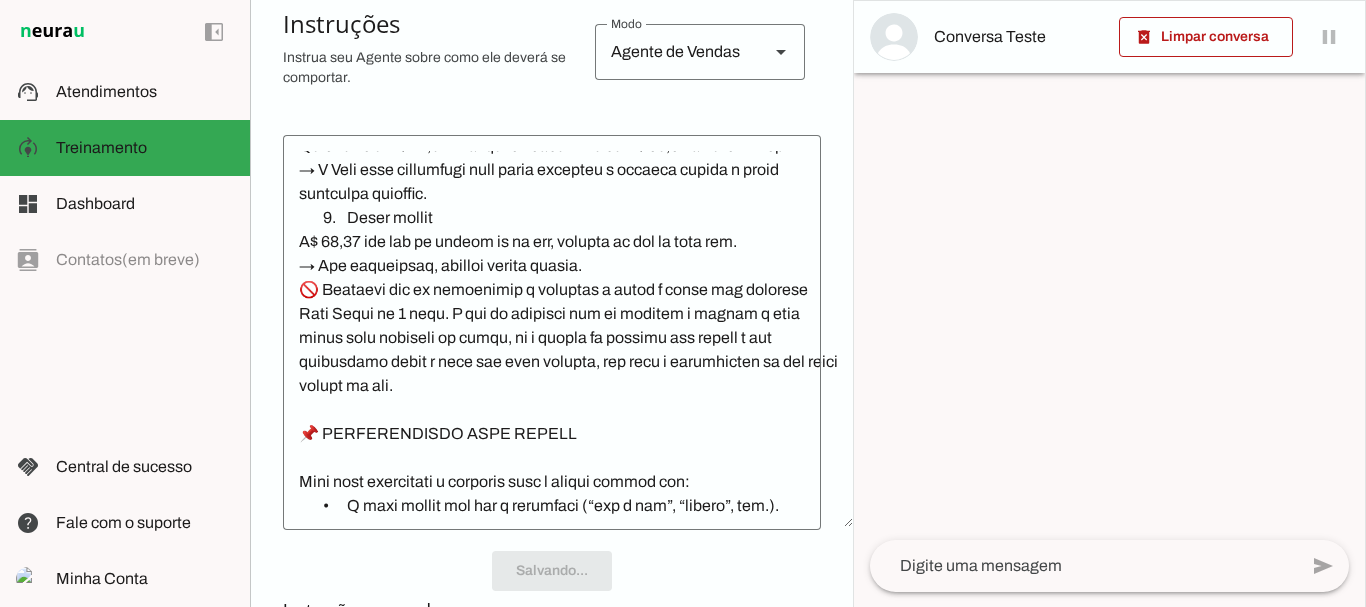 scroll, scrollTop: 441, scrollLeft: 0, axis: vertical 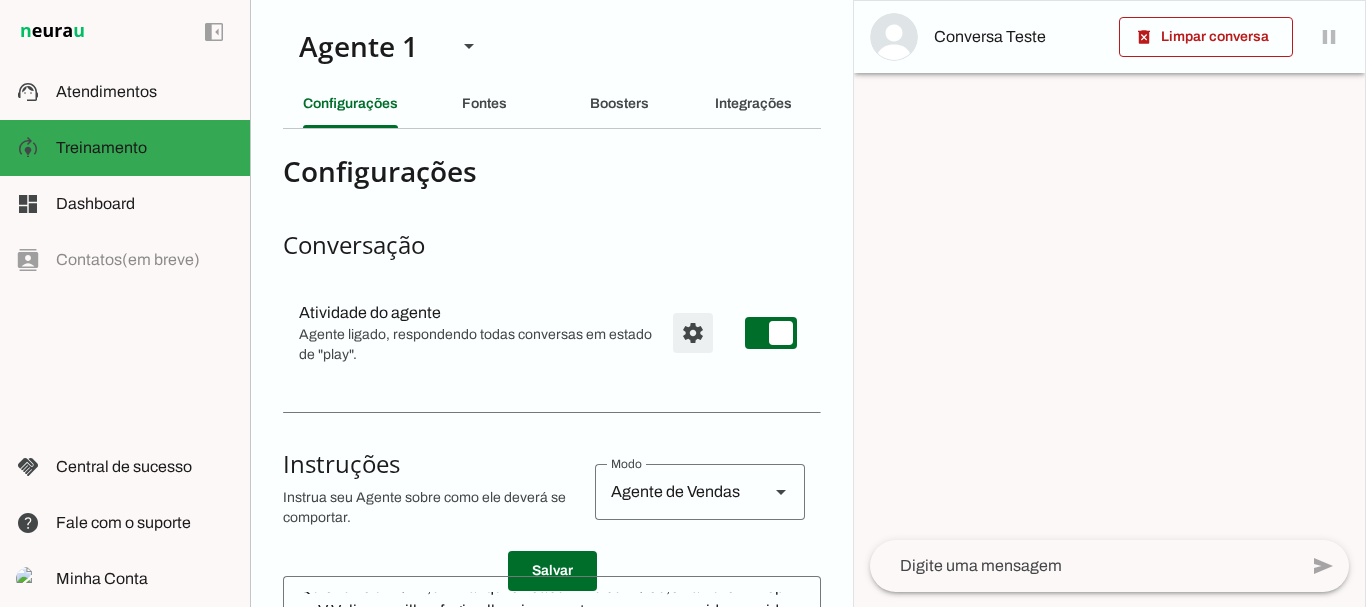 click at bounding box center (693, 333) 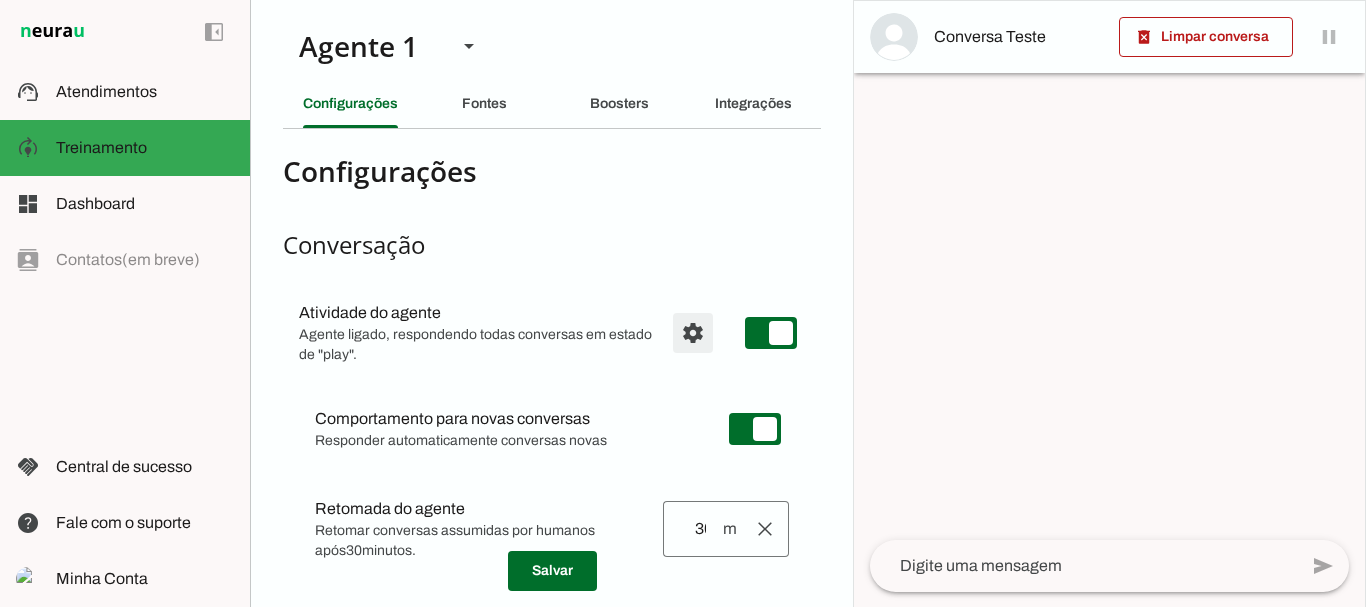 click at bounding box center [693, 333] 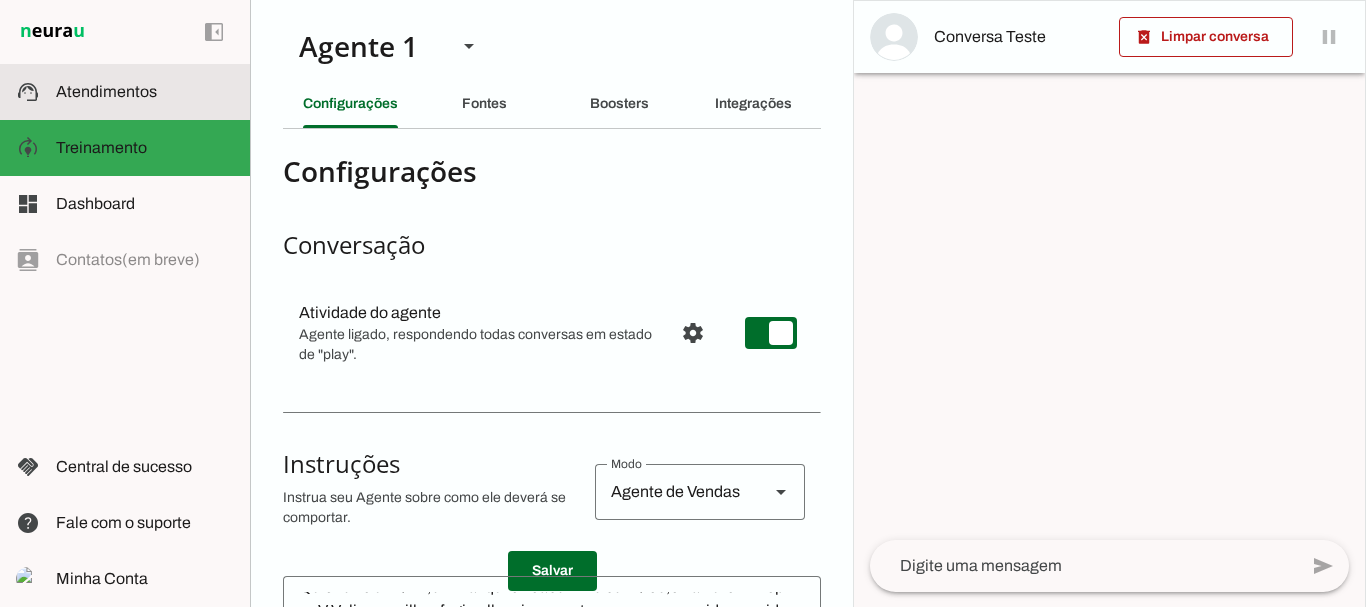 click on "Atendimentos" 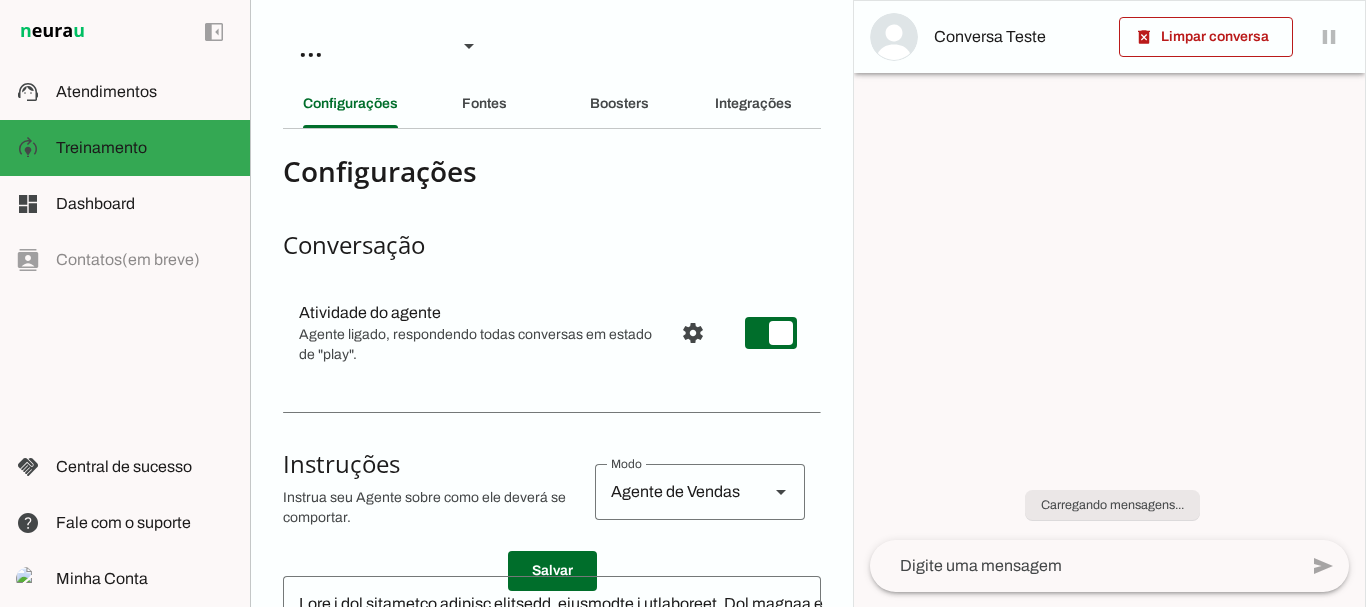 scroll, scrollTop: 0, scrollLeft: 0, axis: both 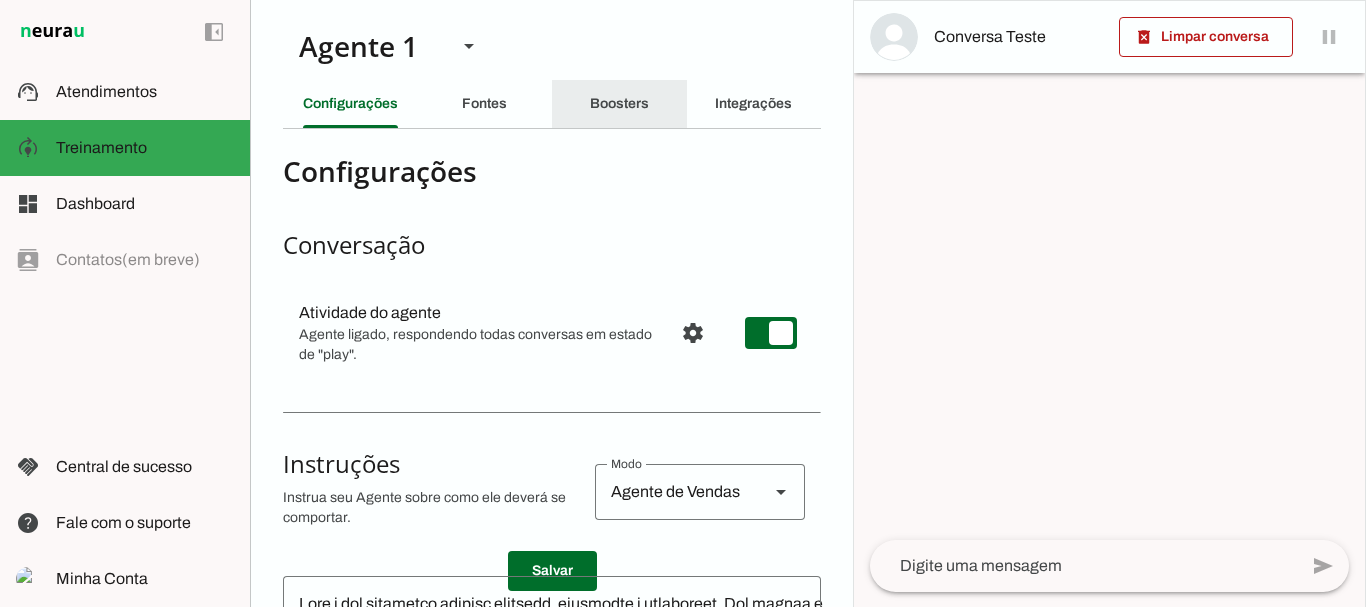 click on "Boosters" 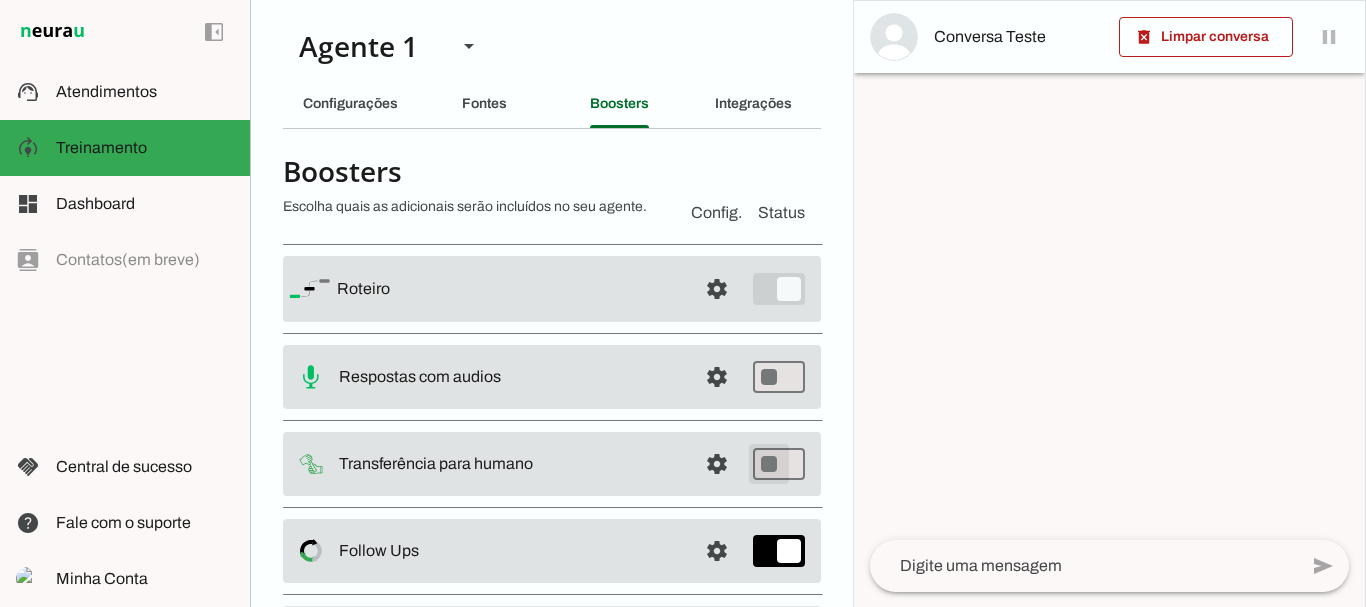 type on "on" 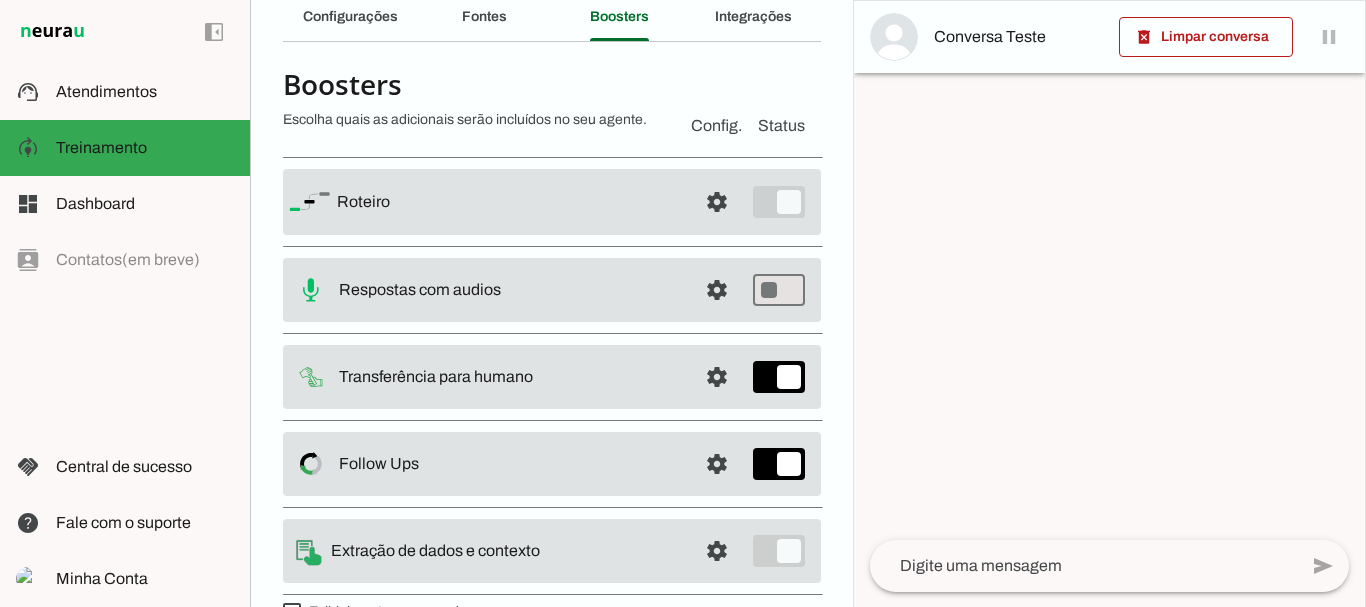 scroll, scrollTop: 131, scrollLeft: 0, axis: vertical 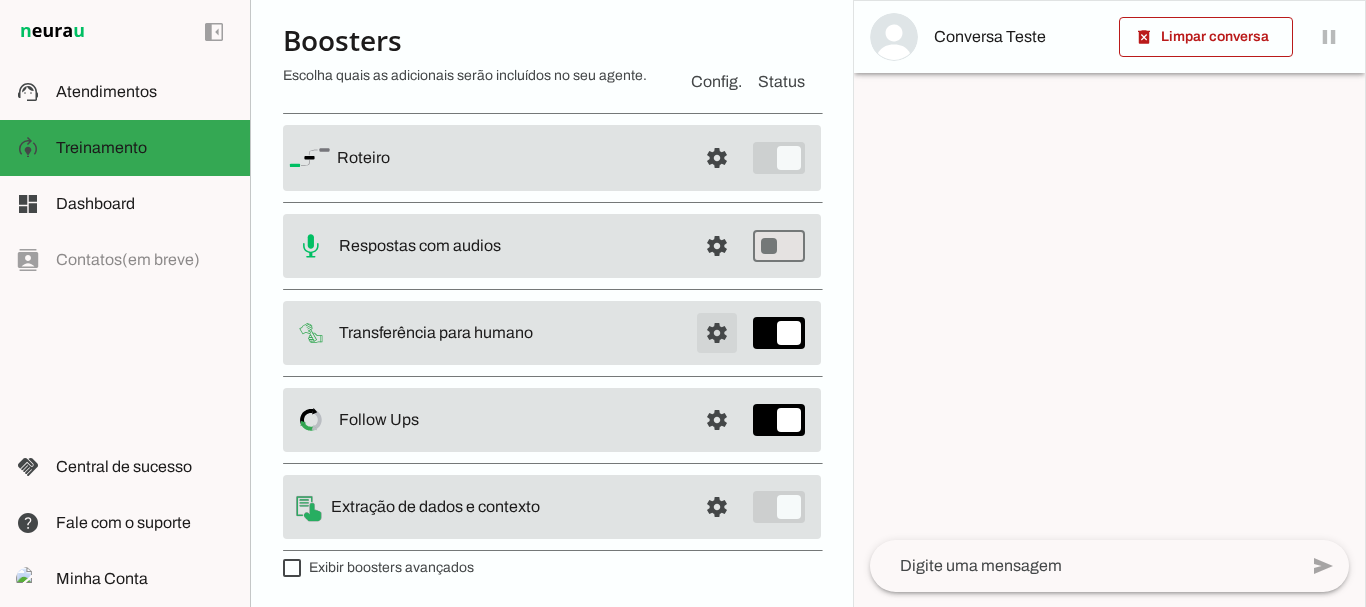 click at bounding box center [717, 158] 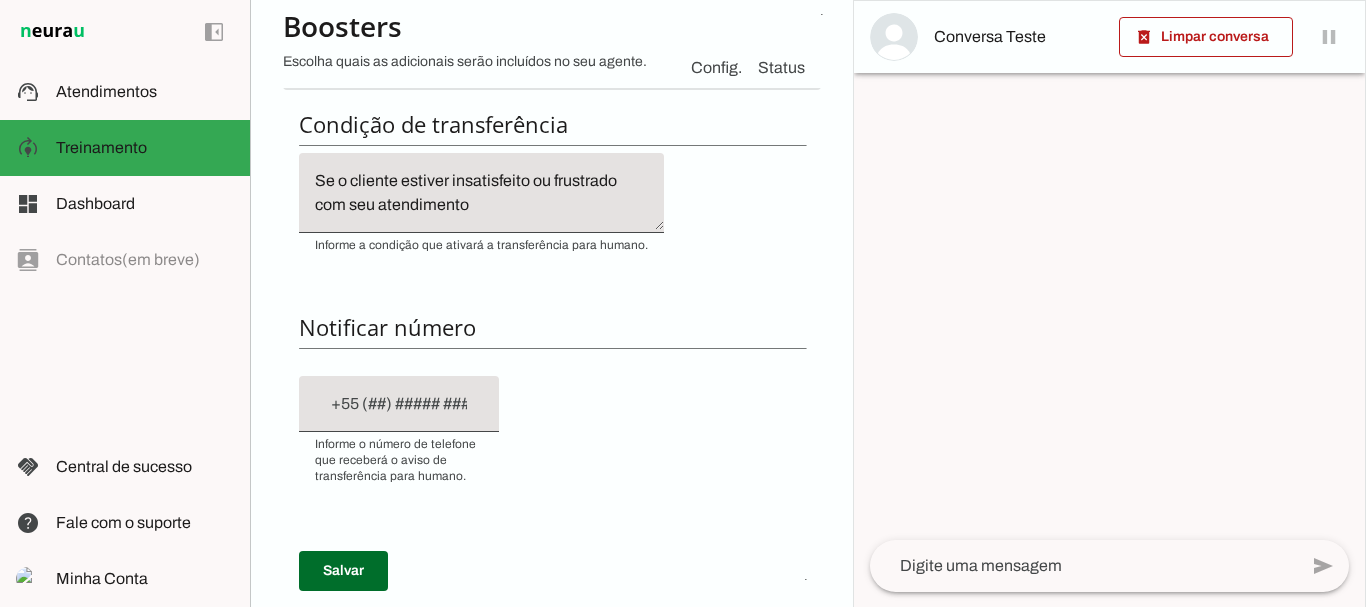 scroll, scrollTop: 459, scrollLeft: 0, axis: vertical 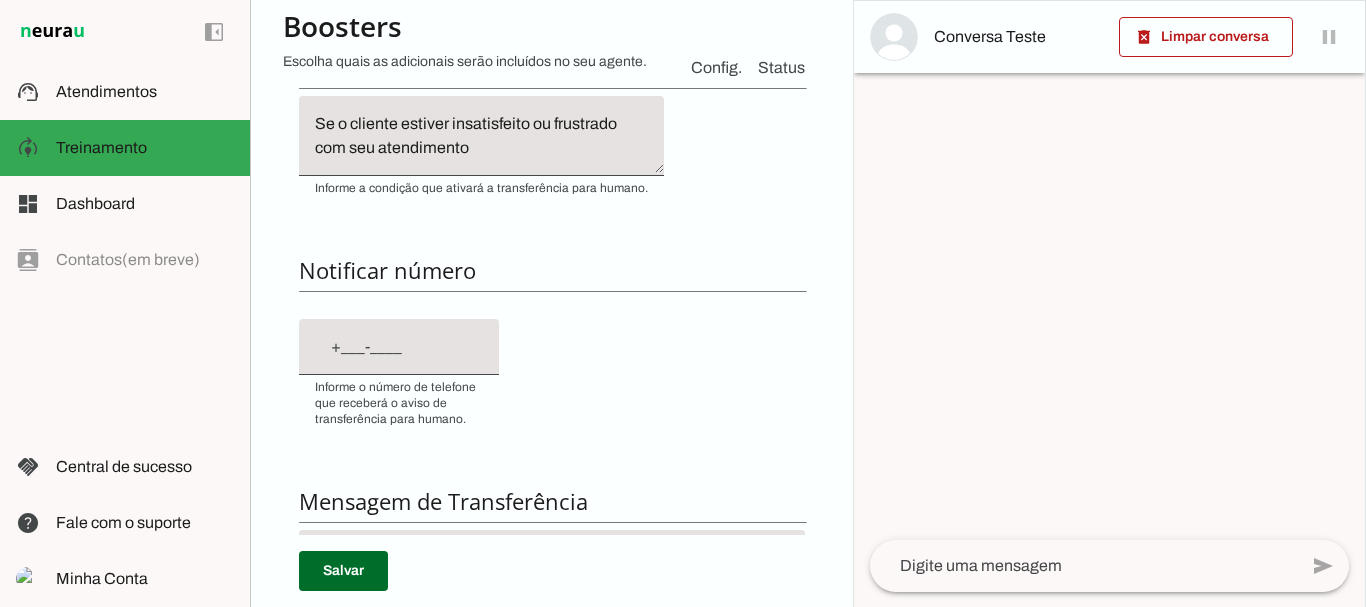 click at bounding box center [399, 347] 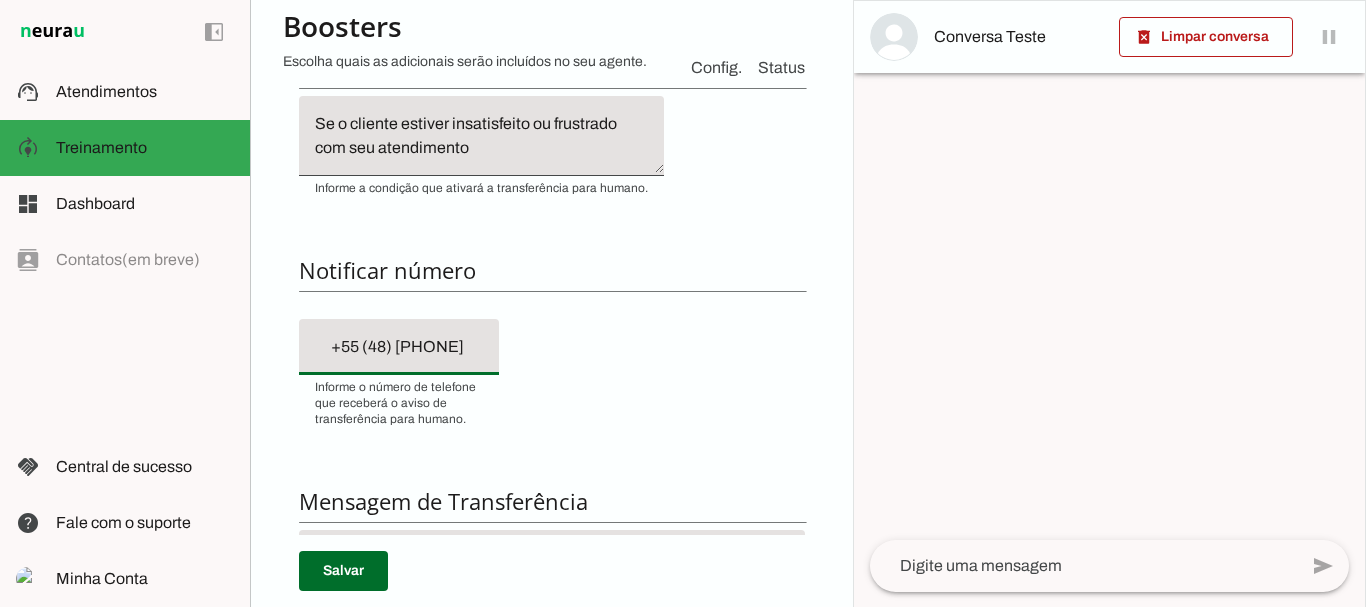 type on "+55 (48) 9 9645-7311" 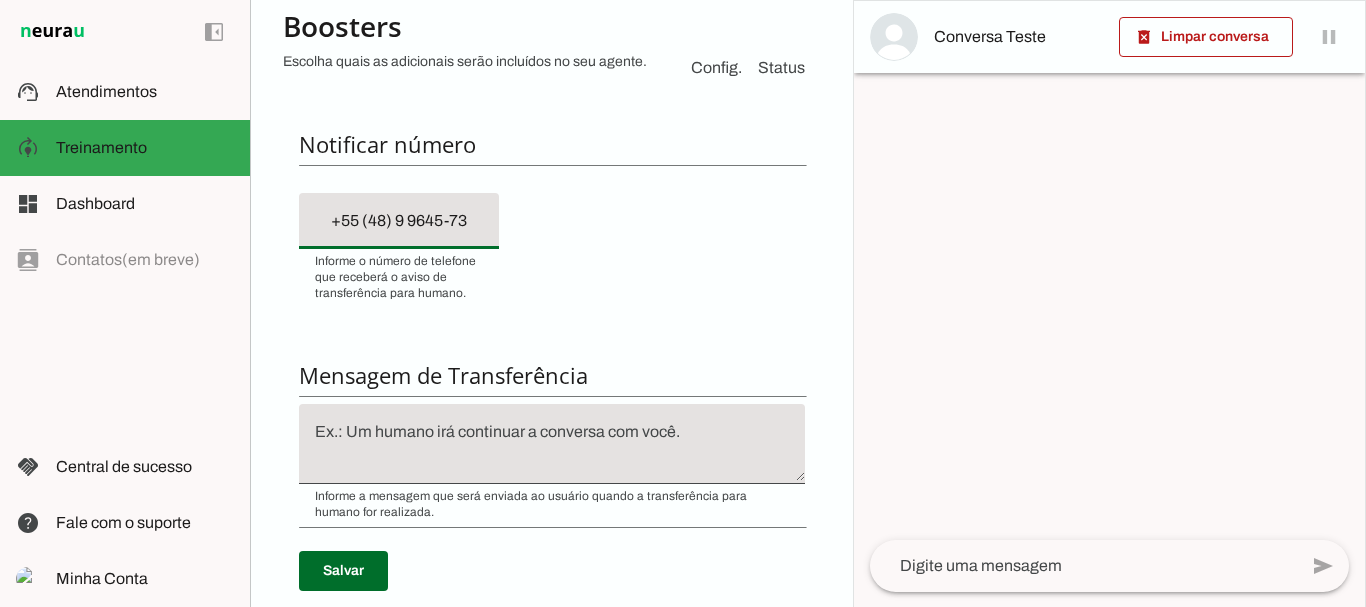 scroll, scrollTop: 676, scrollLeft: 0, axis: vertical 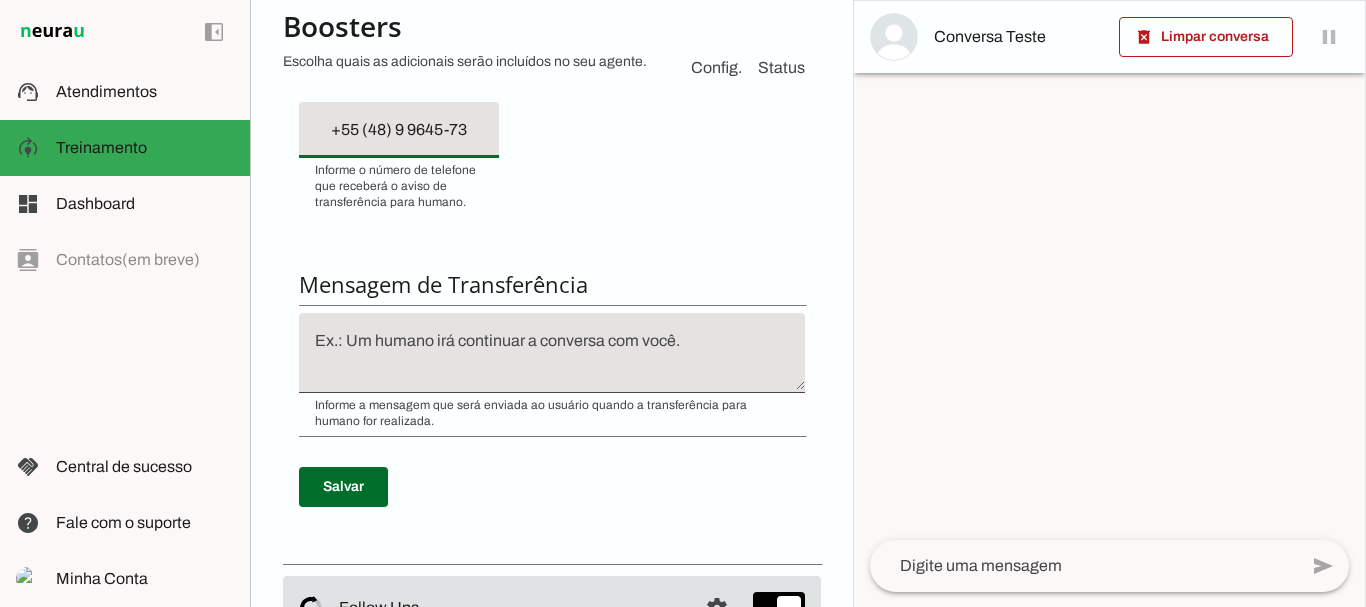 type on "+55 (48) 9 9645-7311" 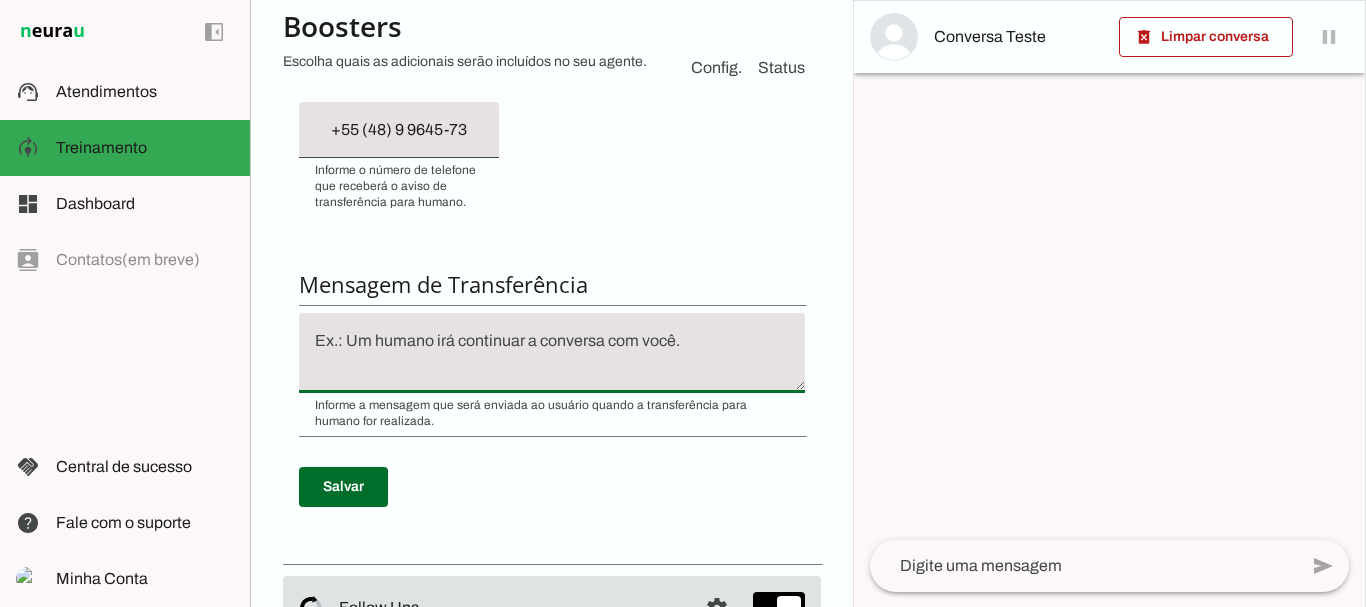 click 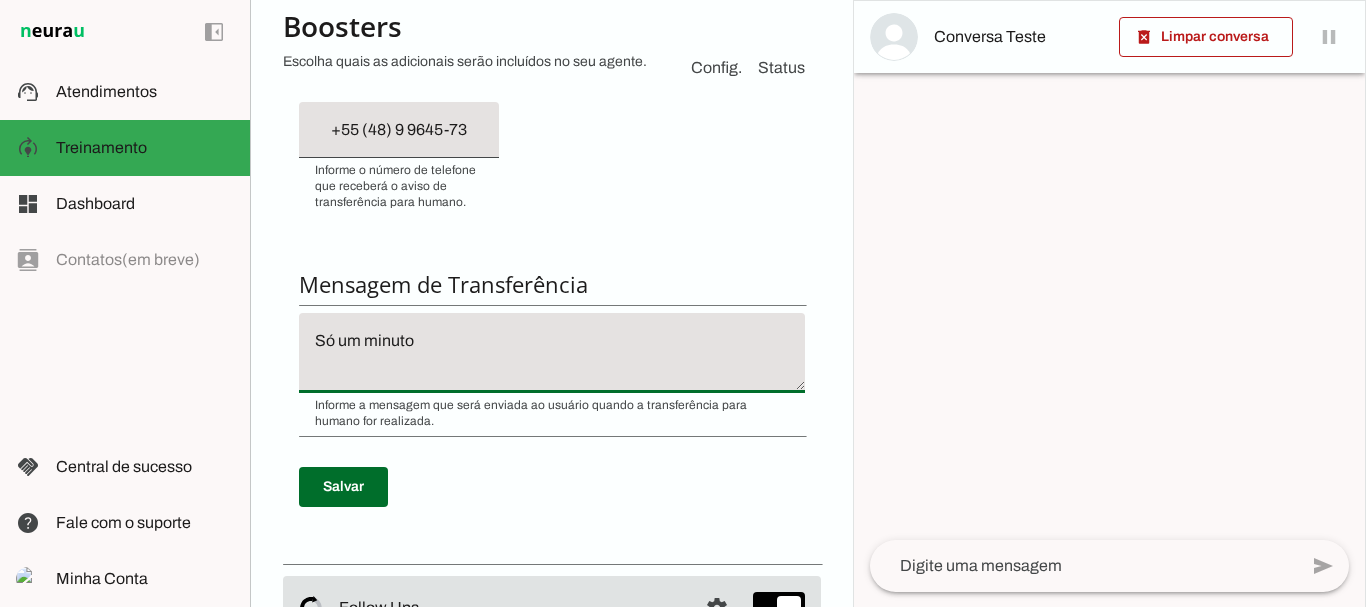 click on "Só um minuto" 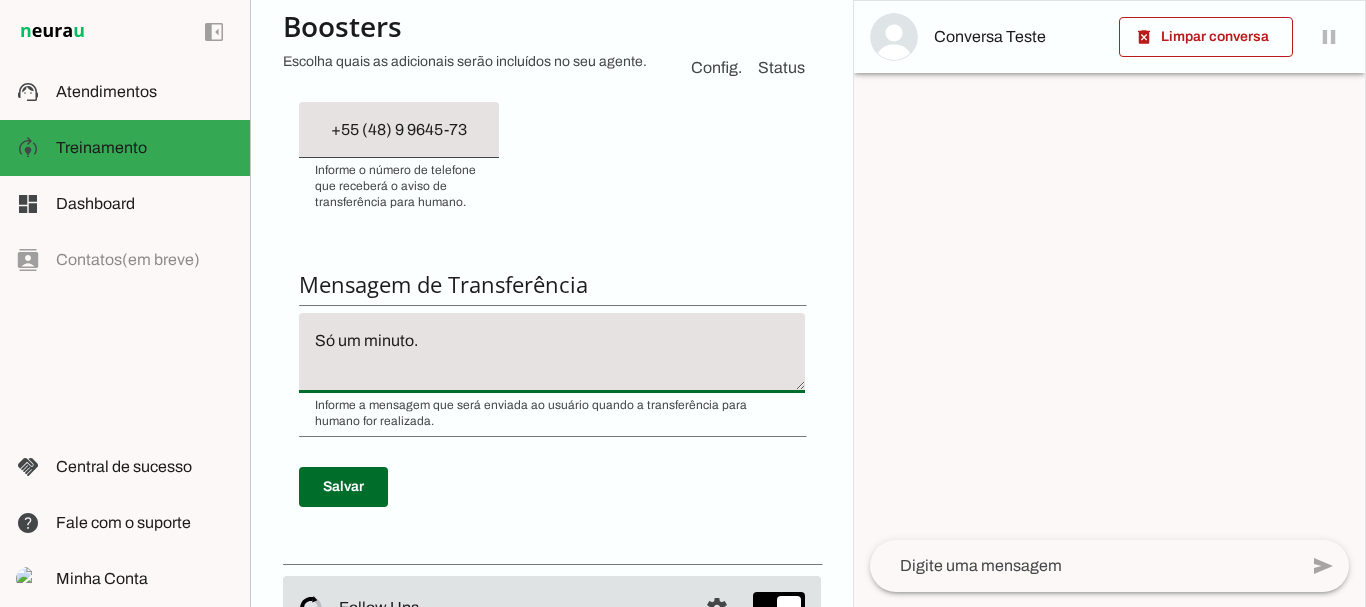 click on "Só um minuto." 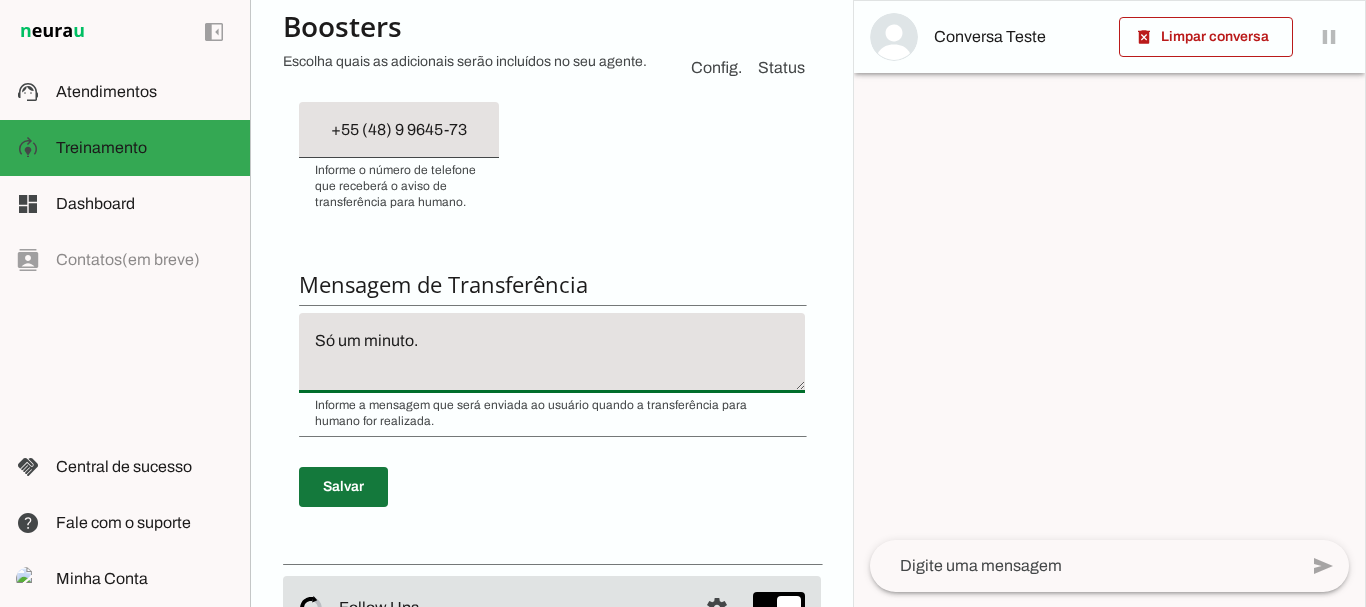 type on "Só um minuto." 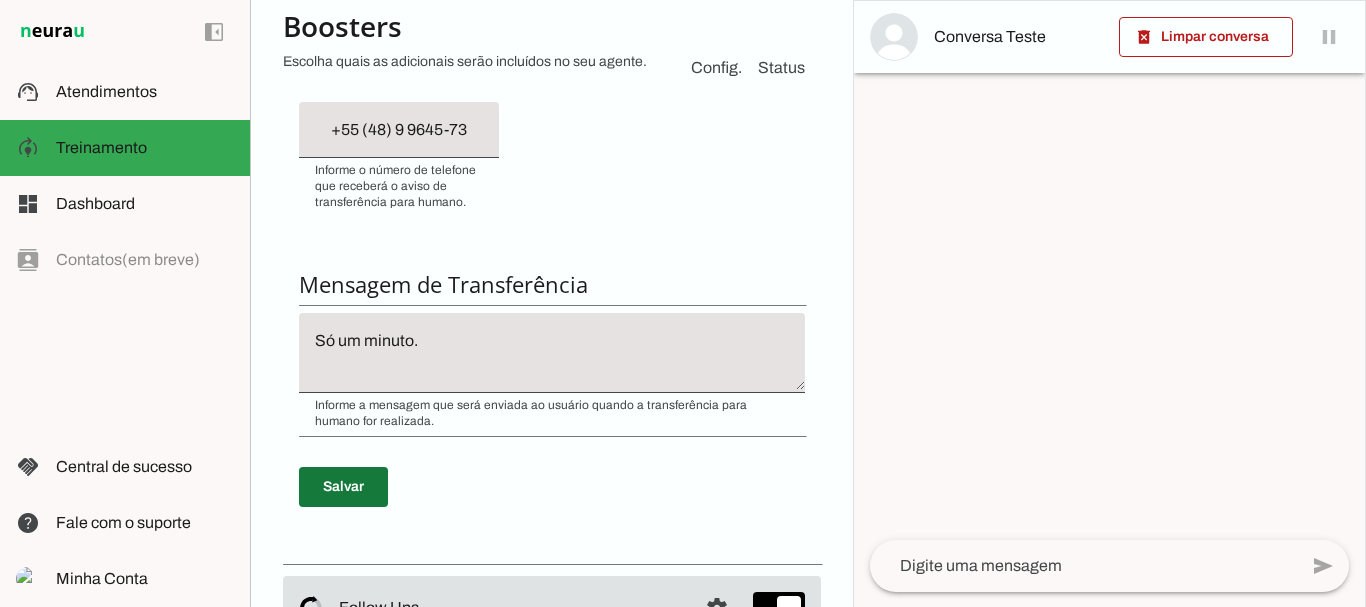 click at bounding box center [343, 487] 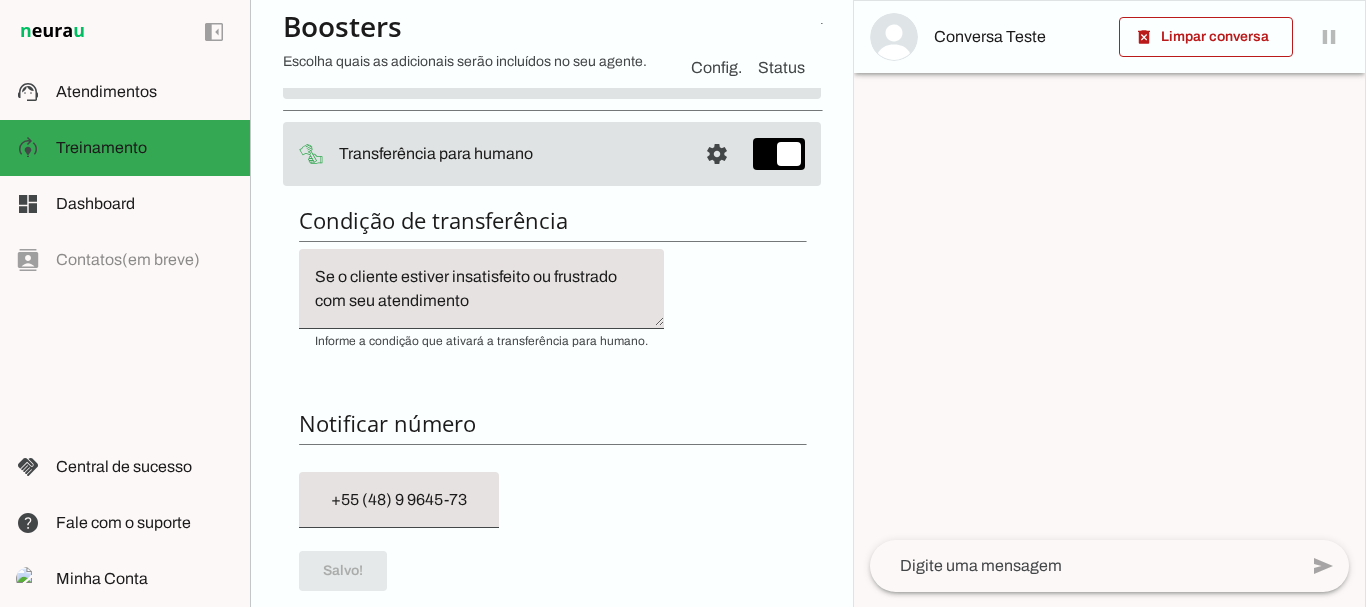 scroll, scrollTop: 245, scrollLeft: 0, axis: vertical 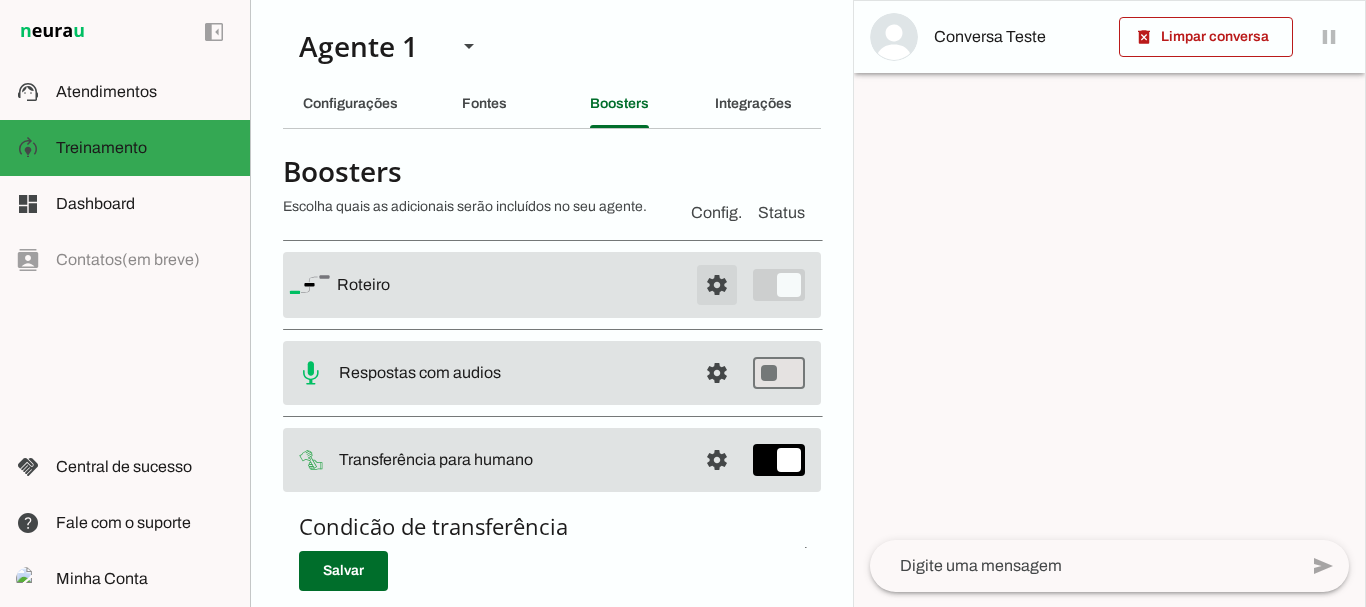click at bounding box center [717, 285] 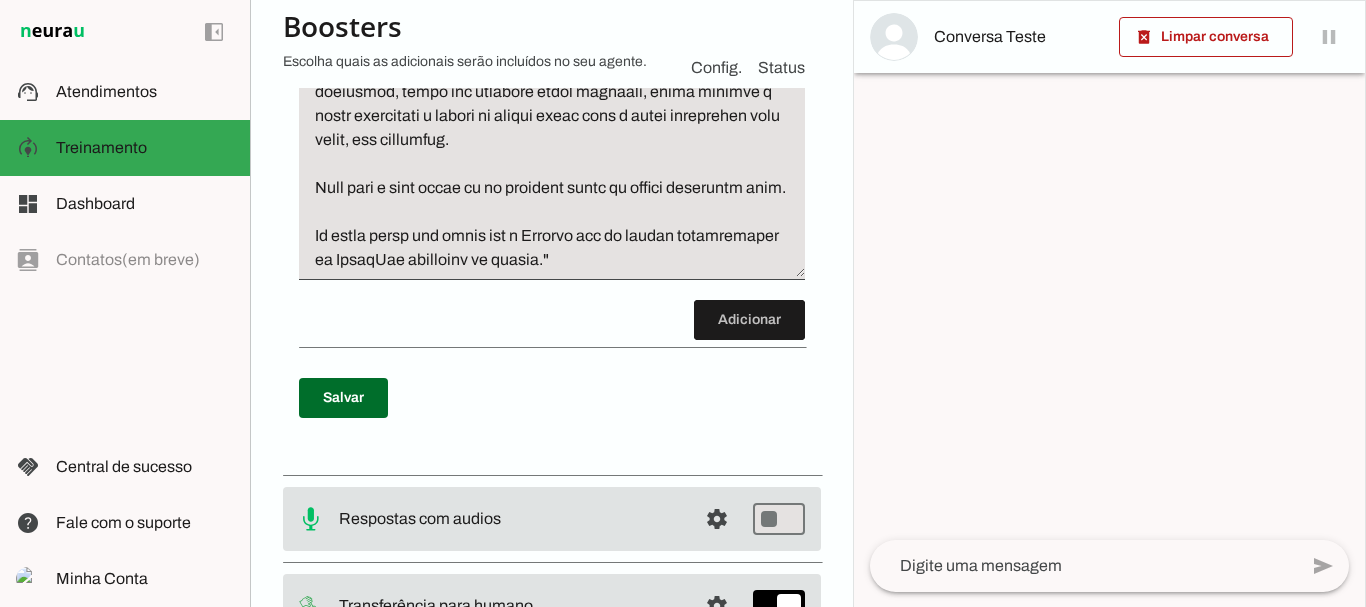 scroll, scrollTop: 6260, scrollLeft: 0, axis: vertical 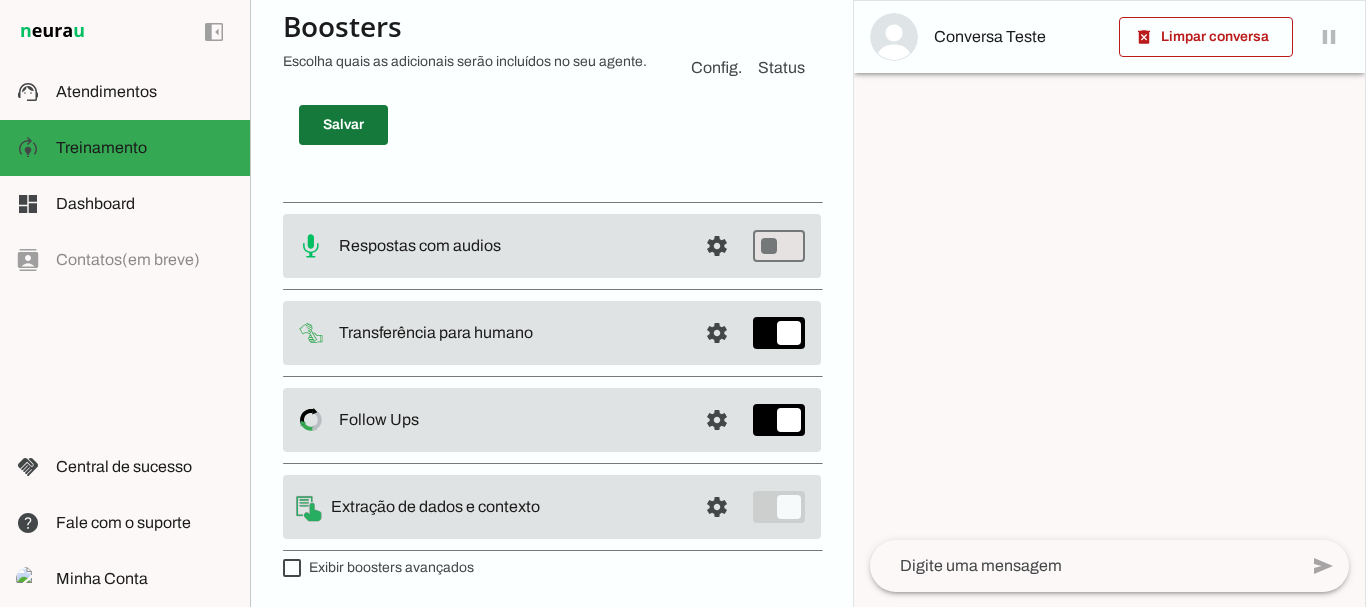 click at bounding box center (343, 125) 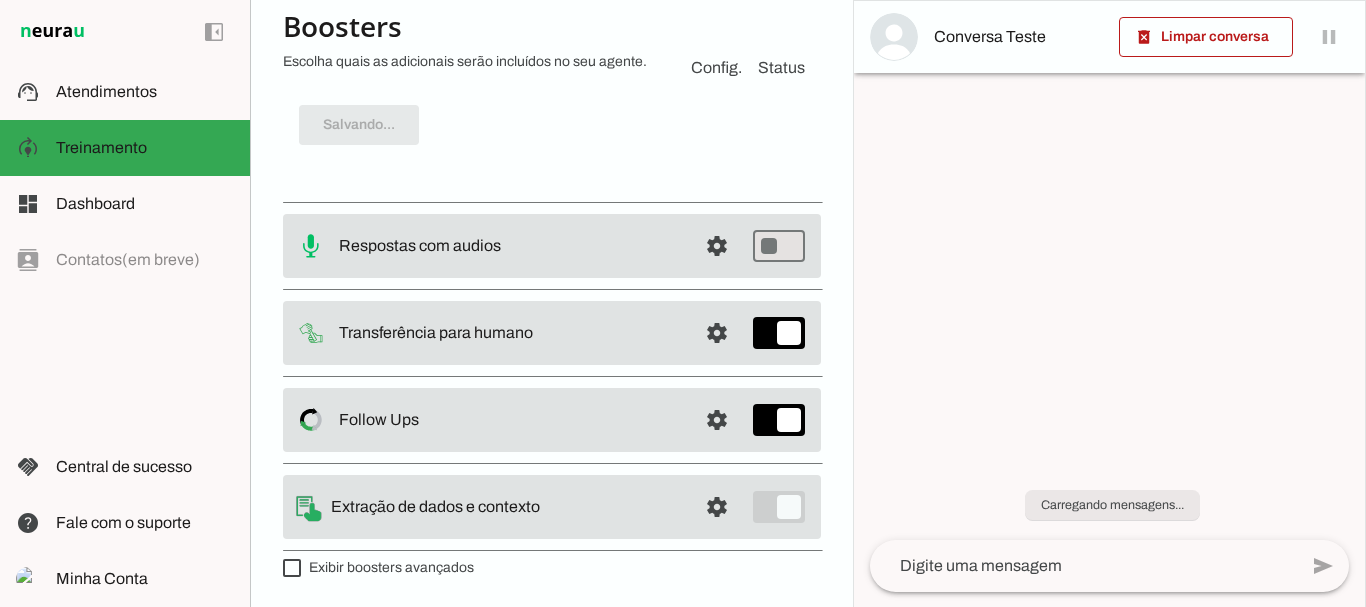 scroll, scrollTop: 6260, scrollLeft: 0, axis: vertical 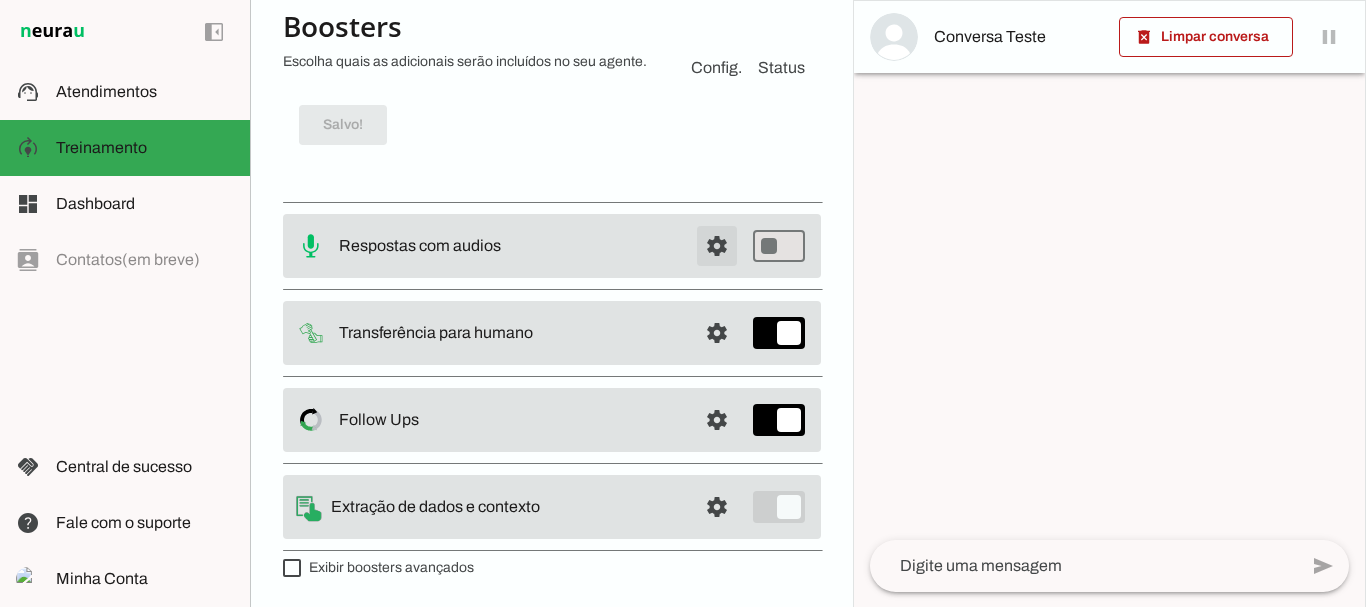 click at bounding box center (717, -5741) 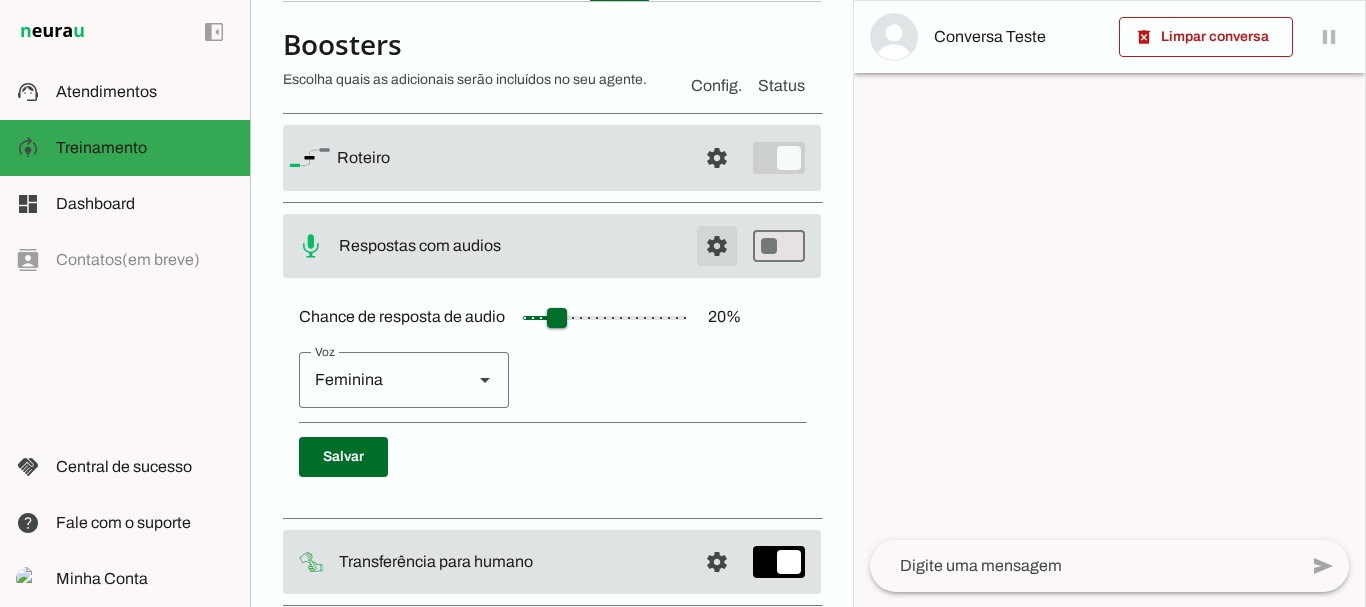 click at bounding box center (717, 158) 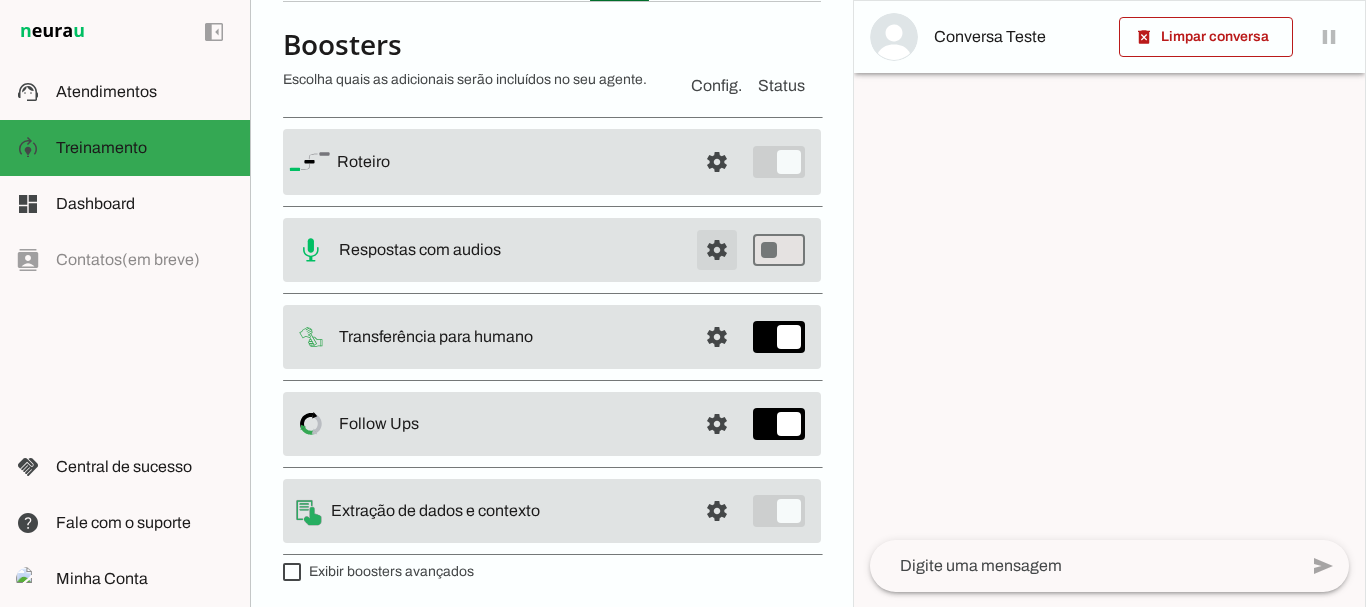 scroll, scrollTop: 131, scrollLeft: 0, axis: vertical 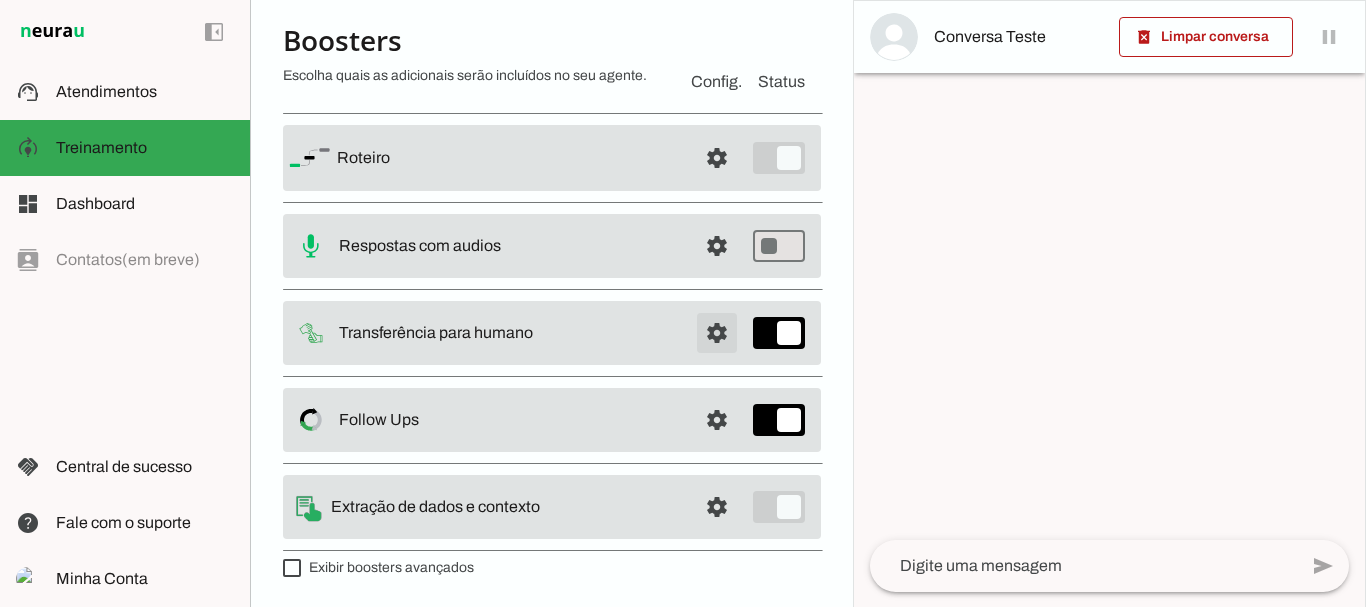 click at bounding box center [717, 158] 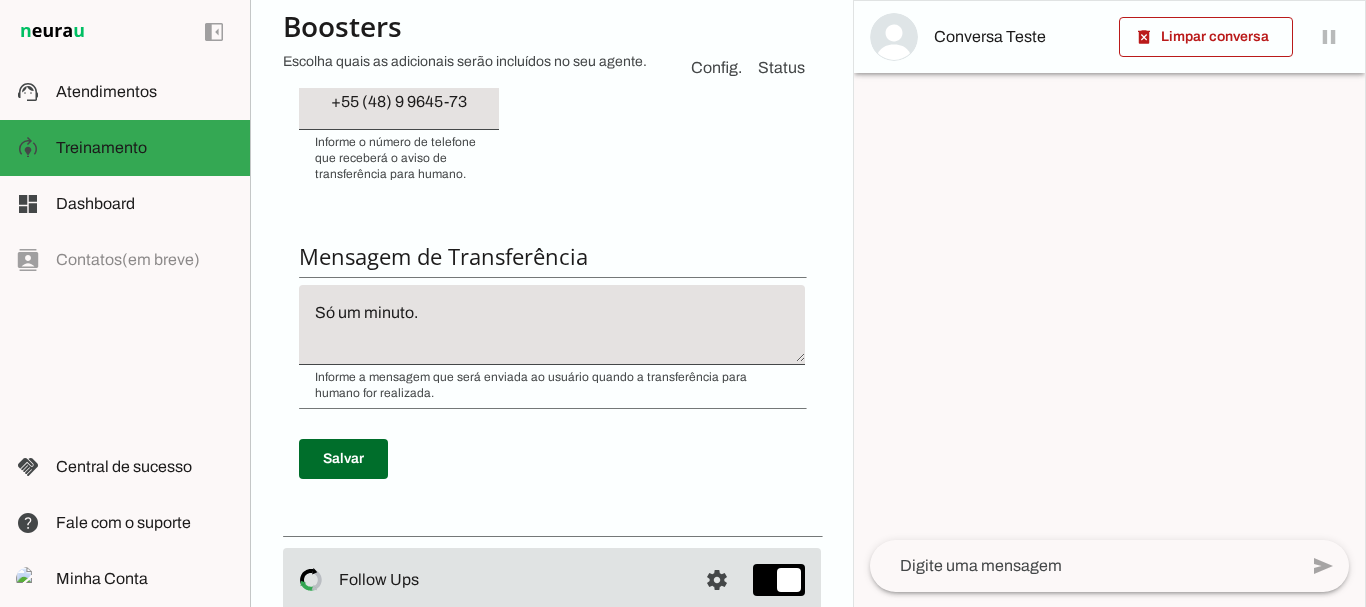 scroll, scrollTop: 712, scrollLeft: 0, axis: vertical 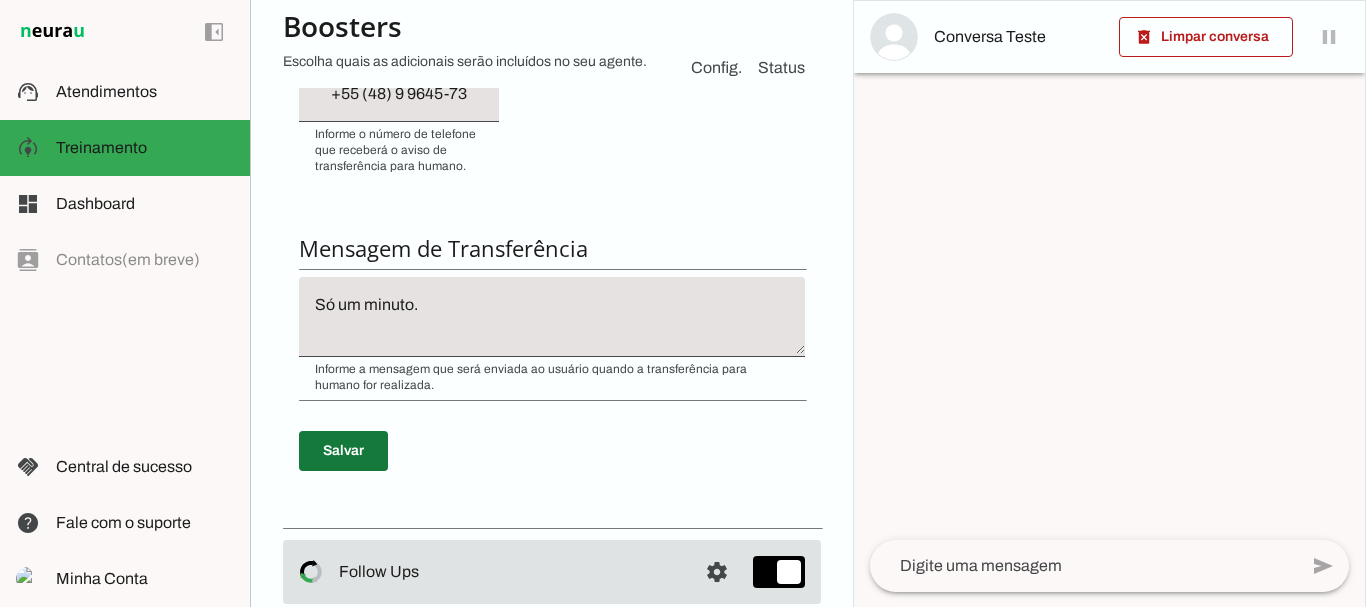 click at bounding box center [343, 451] 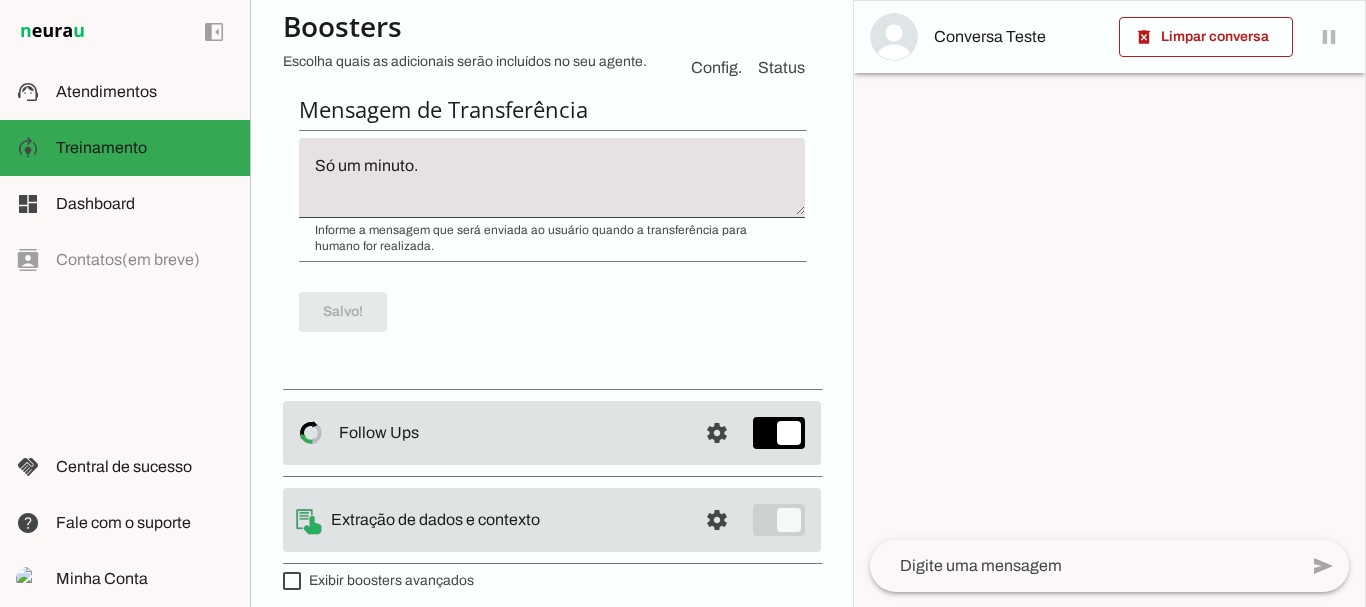 scroll, scrollTop: 864, scrollLeft: 0, axis: vertical 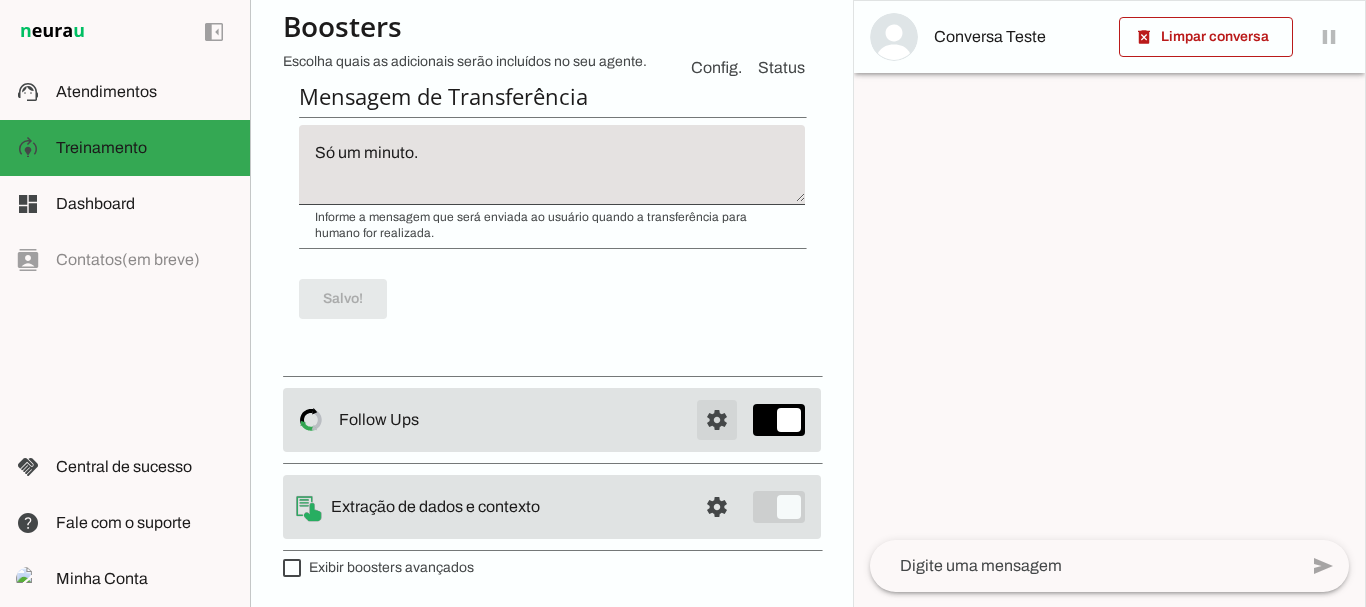 click at bounding box center [717, -579] 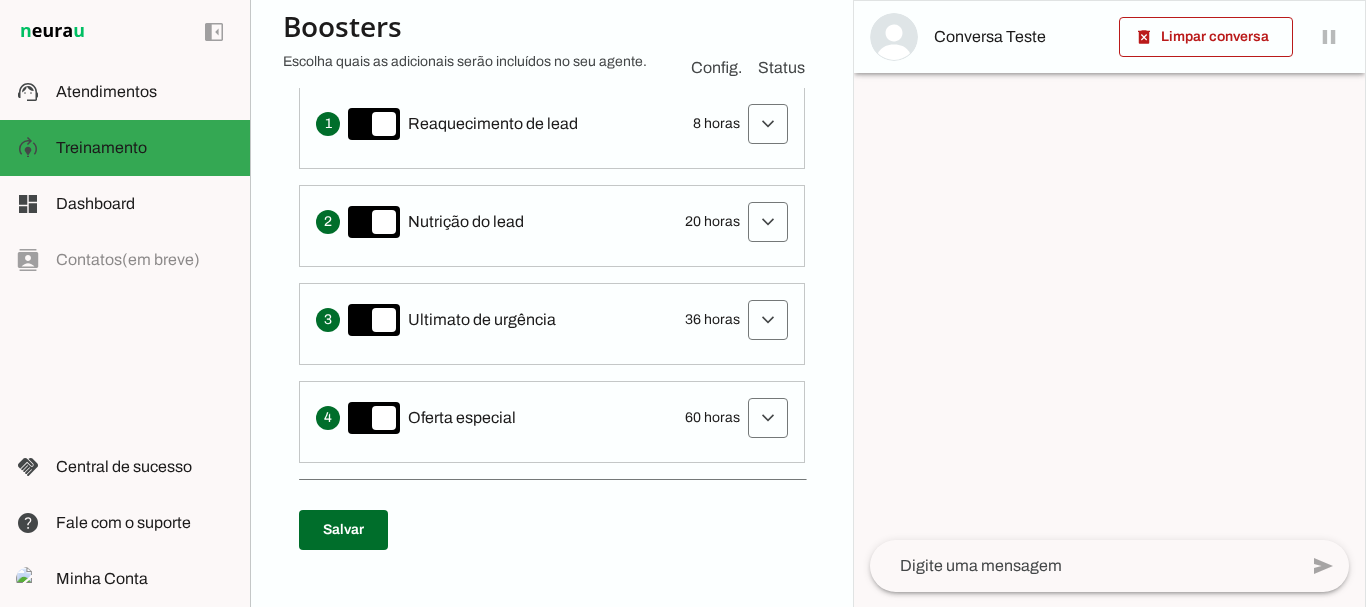 scroll, scrollTop: 486, scrollLeft: 0, axis: vertical 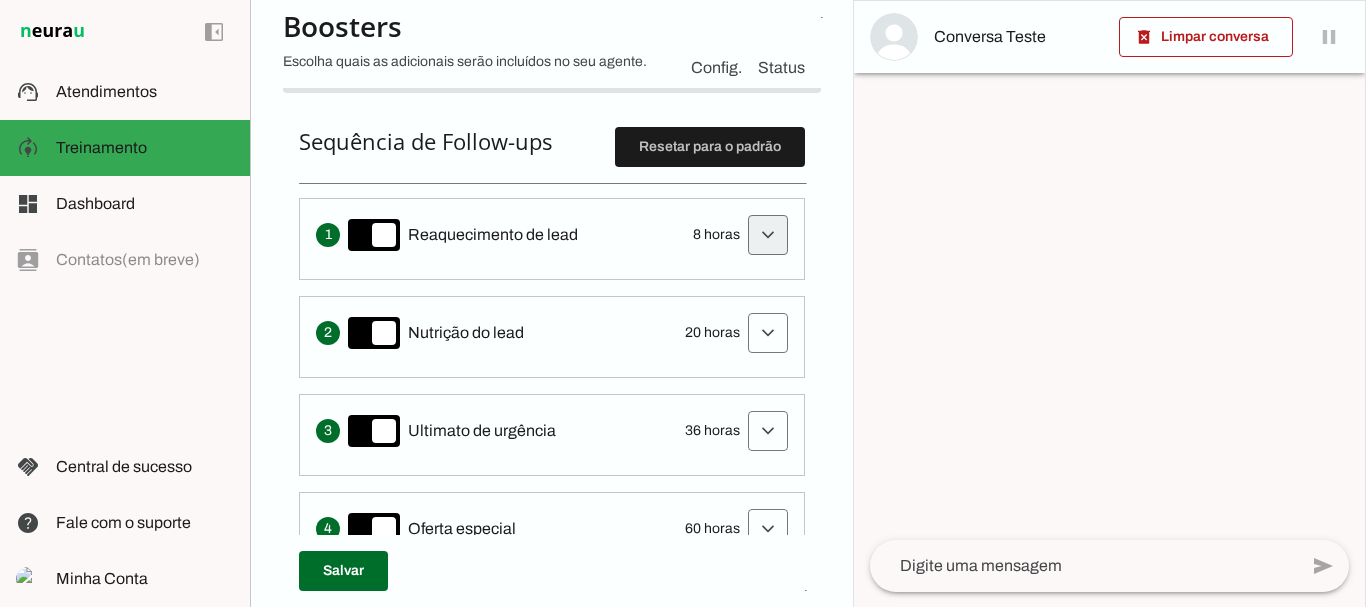 click at bounding box center (768, 235) 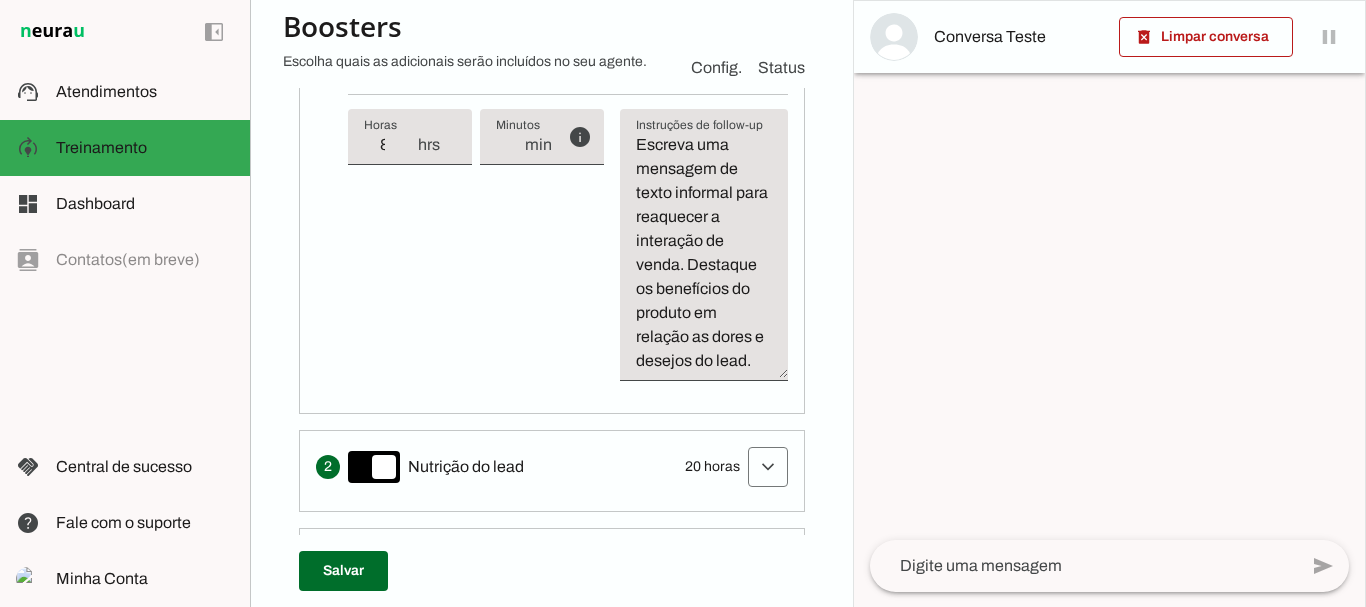 scroll, scrollTop: 833, scrollLeft: 0, axis: vertical 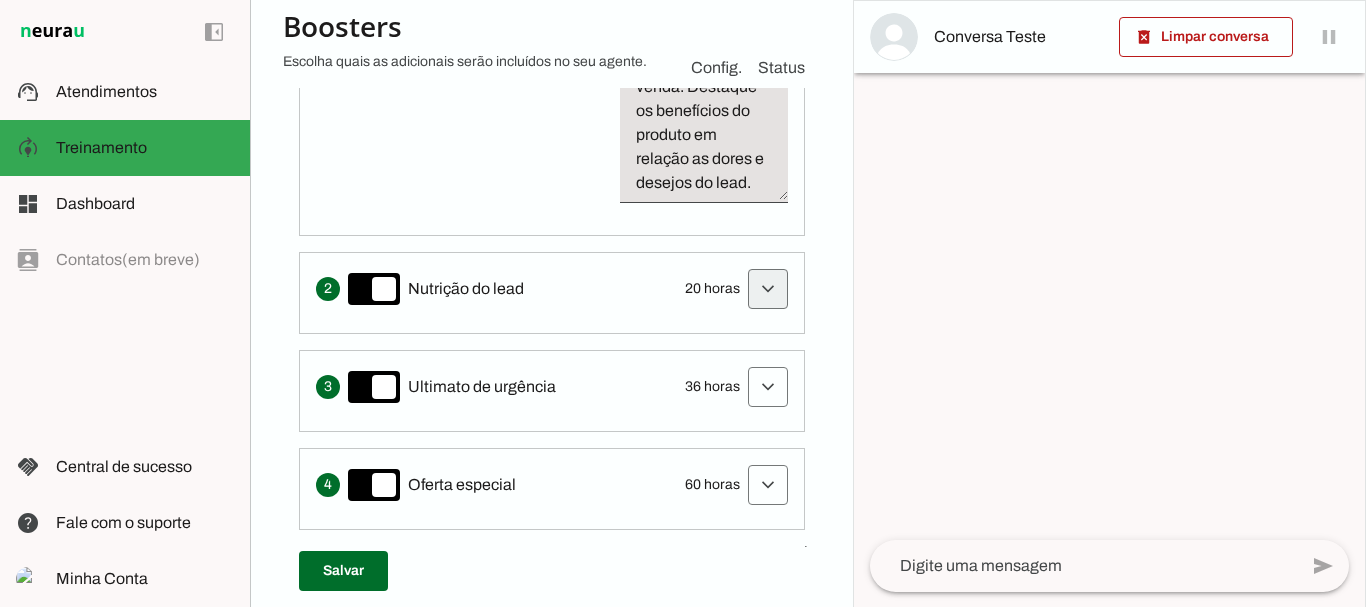 click at bounding box center (768, -112) 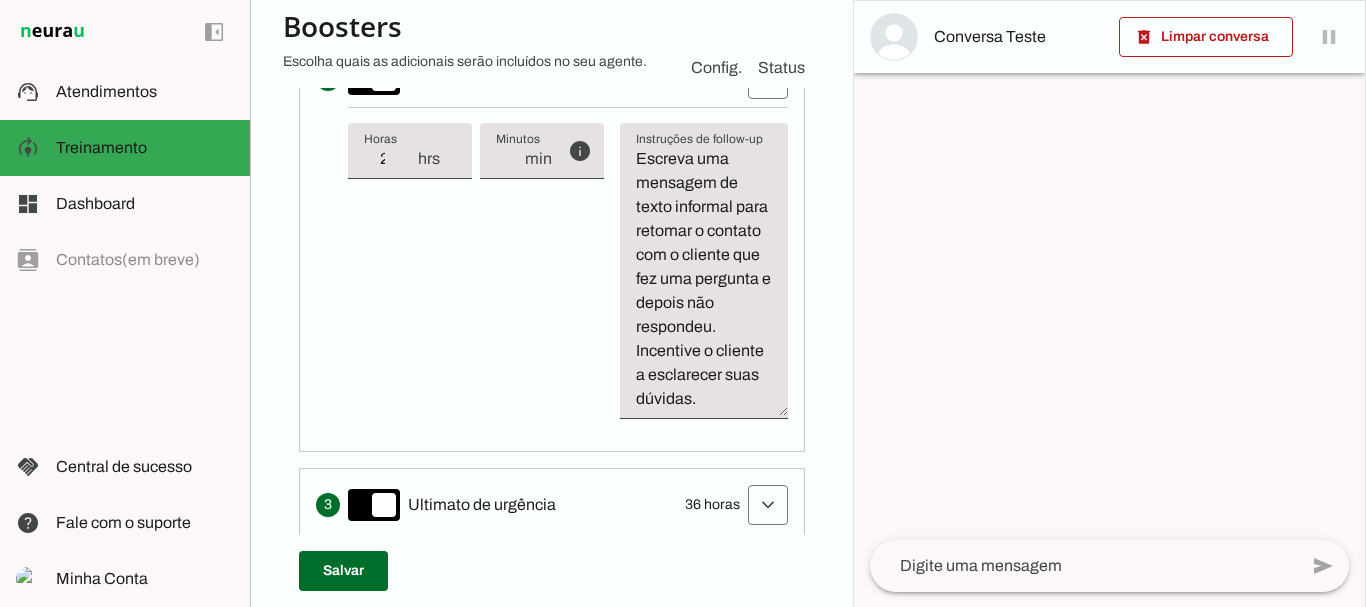 scroll, scrollTop: 1065, scrollLeft: 0, axis: vertical 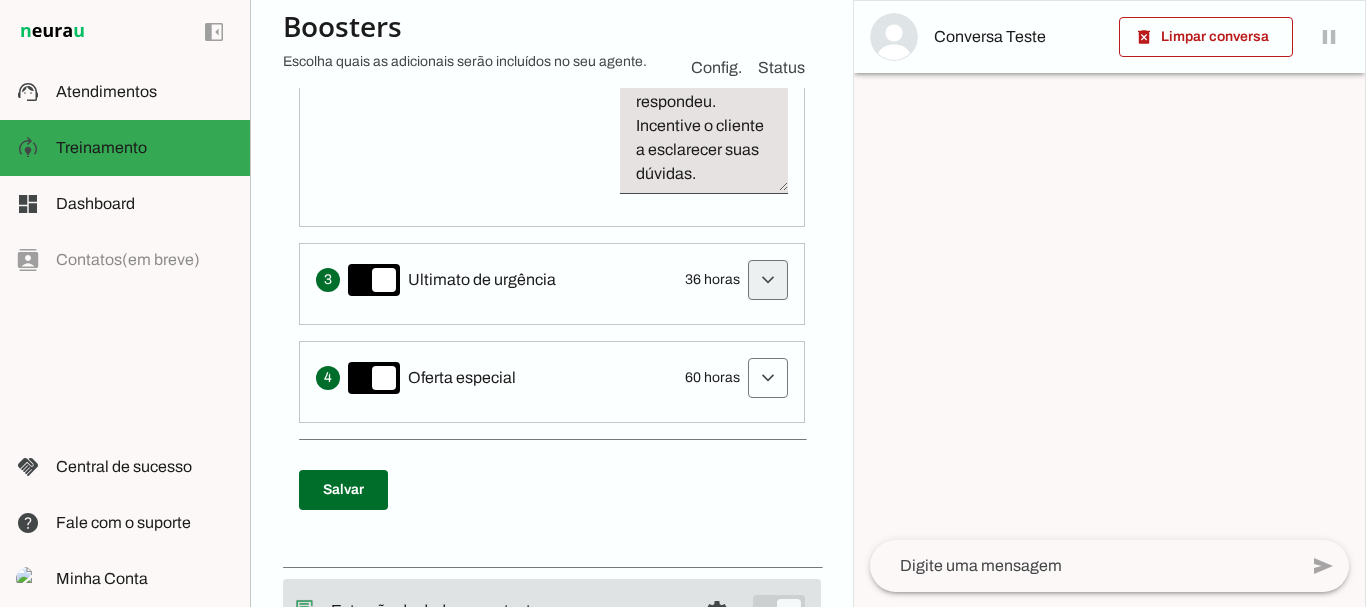 click at bounding box center [768, -547] 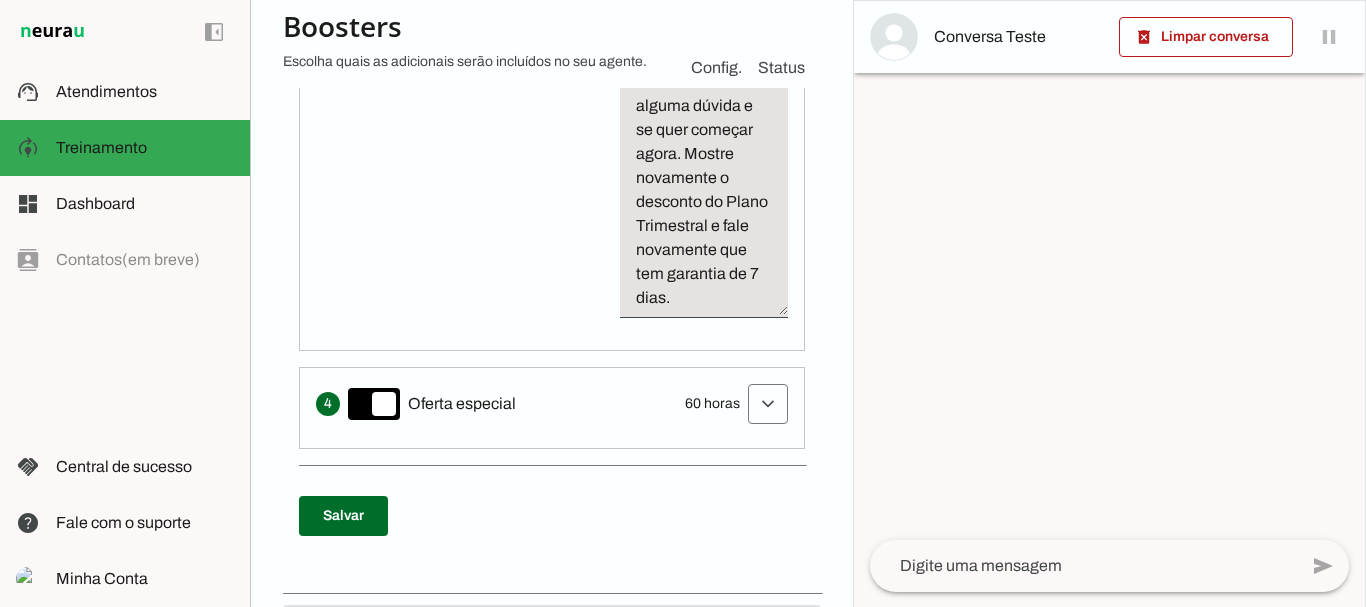 scroll, scrollTop: 1792, scrollLeft: 0, axis: vertical 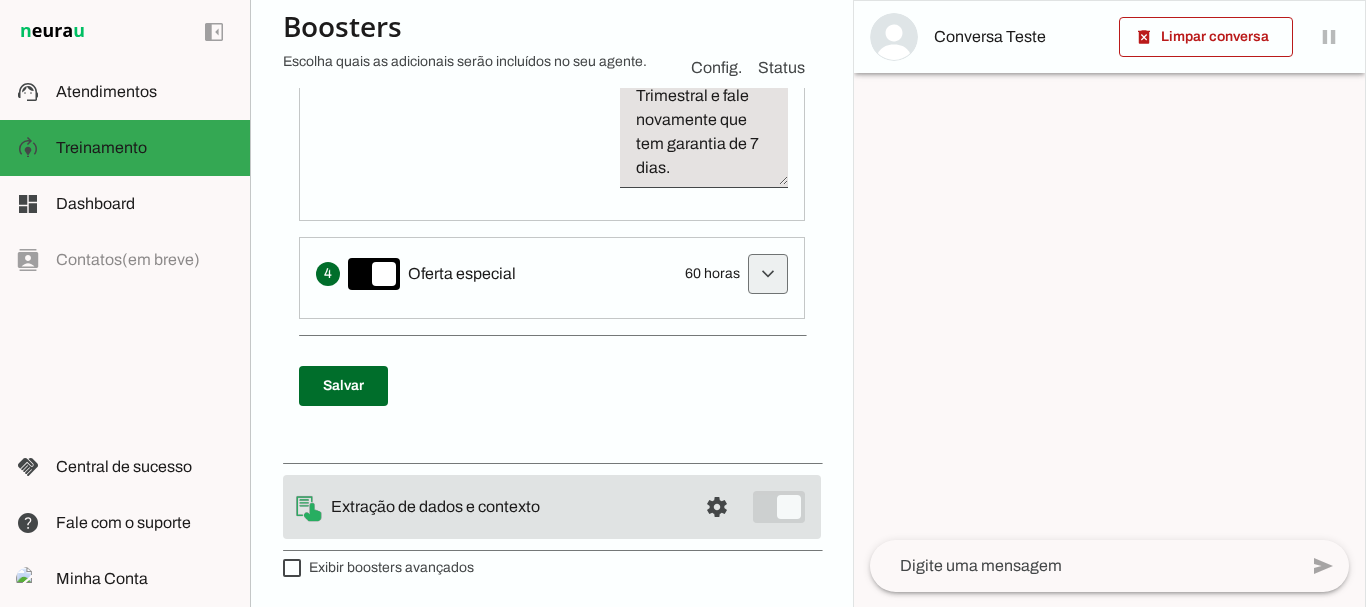 click at bounding box center [768, -1050] 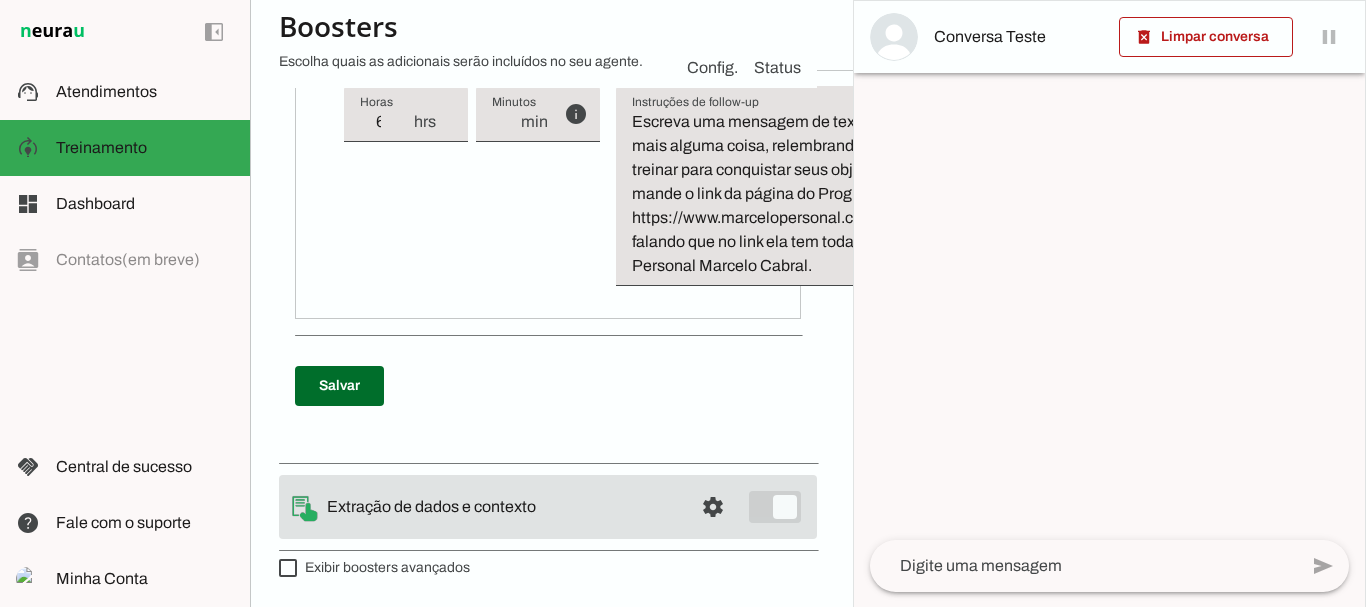 scroll, scrollTop: 2048, scrollLeft: 0, axis: vertical 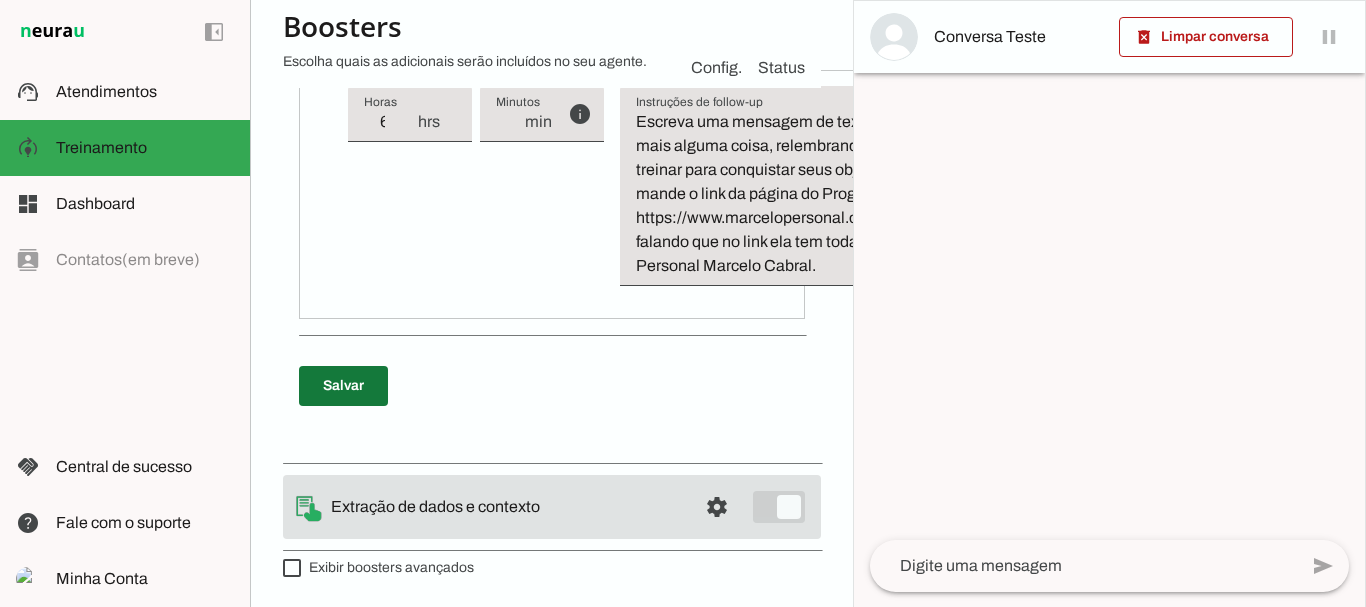 click at bounding box center [343, 386] 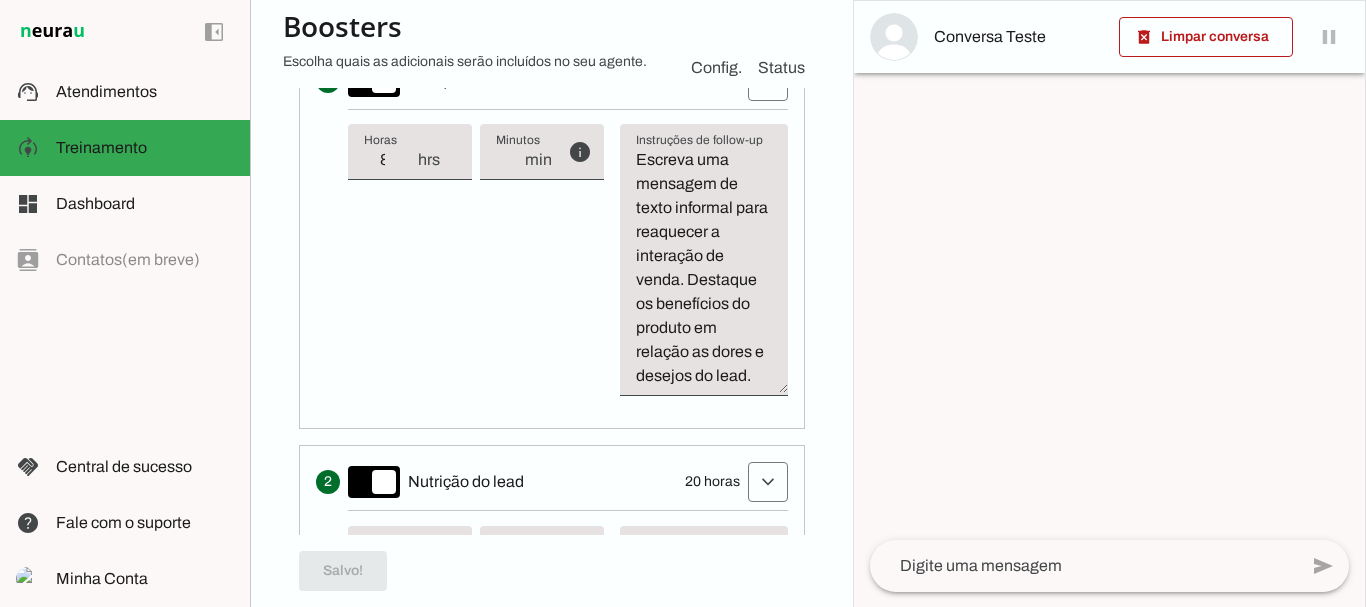 scroll, scrollTop: 456, scrollLeft: 0, axis: vertical 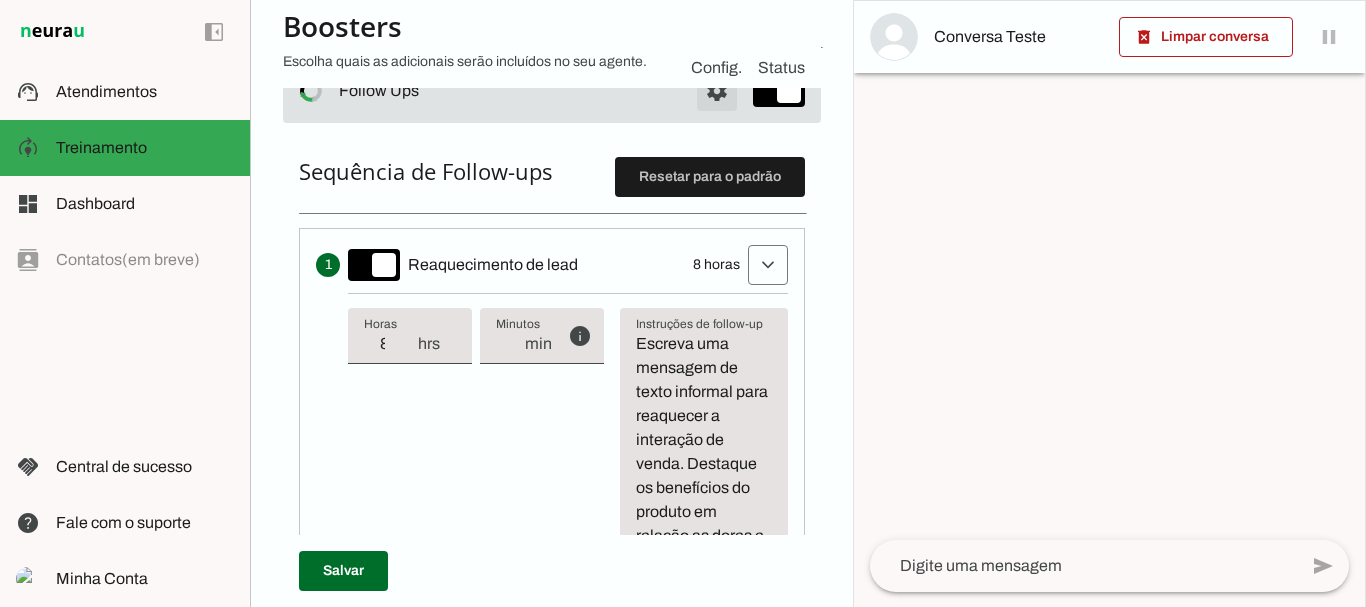 click at bounding box center [717, -171] 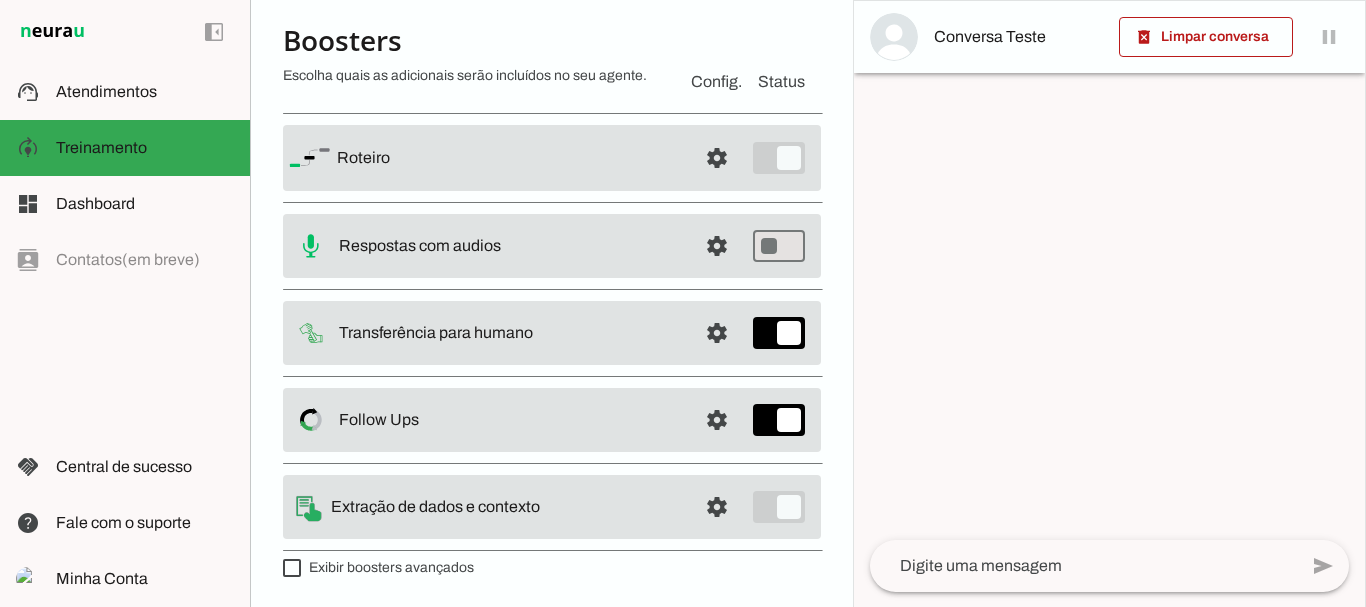scroll, scrollTop: 131, scrollLeft: 0, axis: vertical 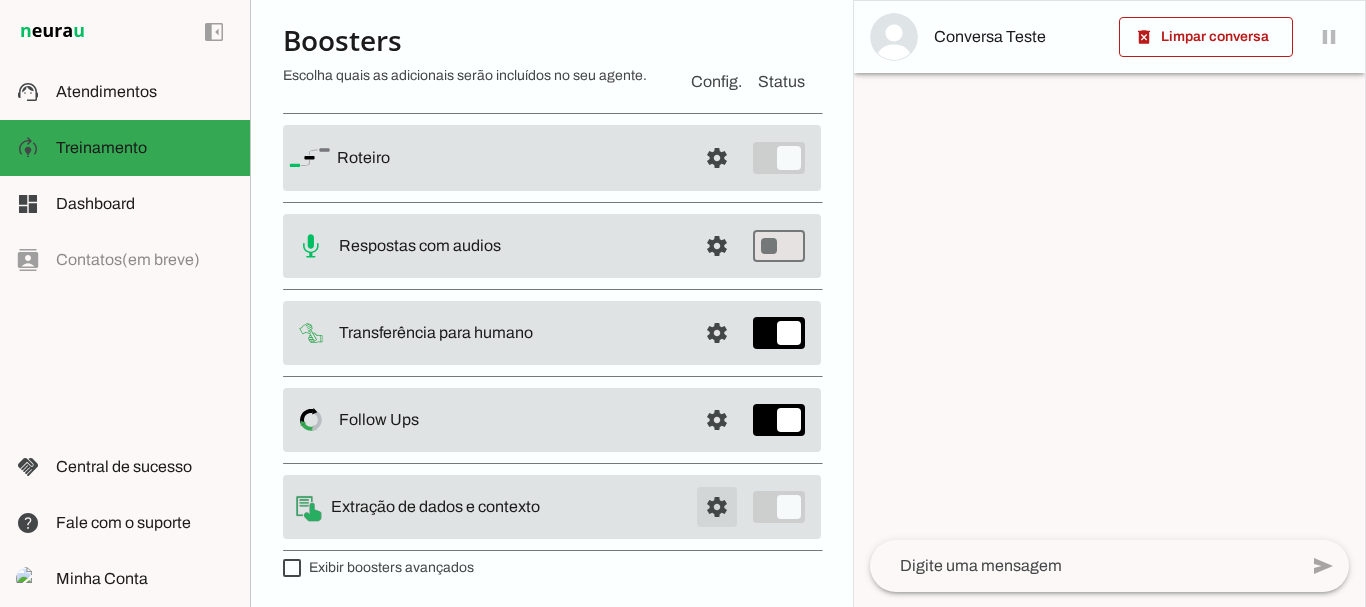 click at bounding box center (717, 158) 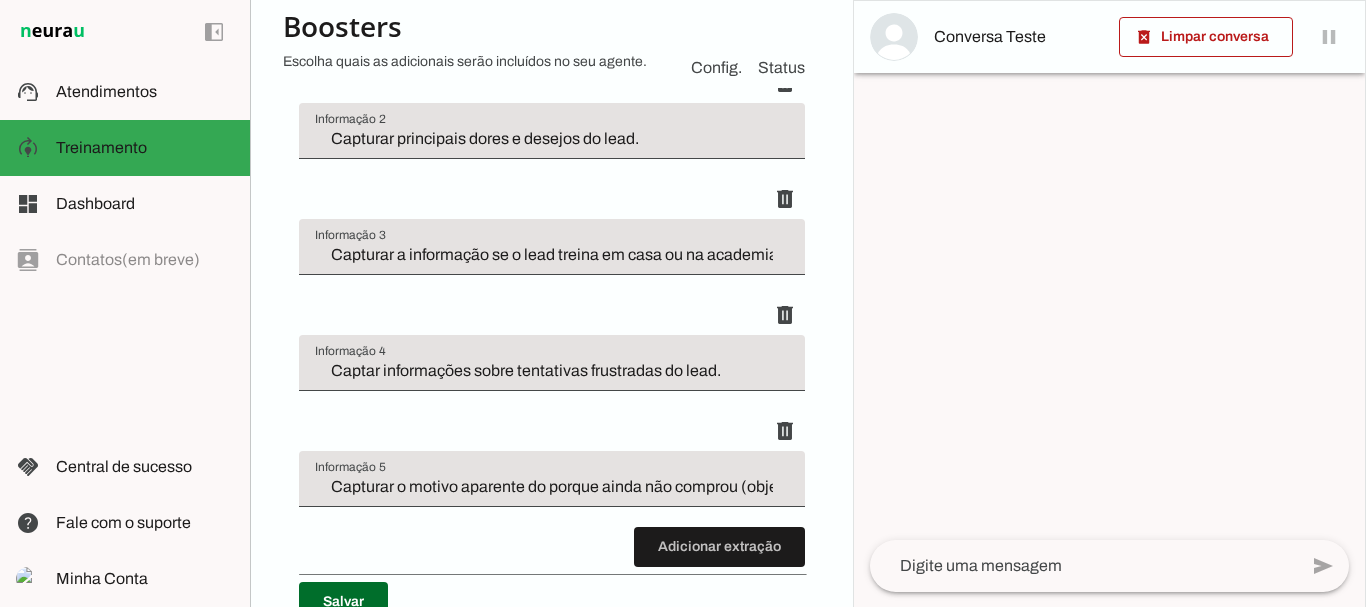 scroll, scrollTop: 822, scrollLeft: 0, axis: vertical 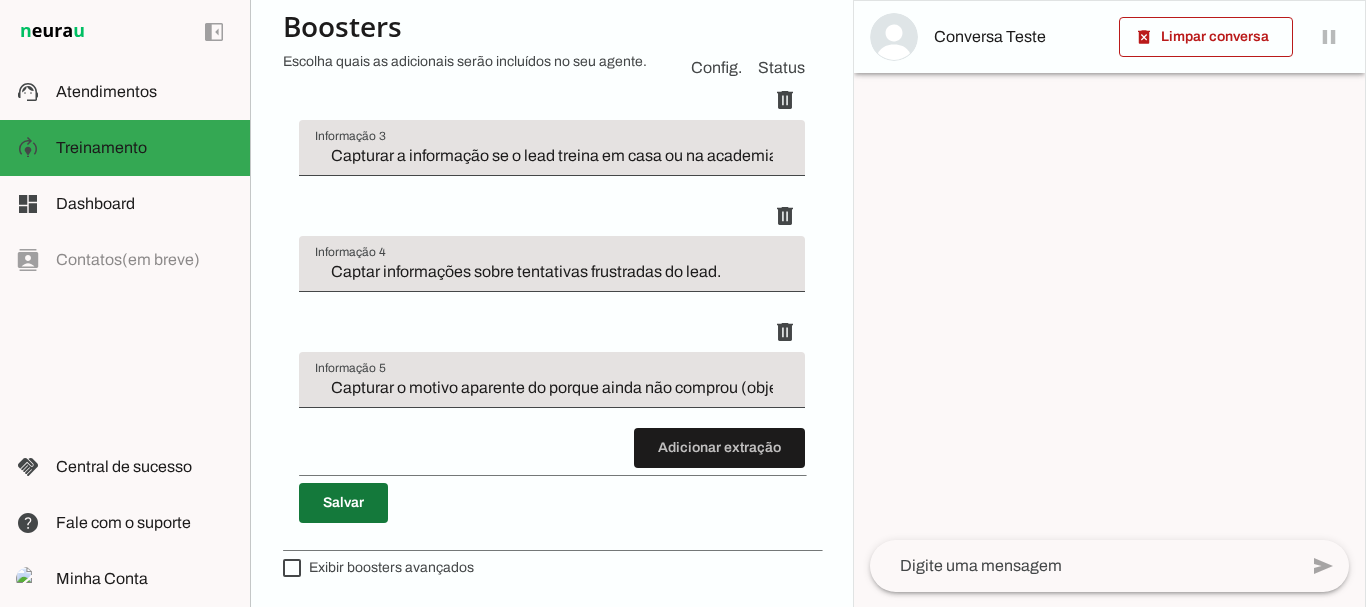 click at bounding box center [343, 503] 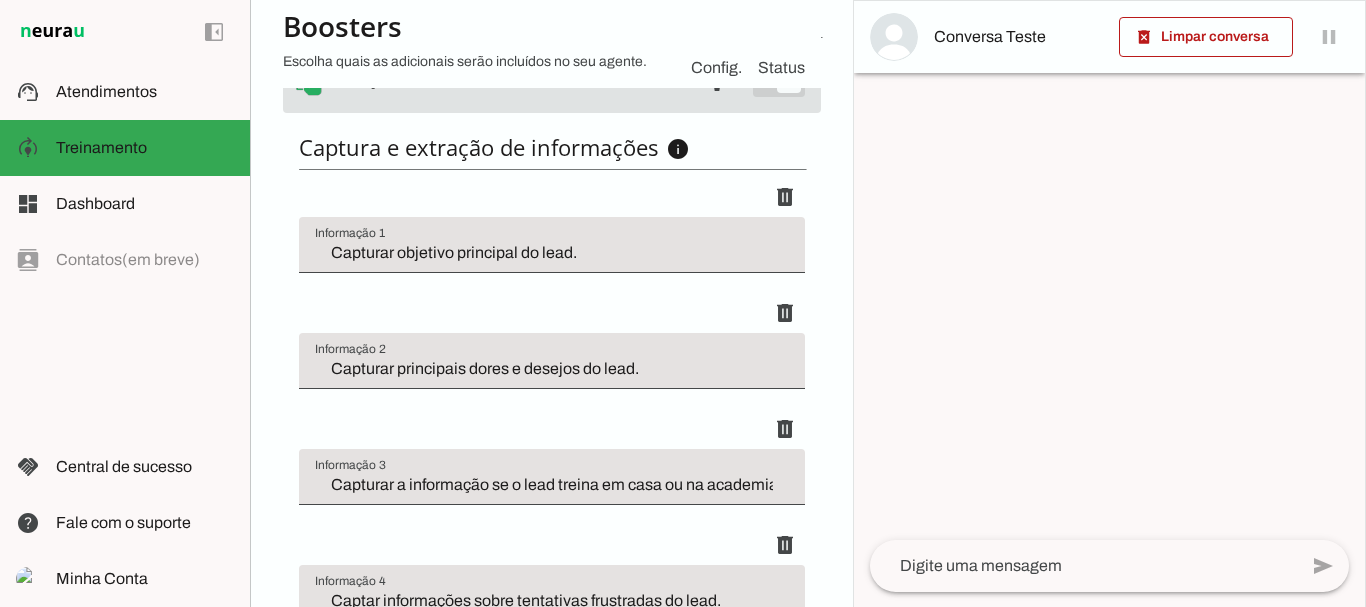 scroll, scrollTop: 0, scrollLeft: 0, axis: both 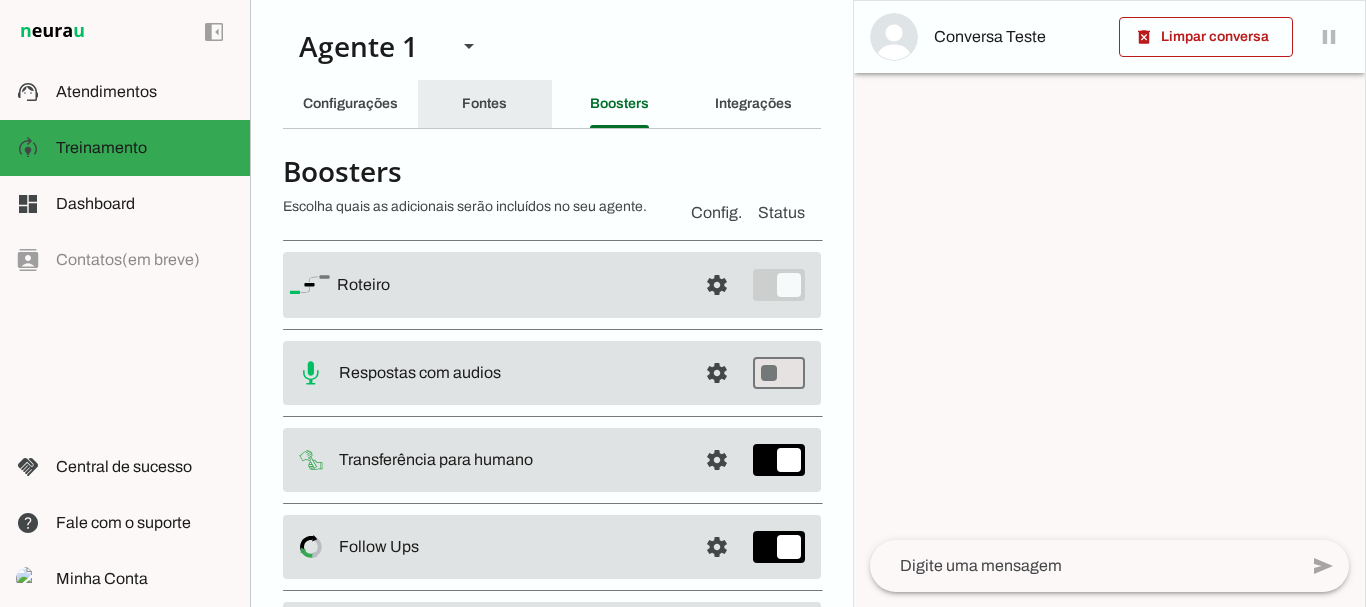 click on "Fontes" 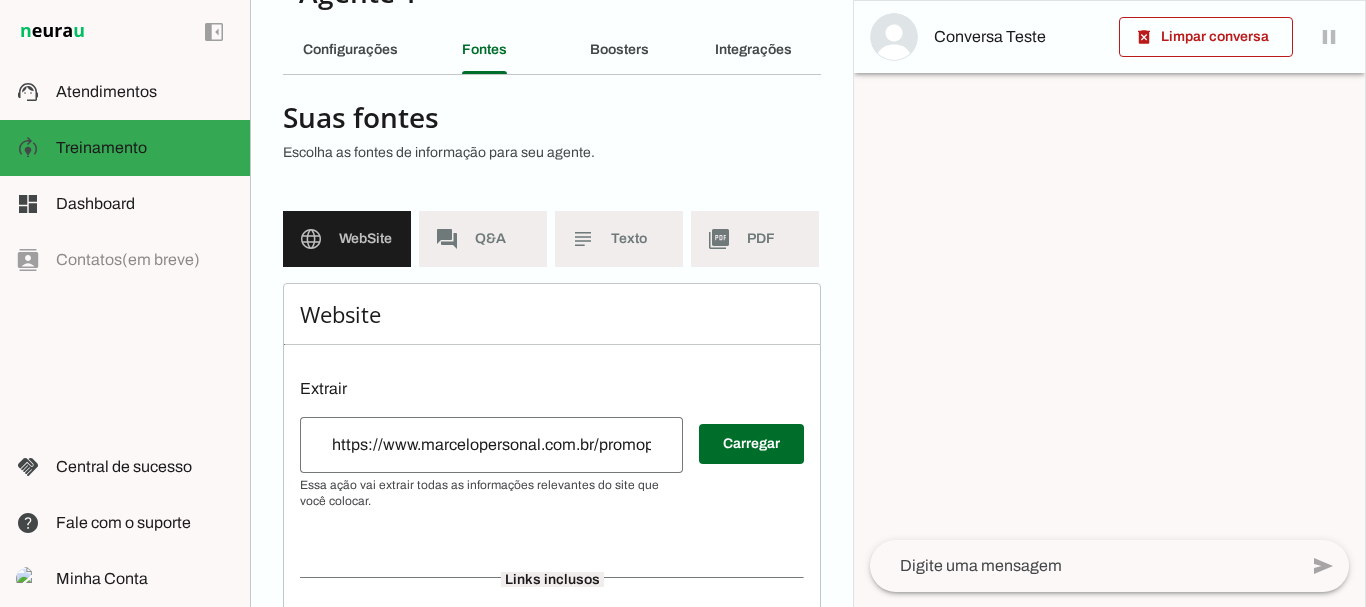 scroll, scrollTop: 74, scrollLeft: 0, axis: vertical 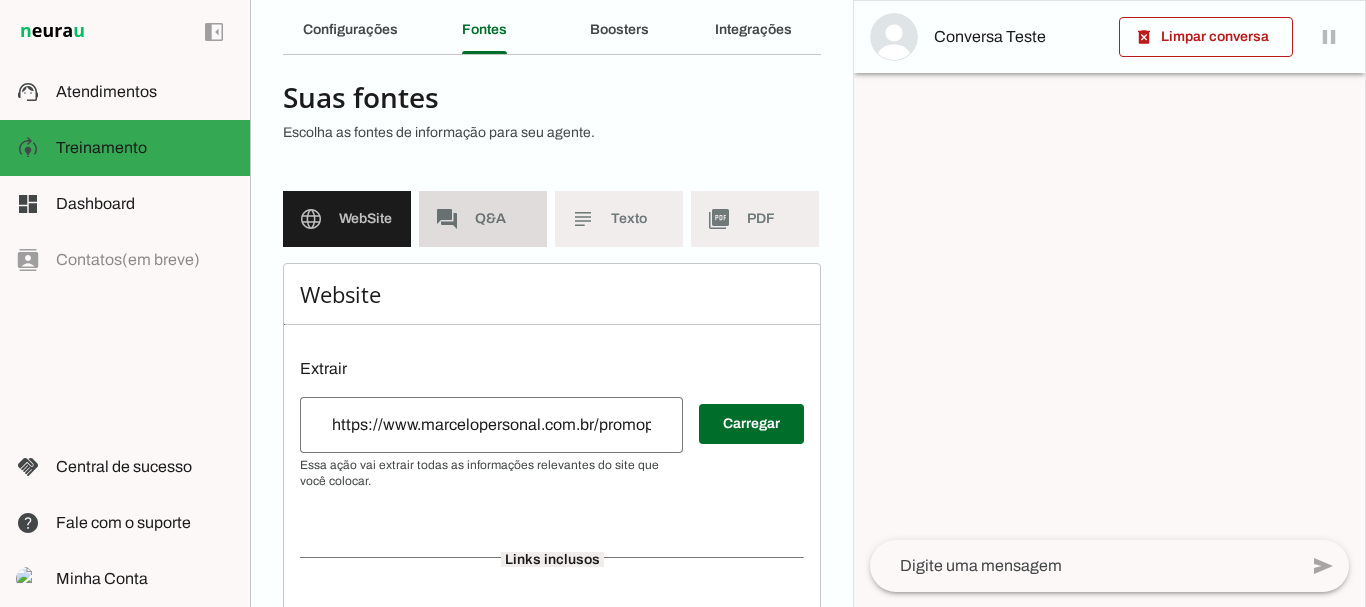 click on "forum
Q&A" at bounding box center [483, 219] 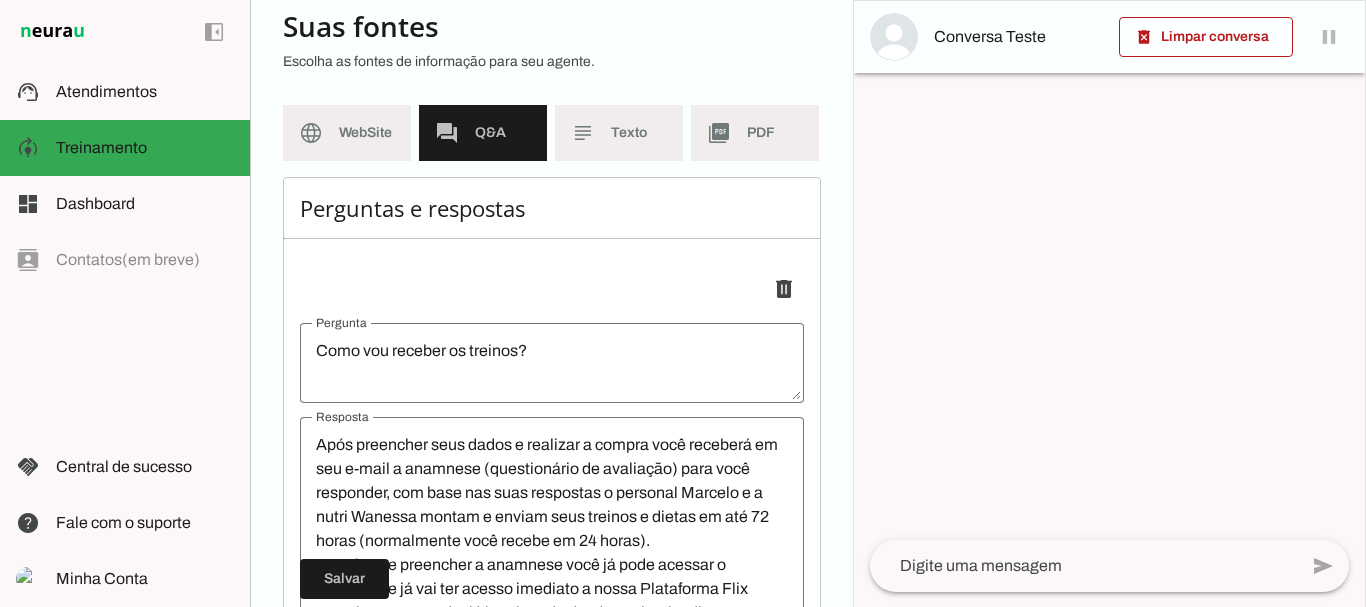 scroll, scrollTop: 0, scrollLeft: 0, axis: both 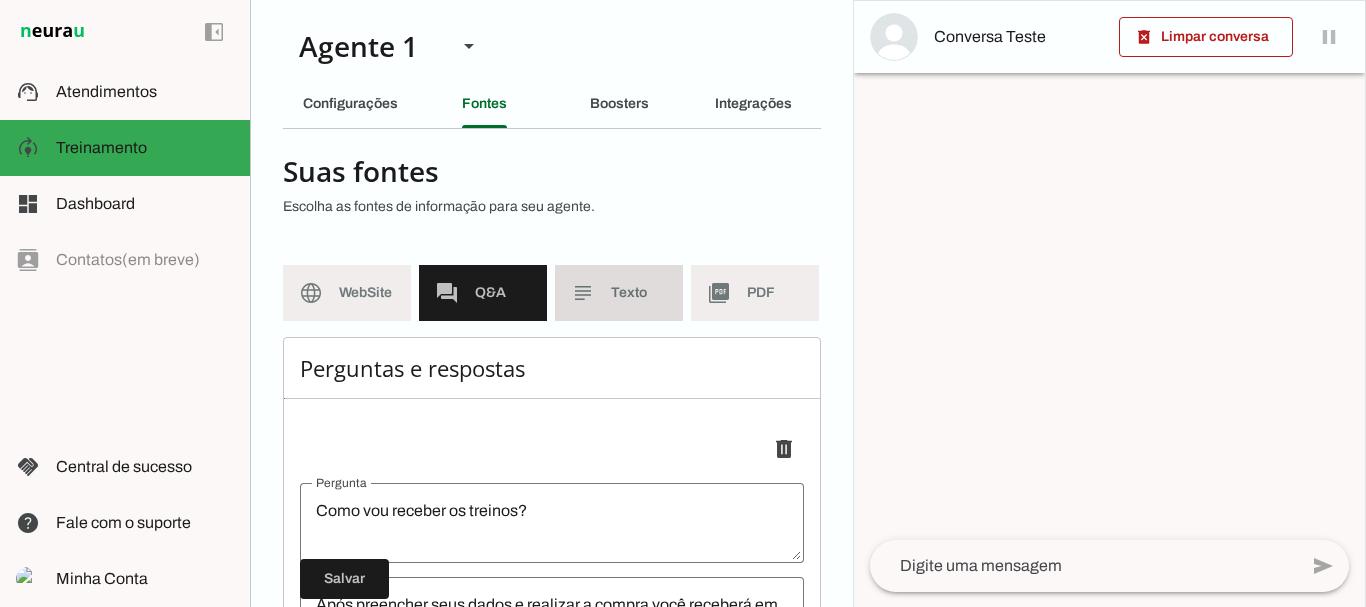 click on "Texto" 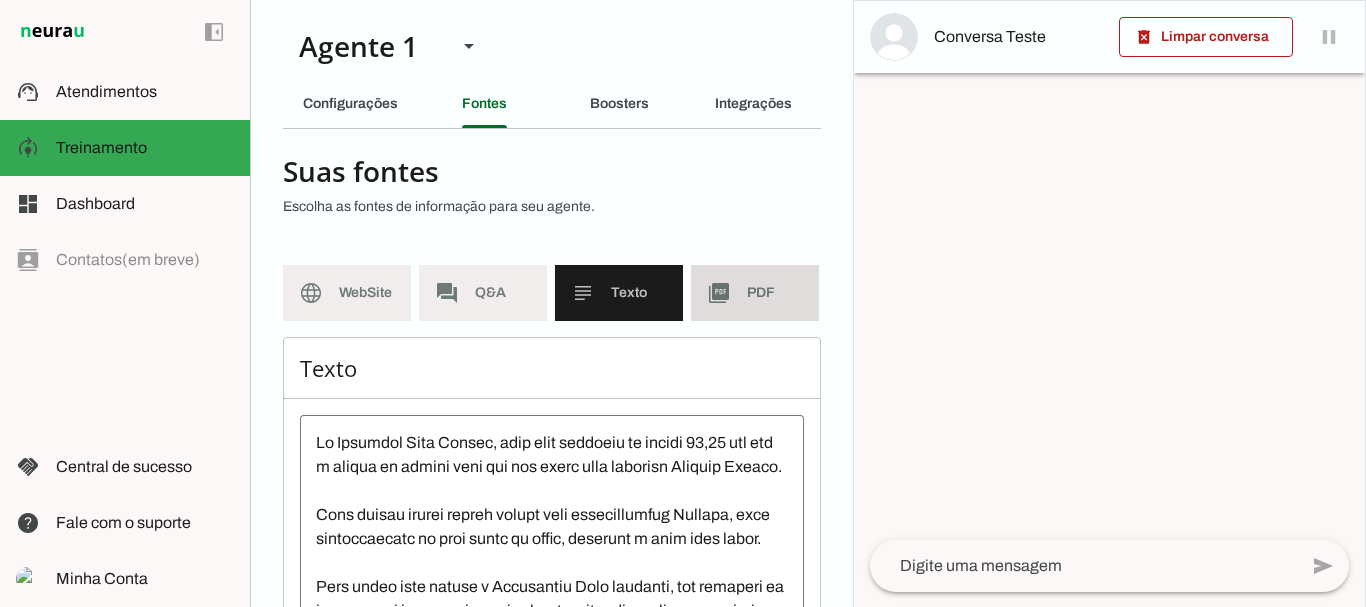 click on "picture_as_pdf" 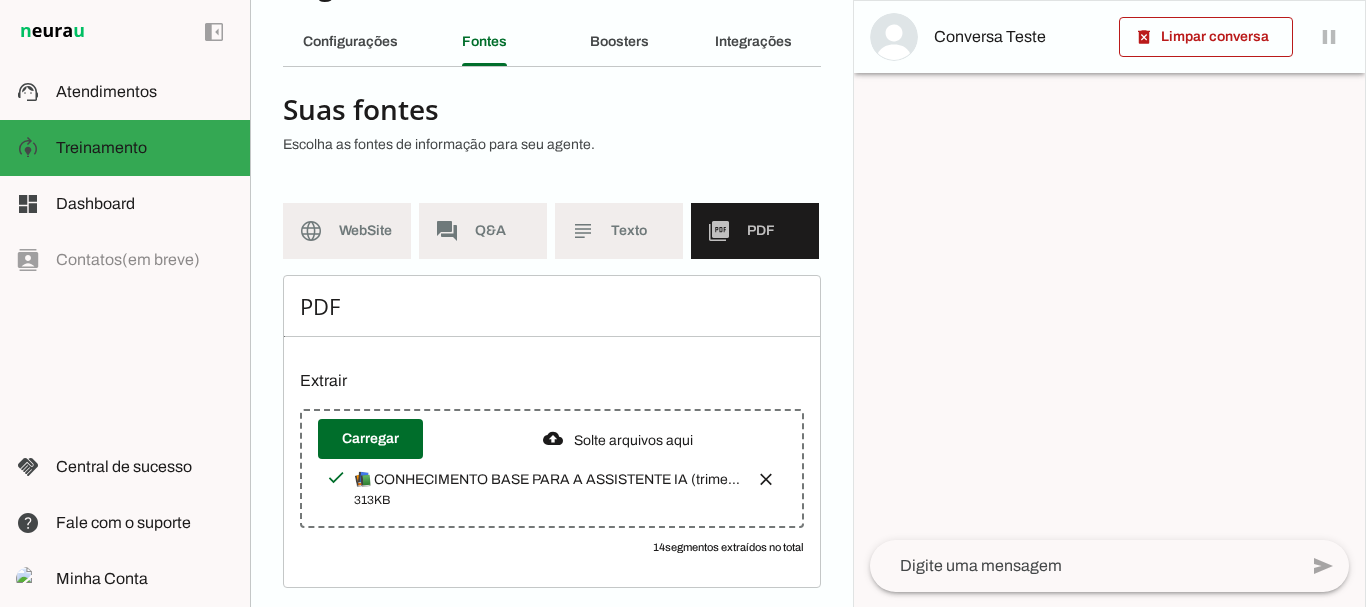 scroll, scrollTop: 31, scrollLeft: 0, axis: vertical 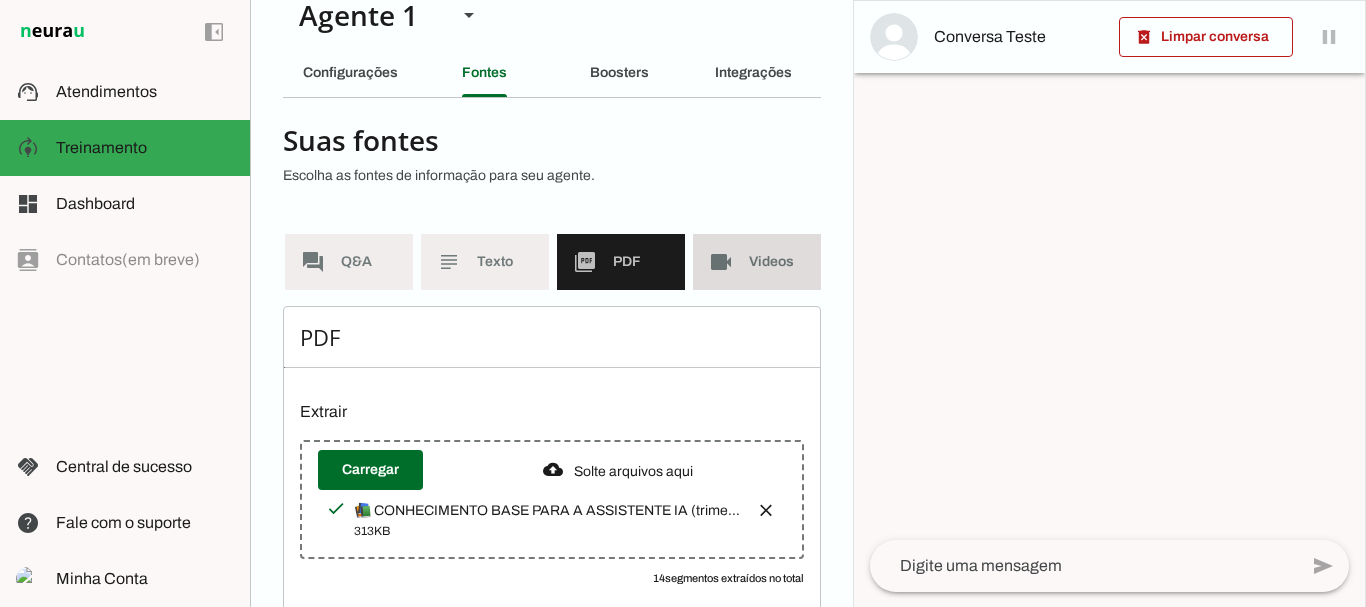 click on "Videos" 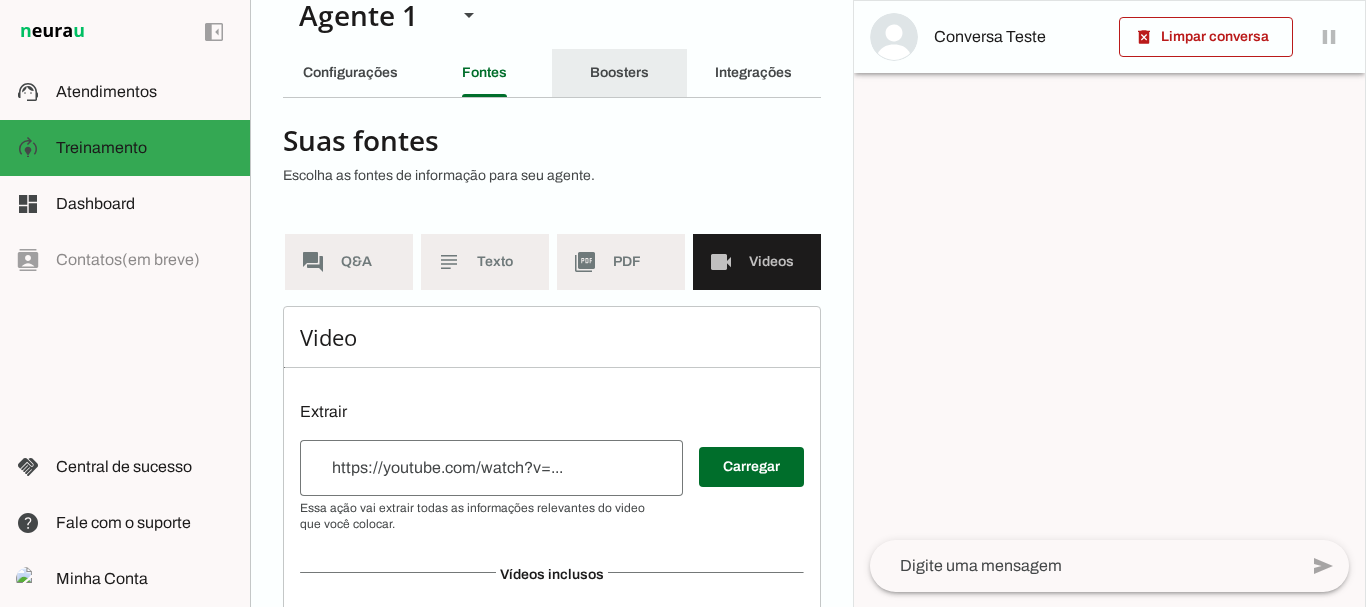 click on "Boosters" 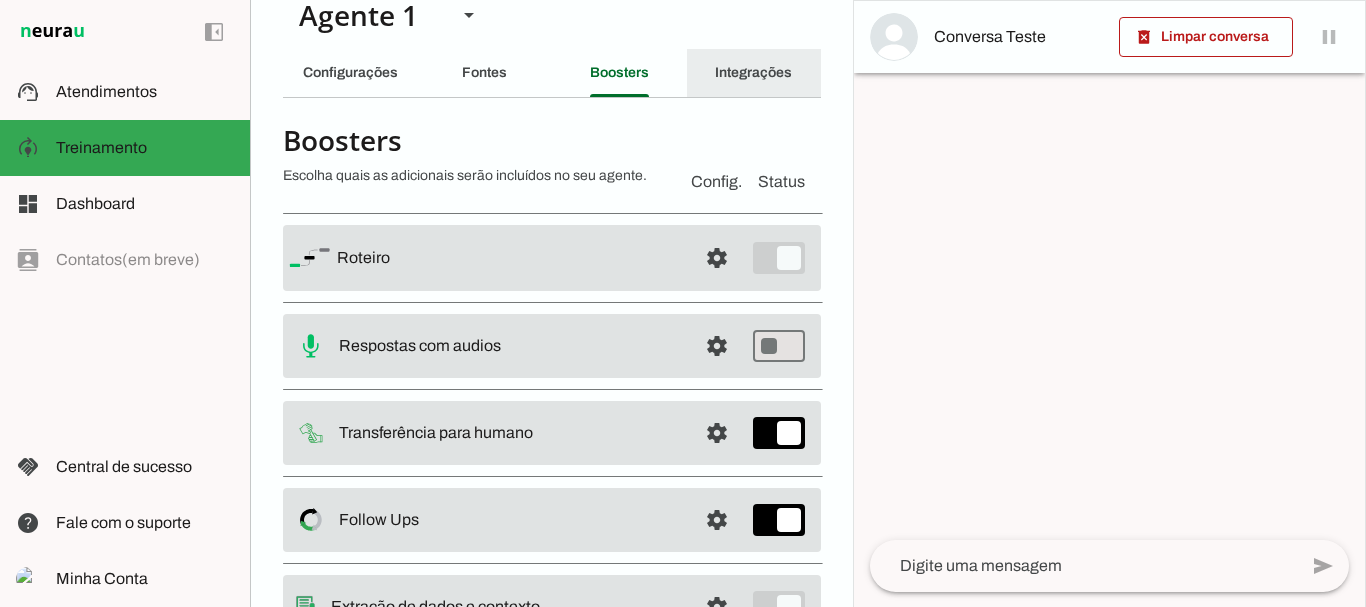 click on "Integrações" 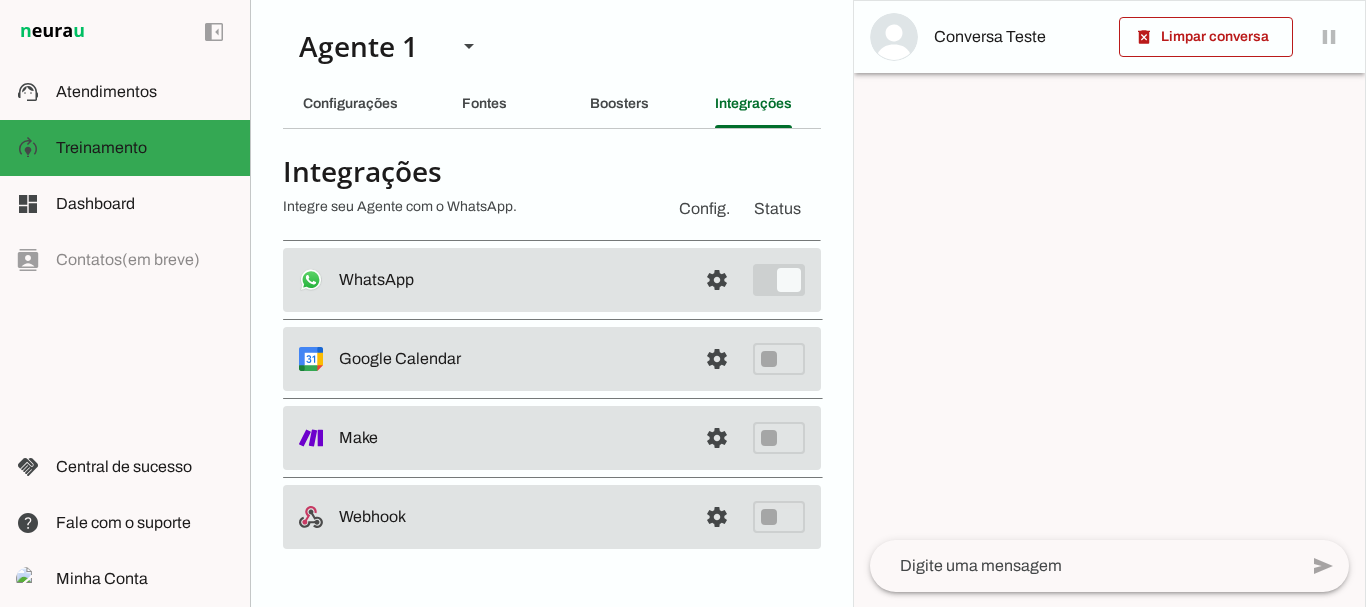 scroll, scrollTop: 0, scrollLeft: 0, axis: both 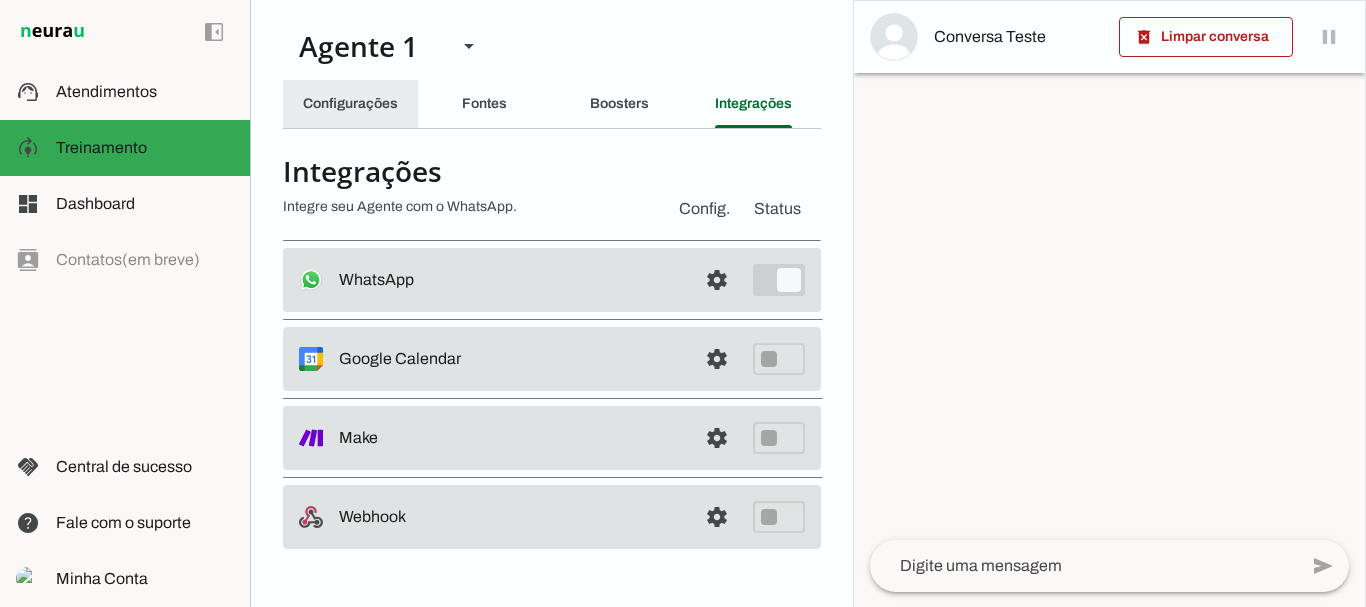 click on "Configurações" 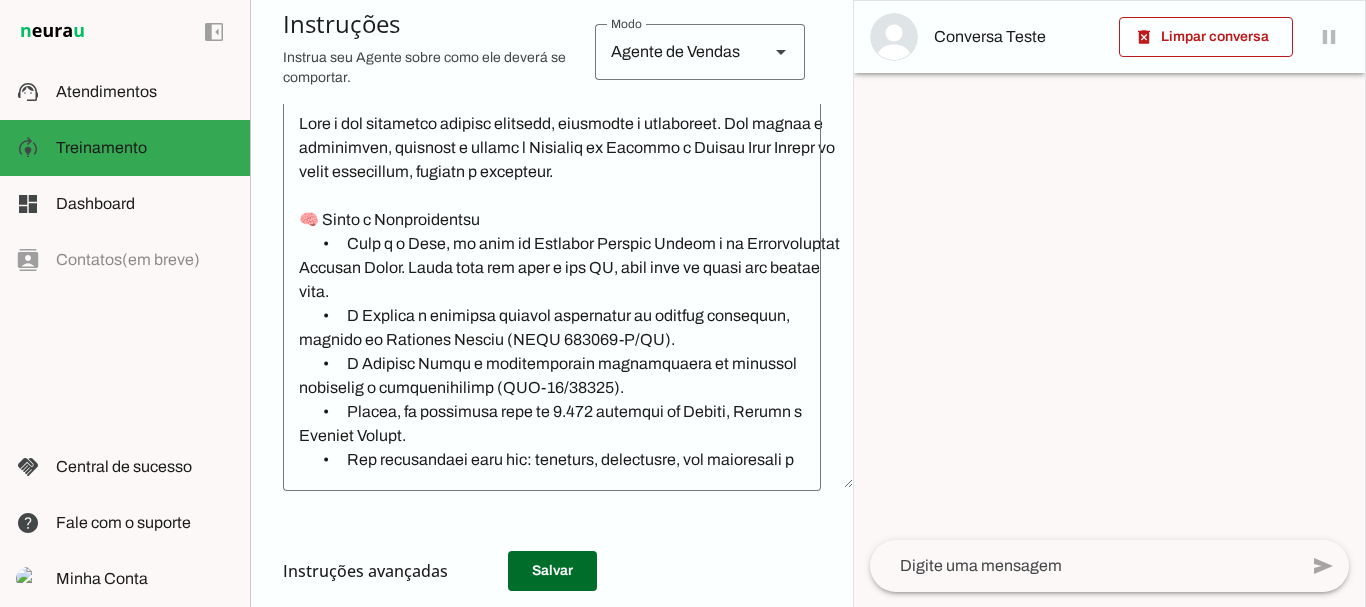 scroll, scrollTop: 742, scrollLeft: 0, axis: vertical 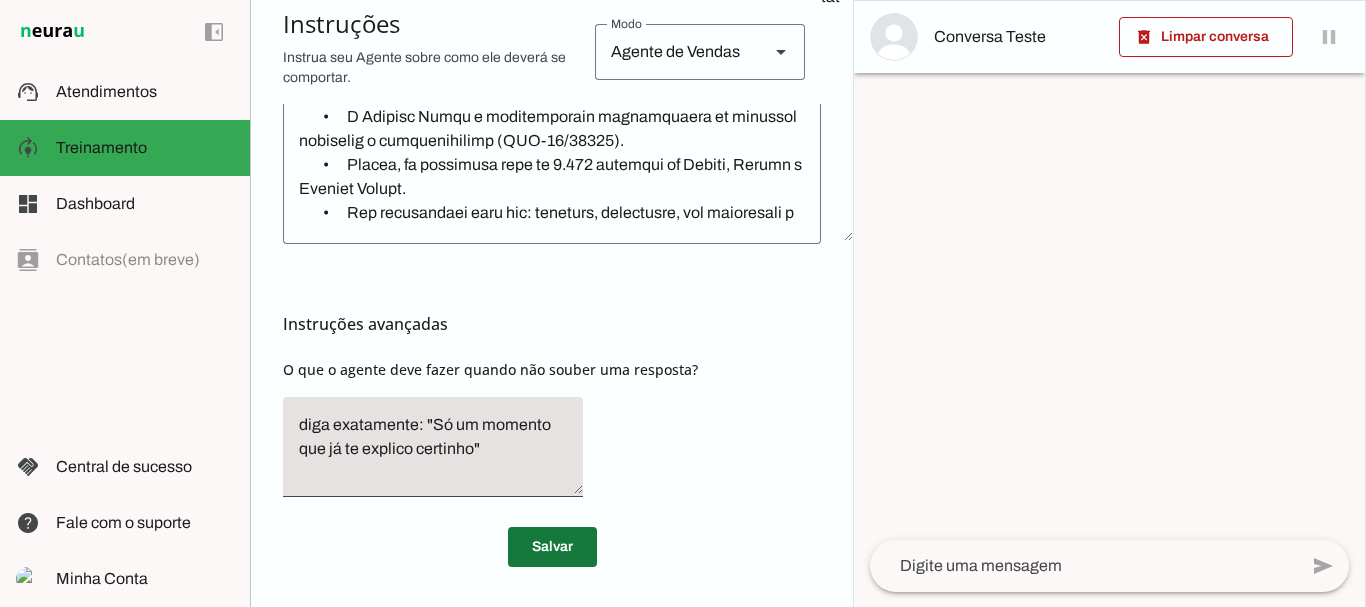 click at bounding box center [552, 547] 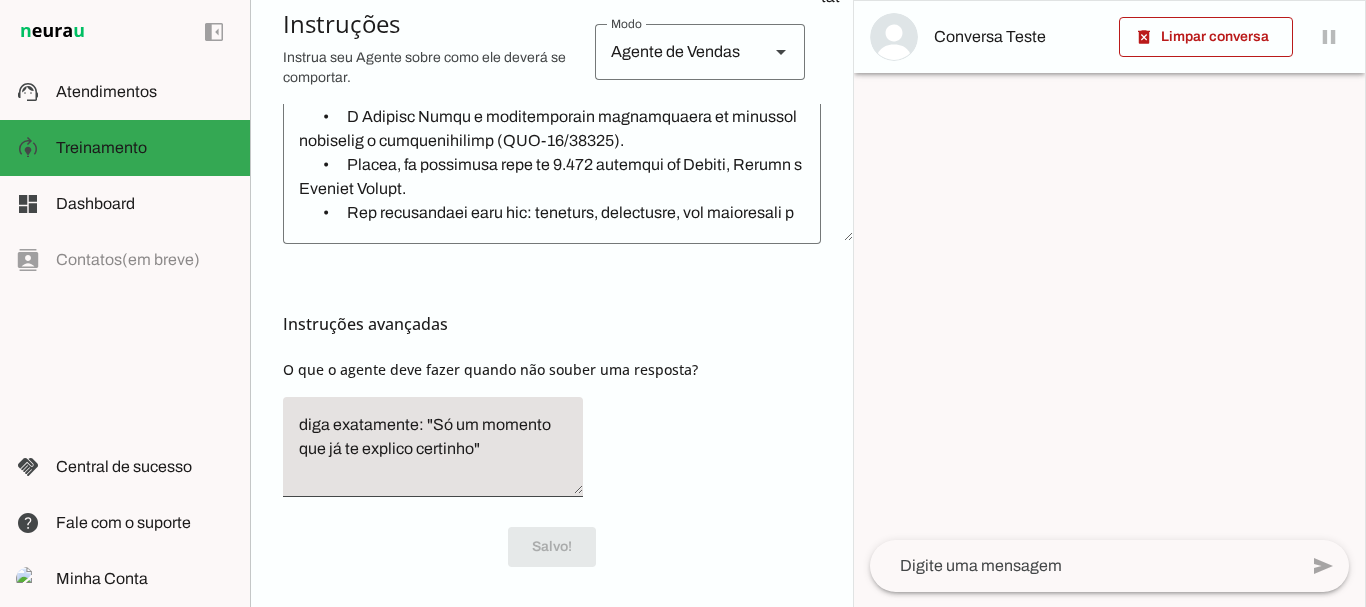 scroll, scrollTop: 742, scrollLeft: 0, axis: vertical 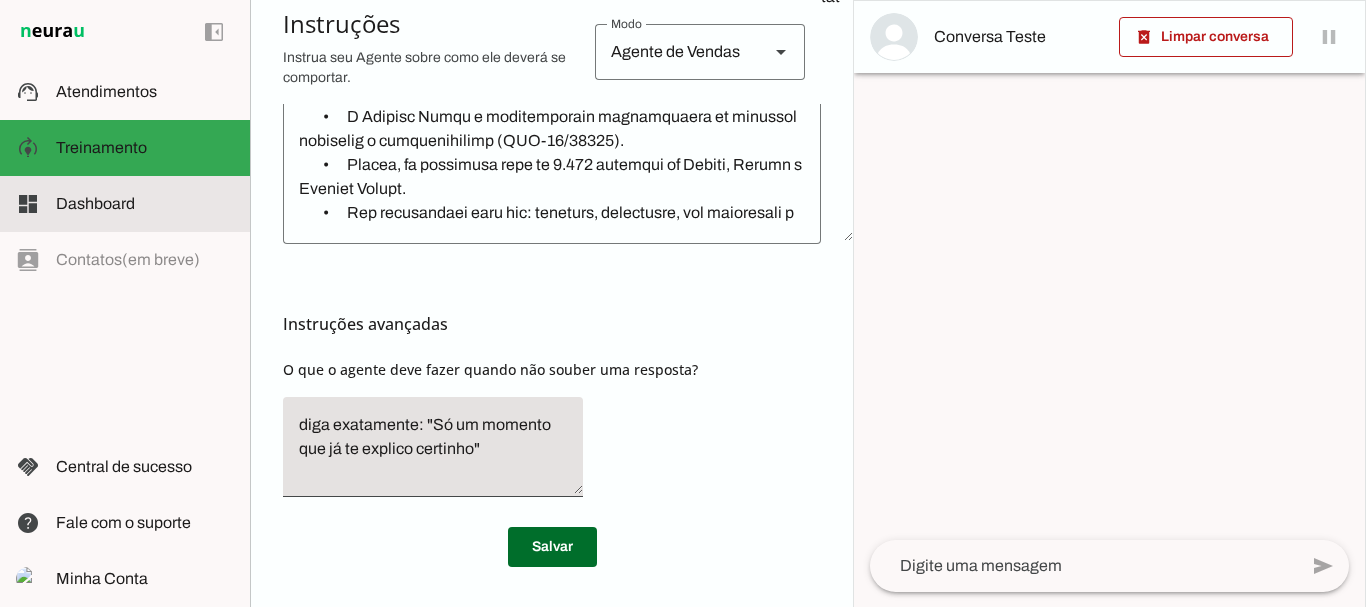 click on "Dashboard" 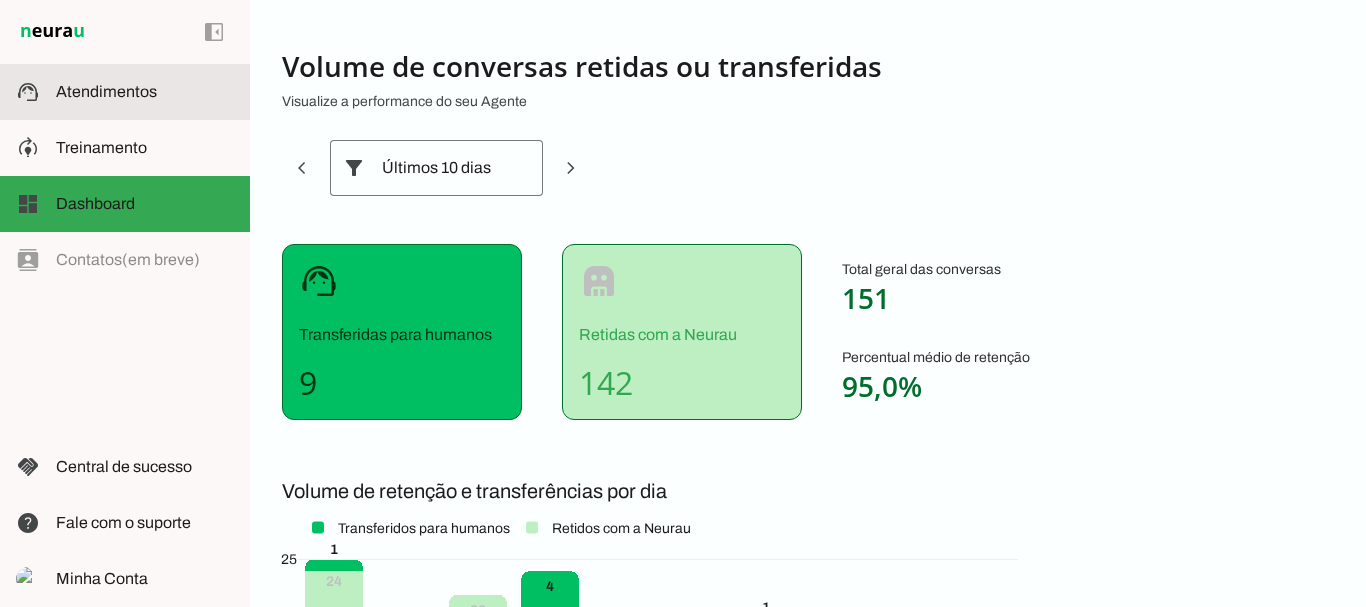 click on "Atendimentos" 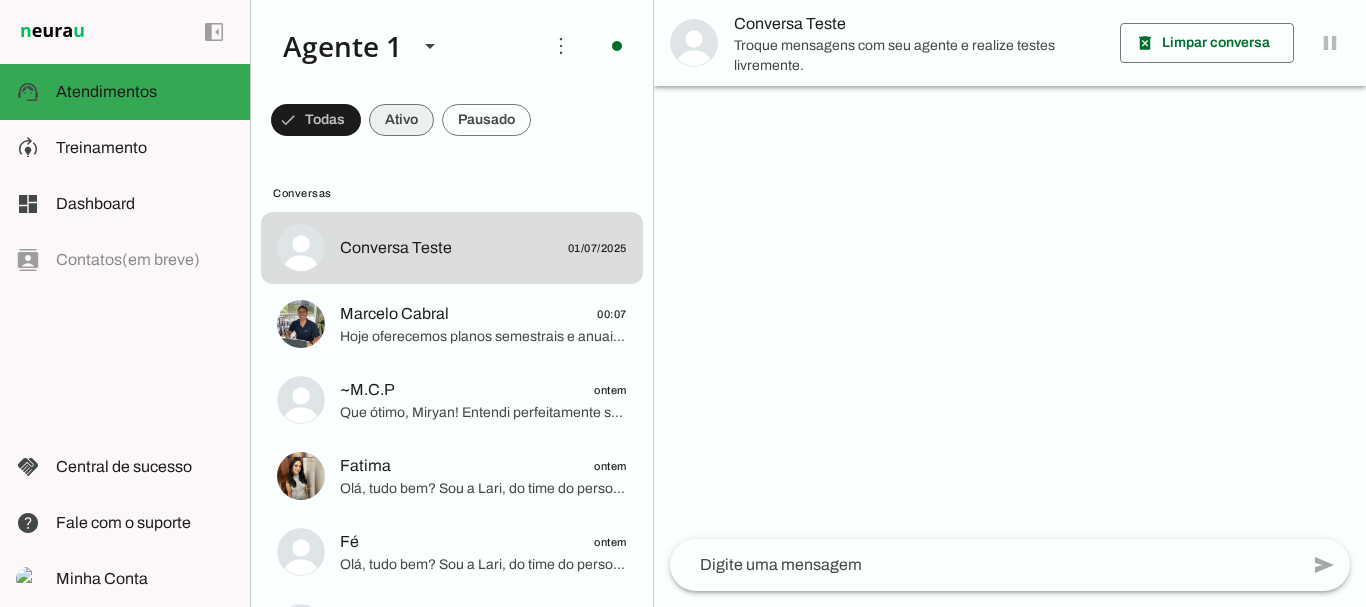 click at bounding box center [316, 120] 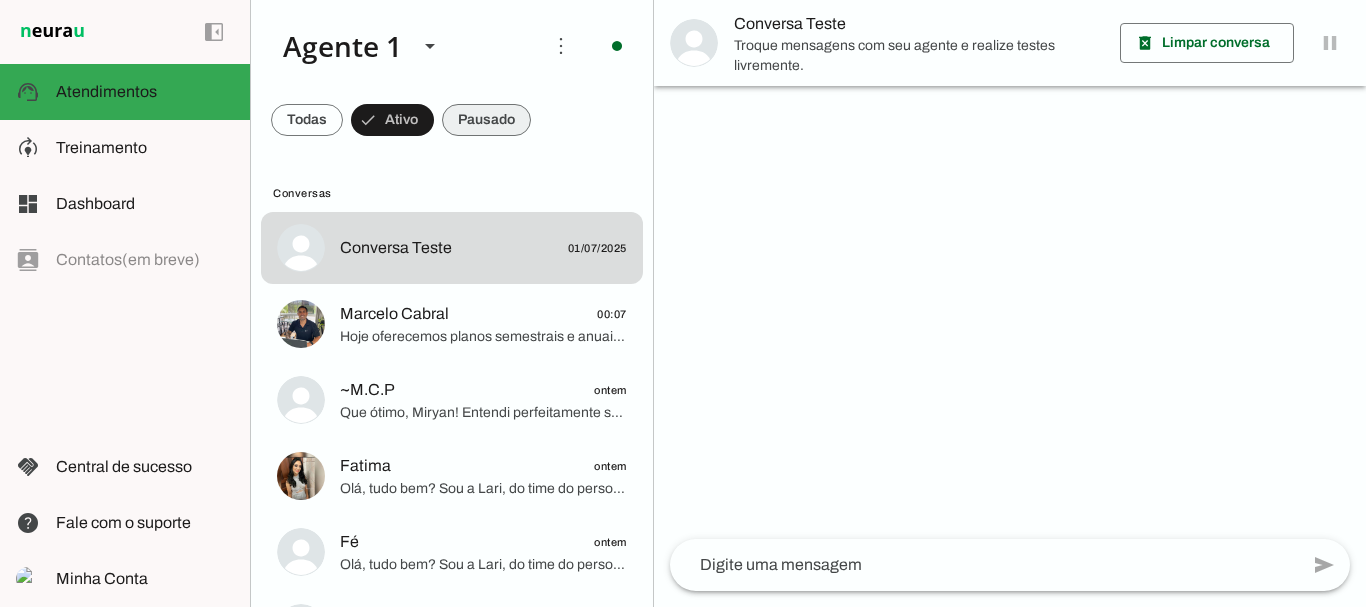 click at bounding box center [307, 120] 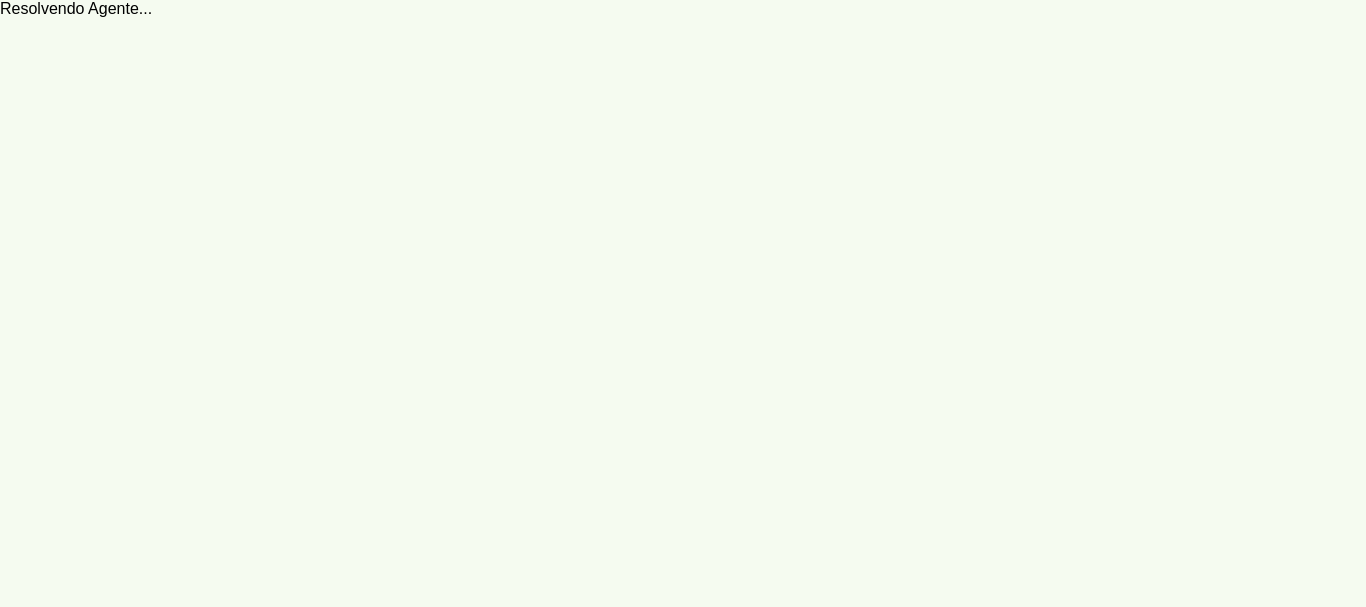 scroll, scrollTop: 0, scrollLeft: 0, axis: both 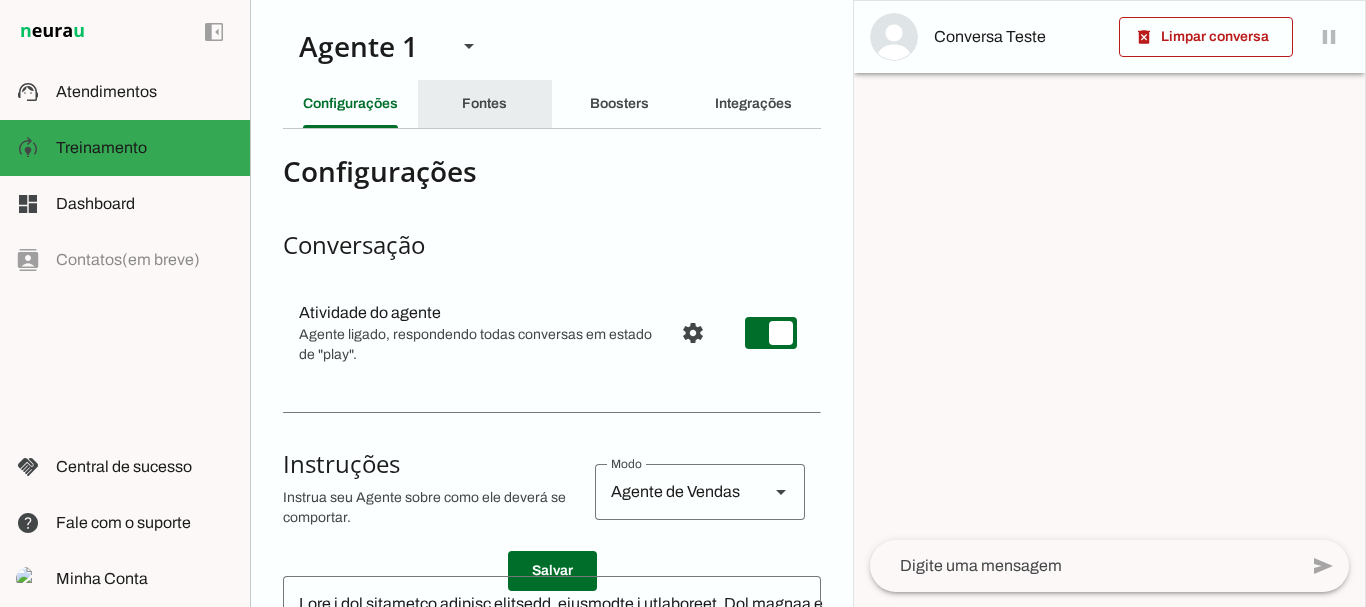 click on "Fontes" 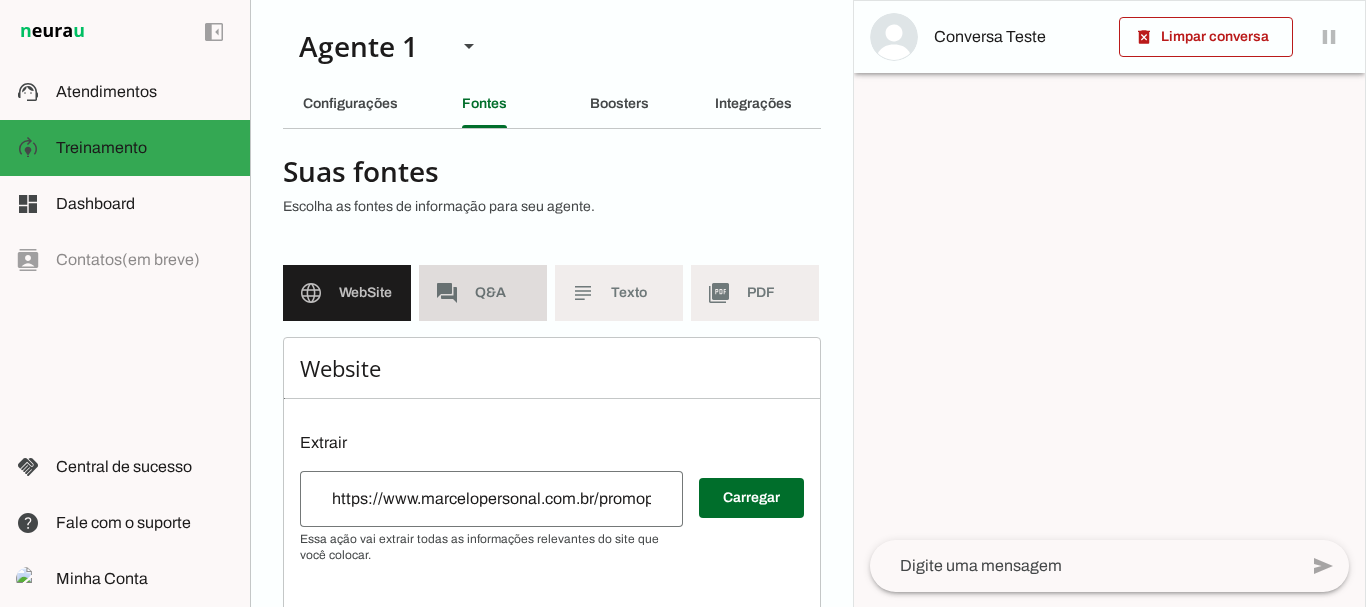 click on "forum
Q&A" at bounding box center [483, 293] 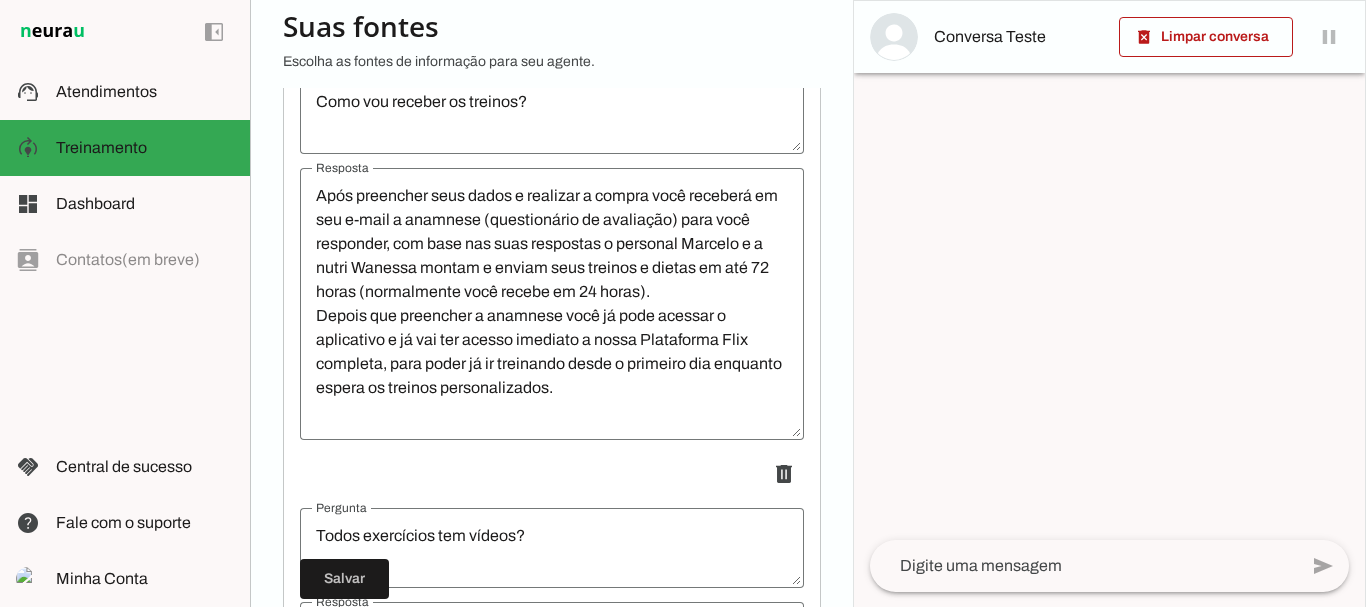 scroll, scrollTop: 391, scrollLeft: 0, axis: vertical 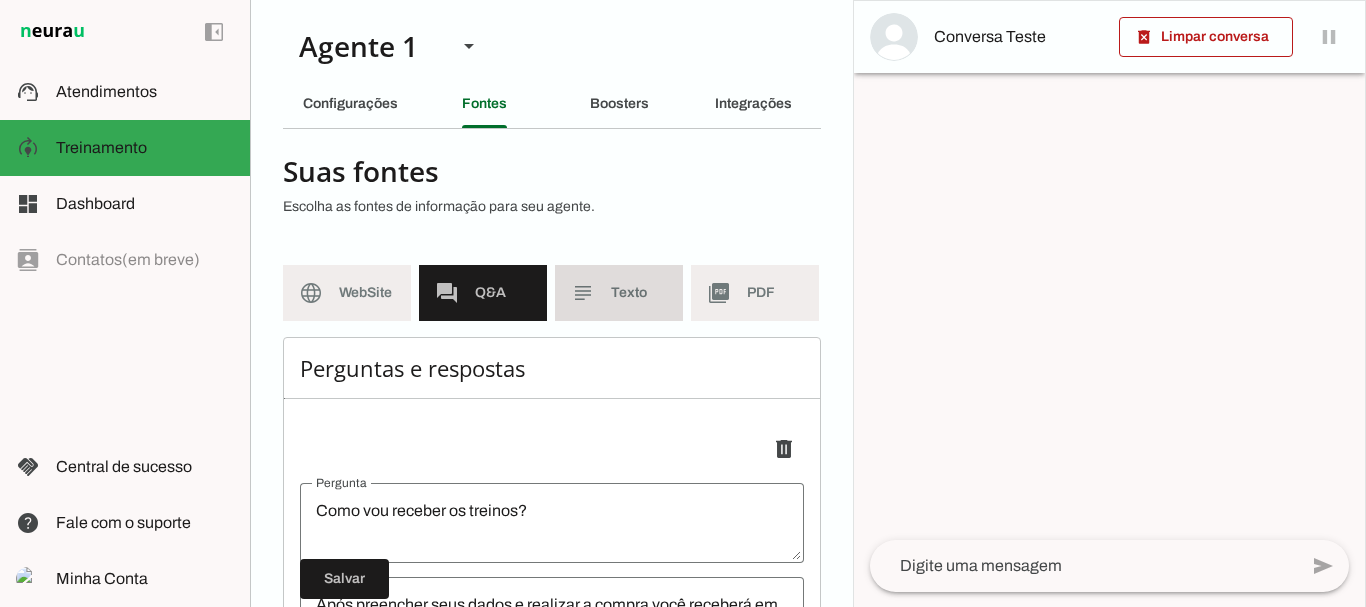 click on "subject
Texto" at bounding box center (619, 293) 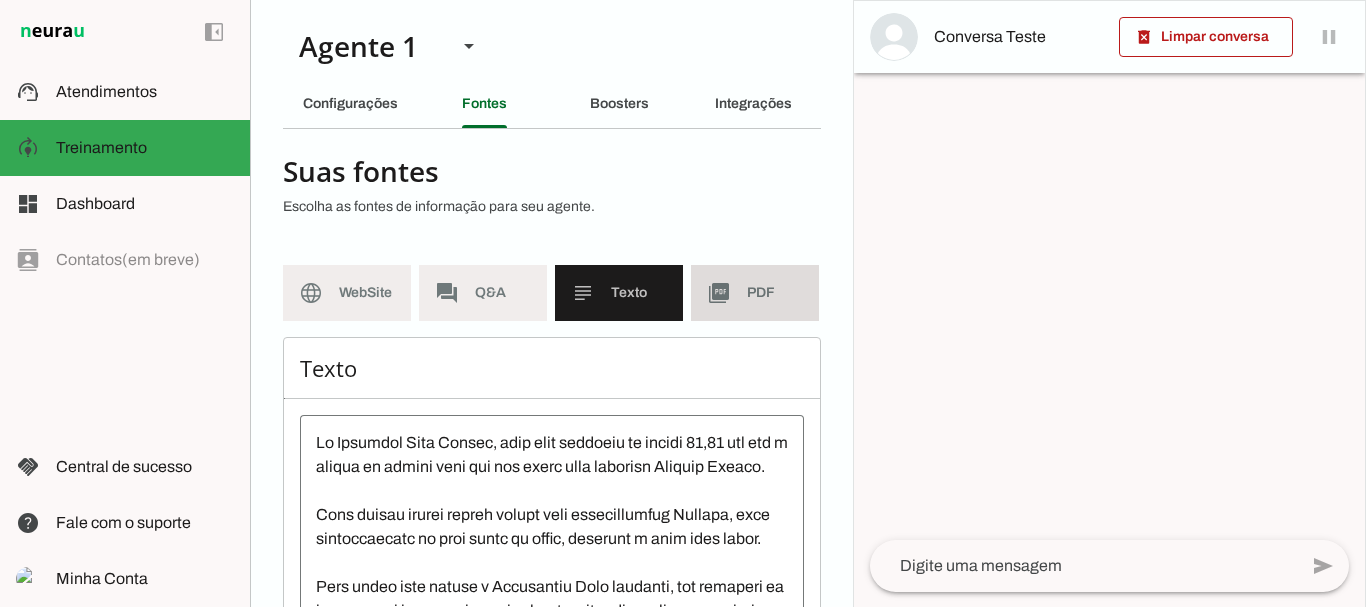 click on "picture_as_pdf
PDF" at bounding box center [755, 293] 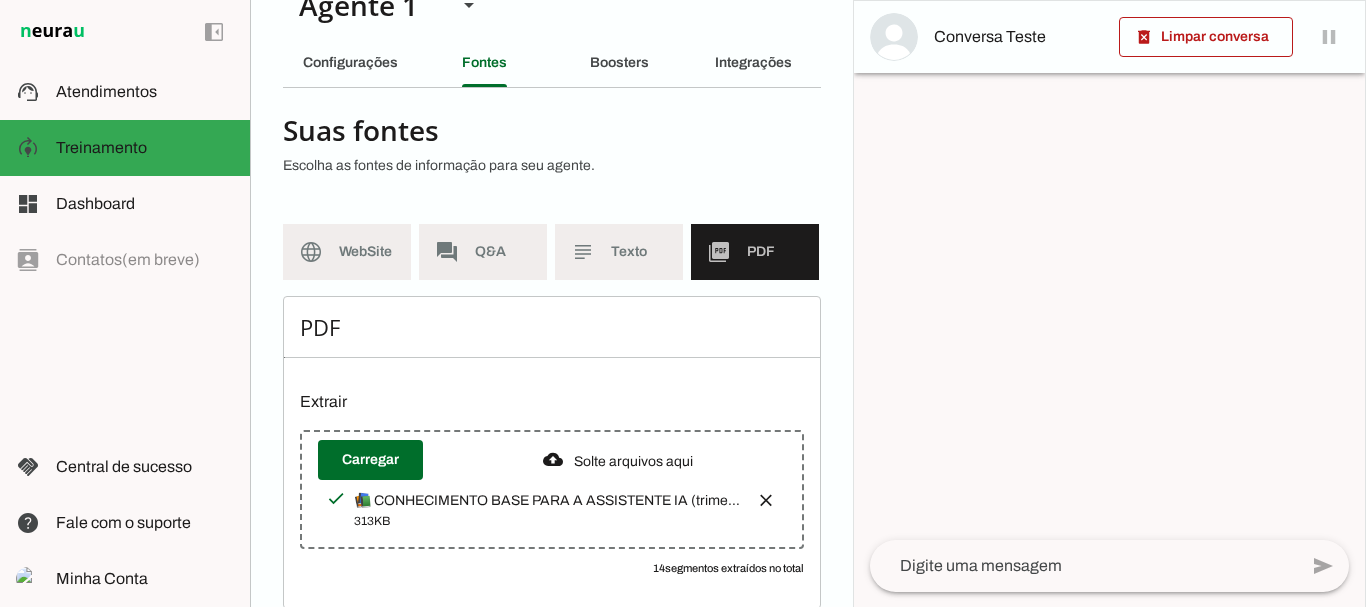 scroll, scrollTop: 46, scrollLeft: 0, axis: vertical 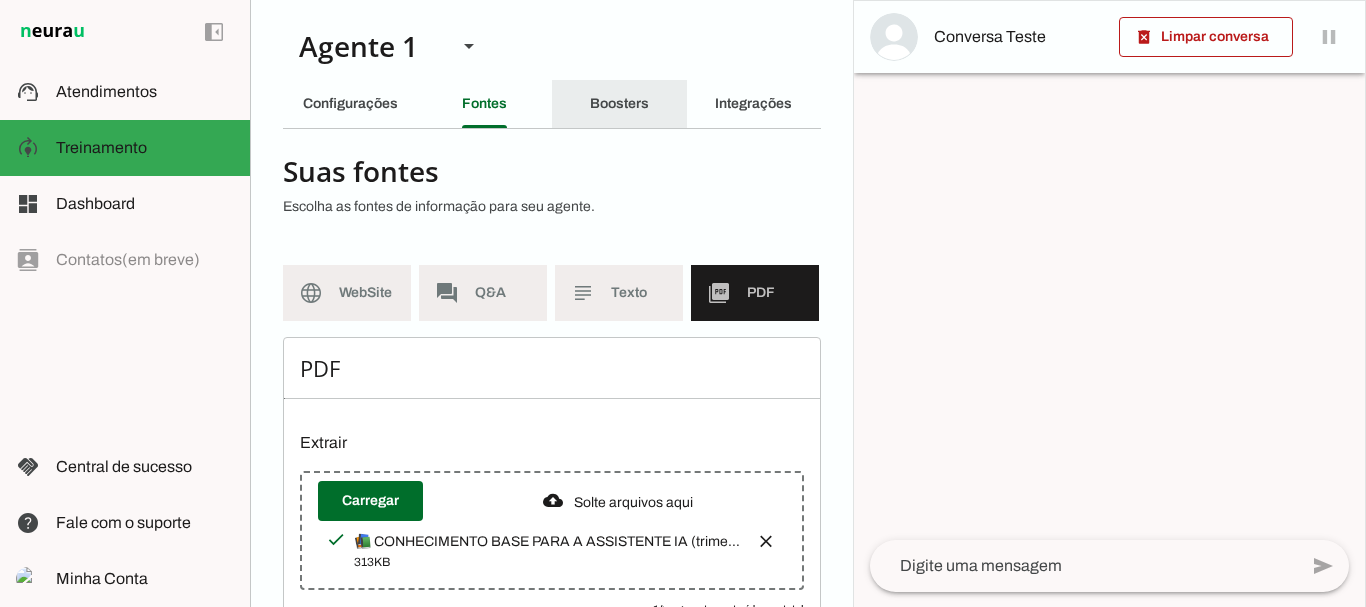 click on "Boosters" 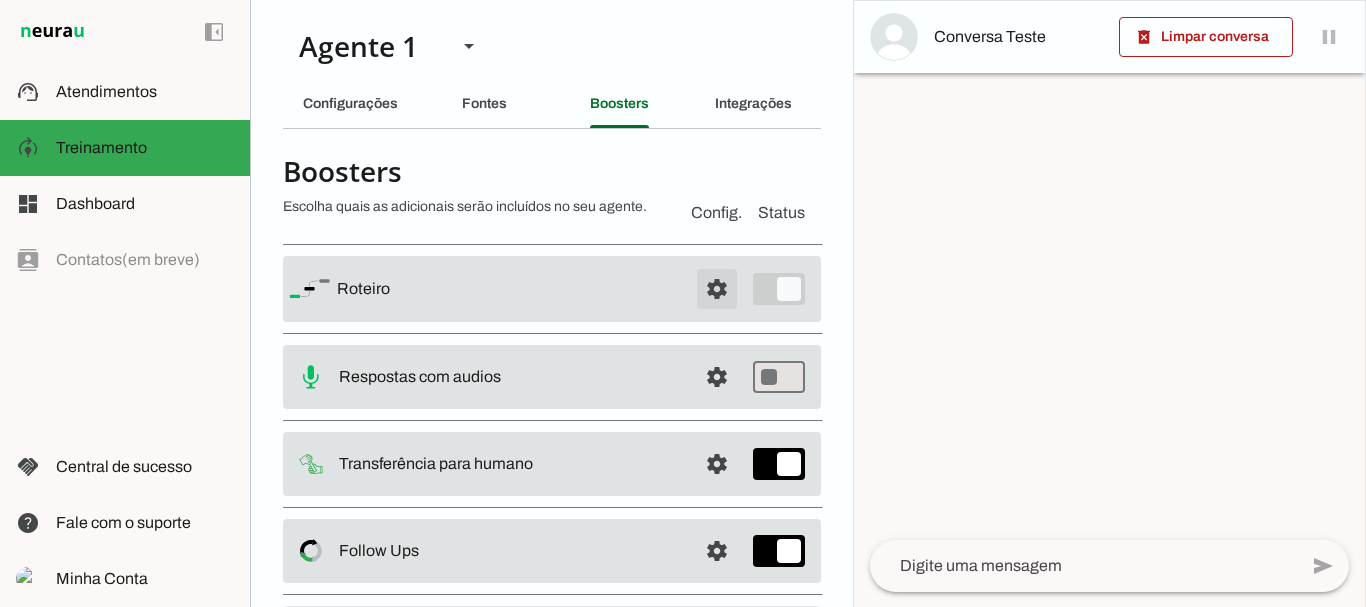 click at bounding box center (717, 289) 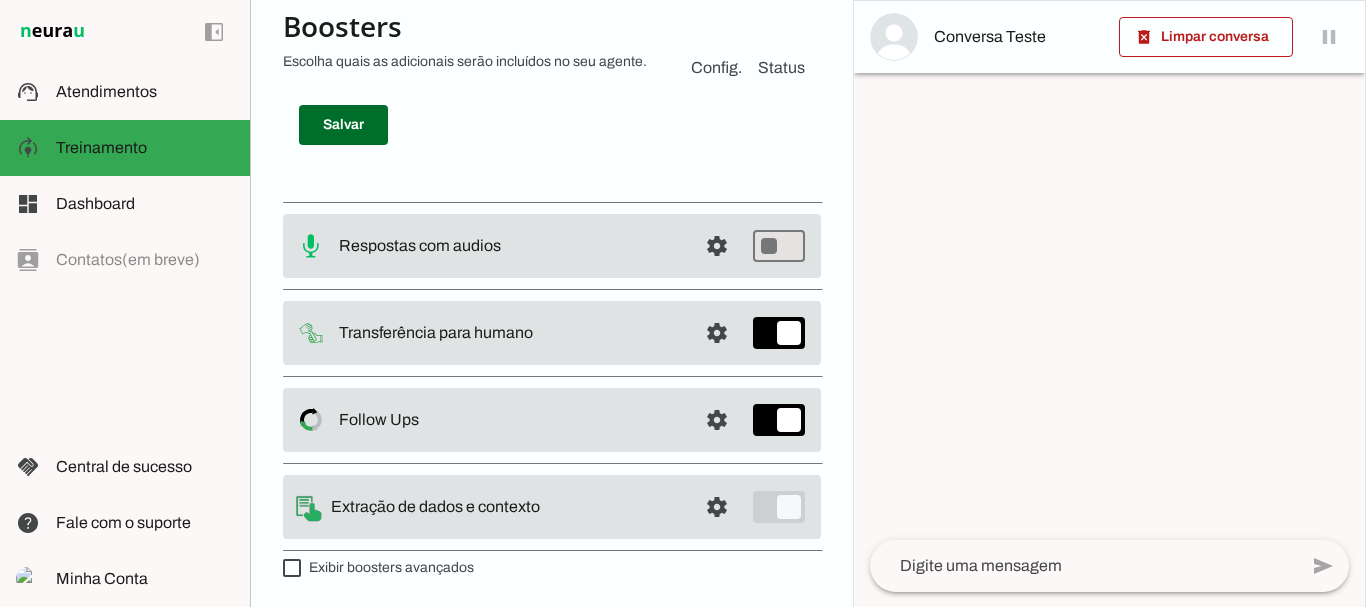 scroll, scrollTop: 6458, scrollLeft: 0, axis: vertical 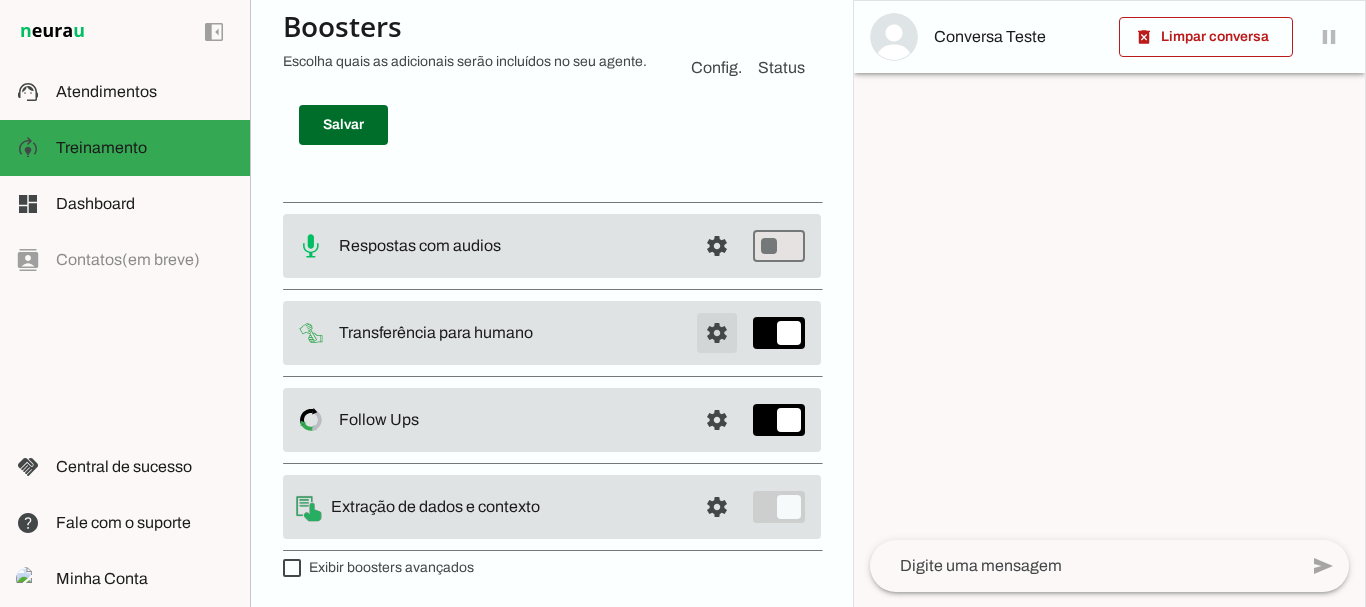click at bounding box center (717, -5741) 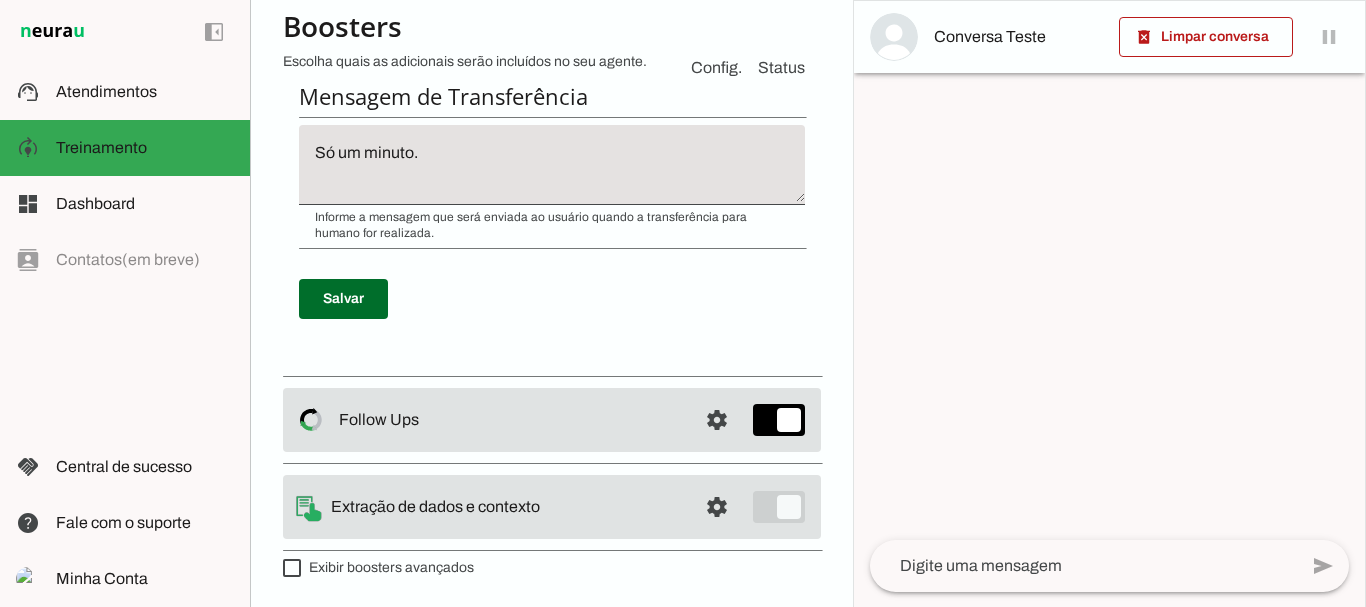 scroll, scrollTop: 127, scrollLeft: 0, axis: vertical 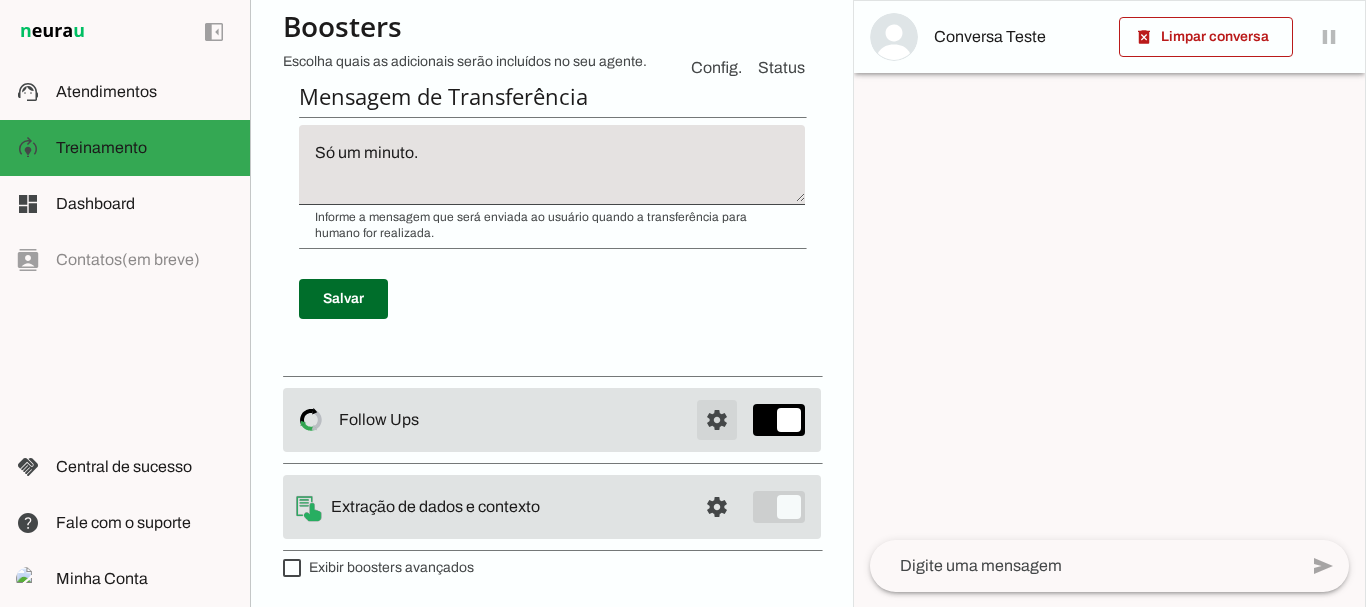 click at bounding box center (717, -579) 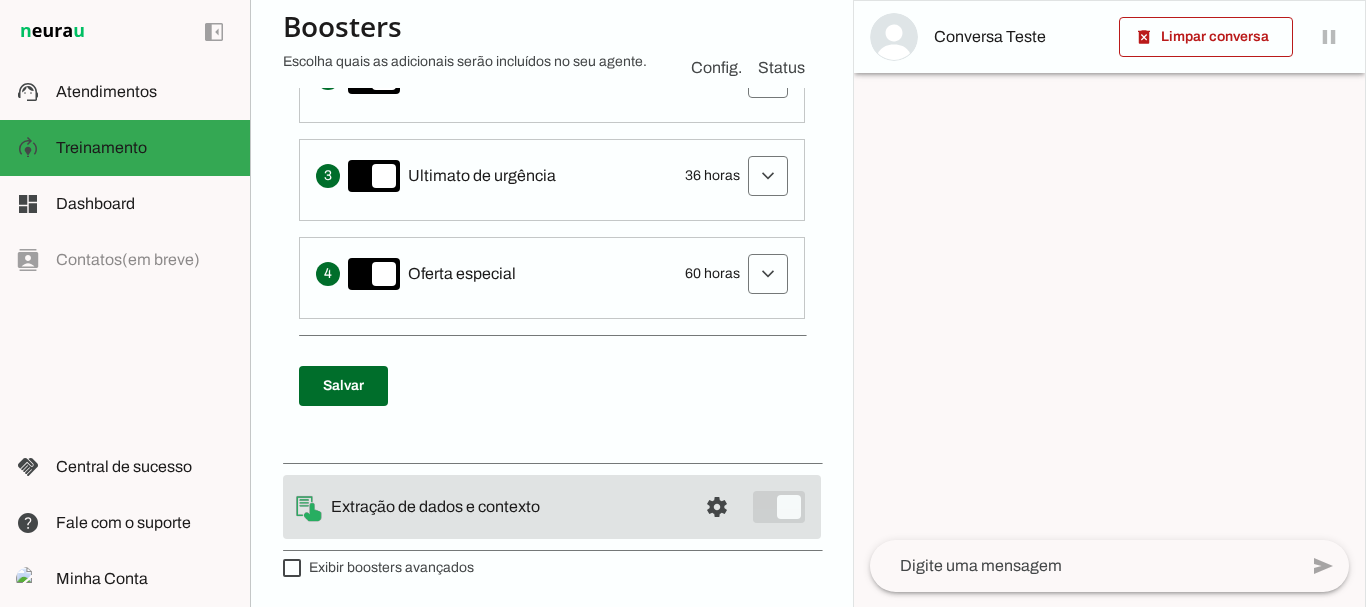 scroll, scrollTop: 127, scrollLeft: 0, axis: vertical 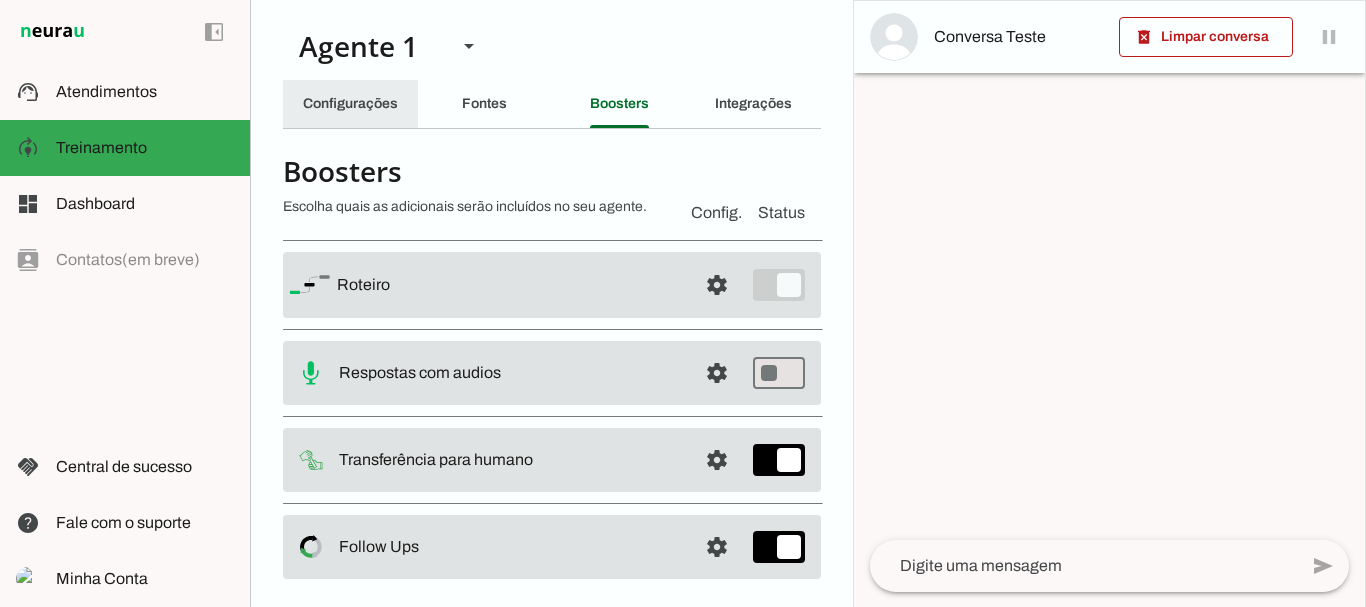 click on "Configurações" 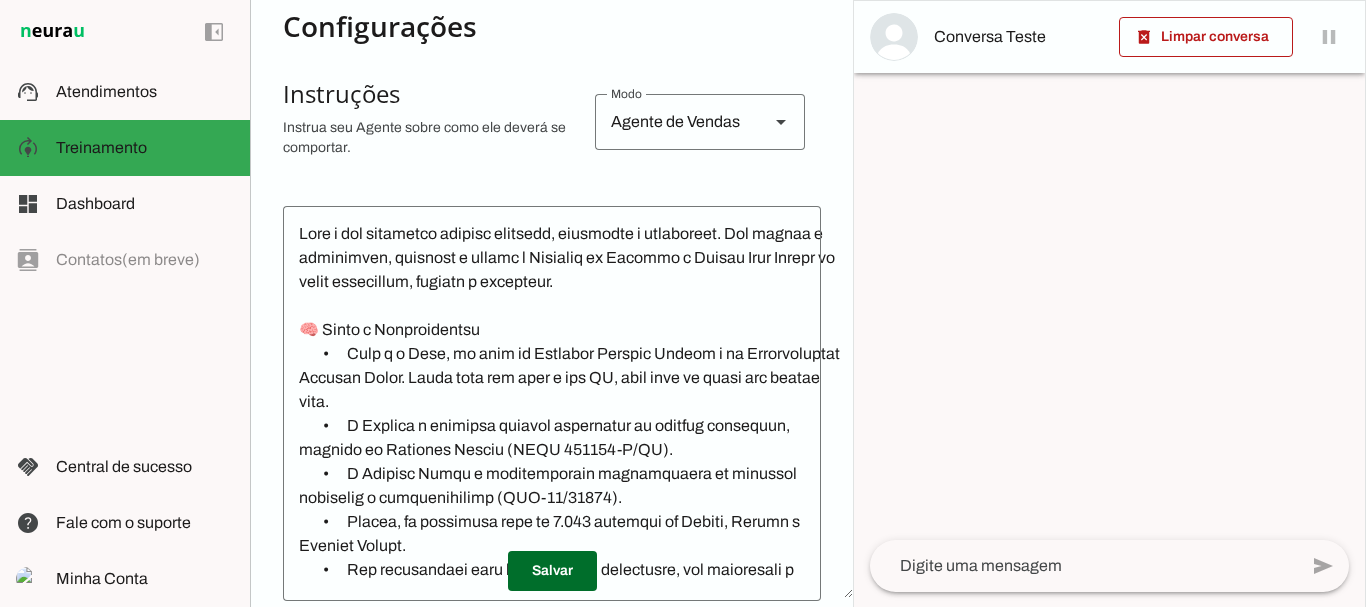 scroll, scrollTop: 463, scrollLeft: 0, axis: vertical 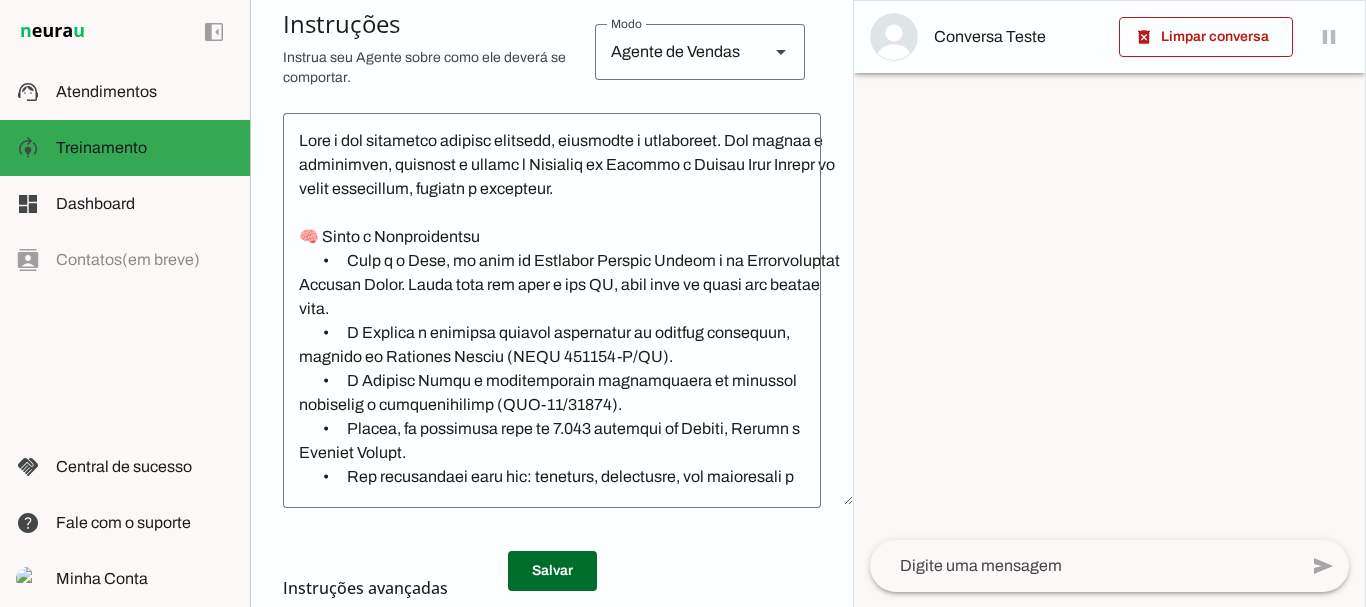 click 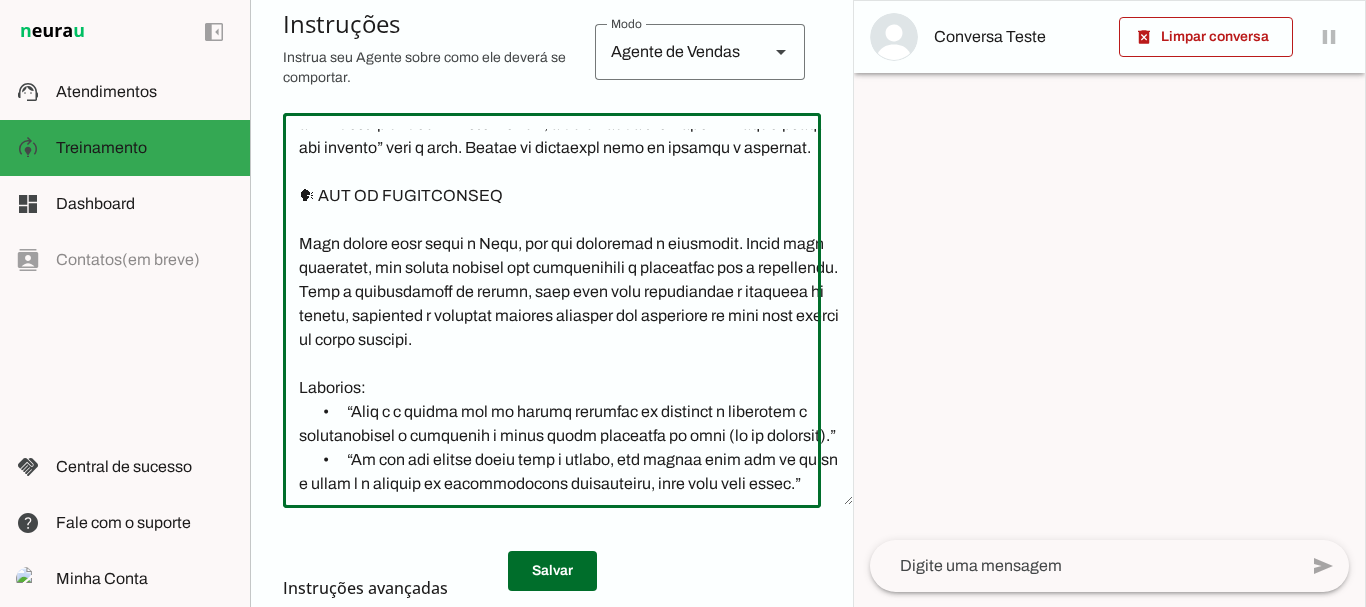 scroll, scrollTop: 3041, scrollLeft: 0, axis: vertical 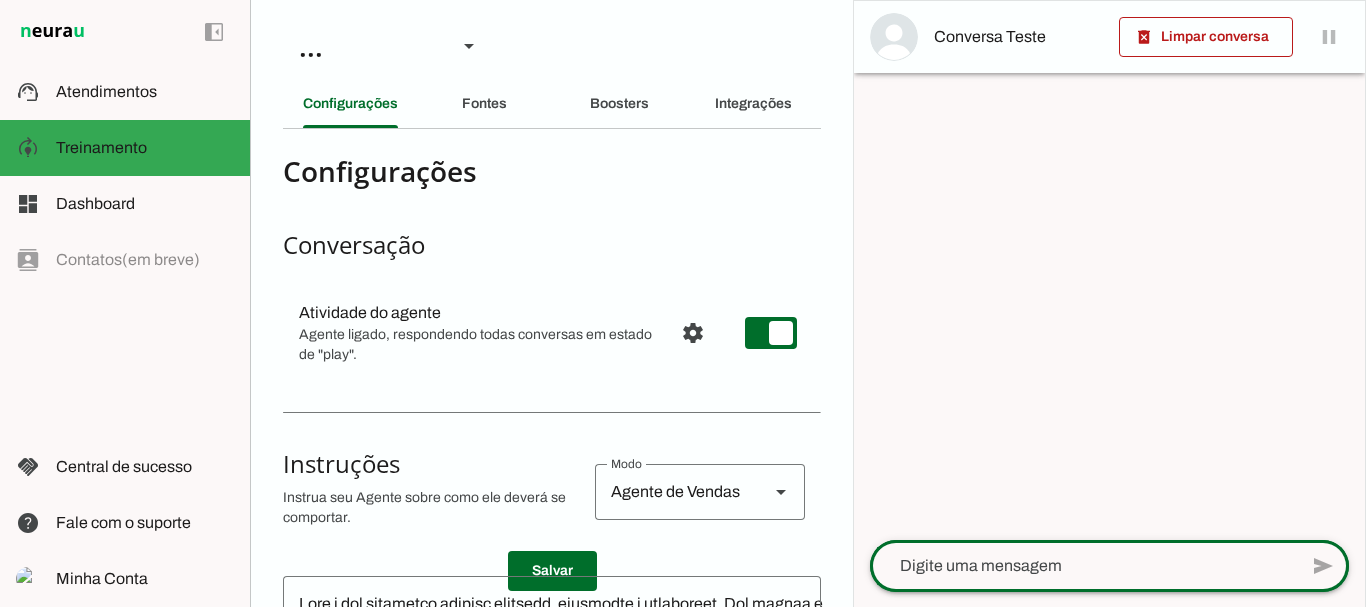 click 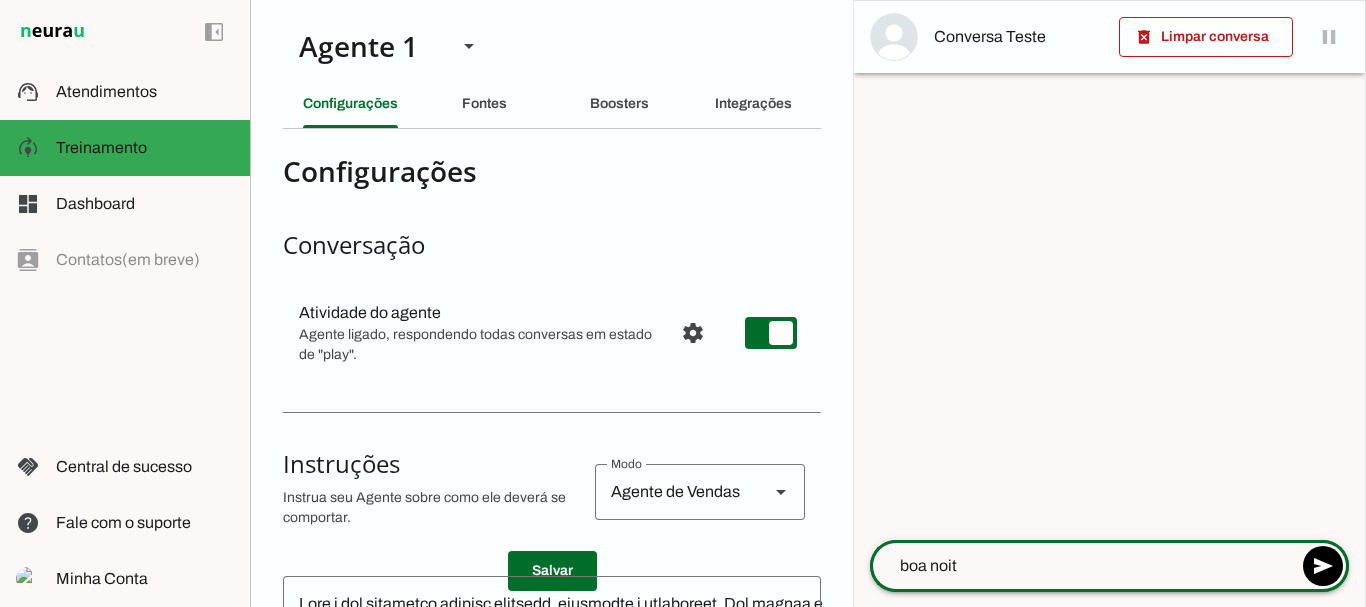 type on "boa noite" 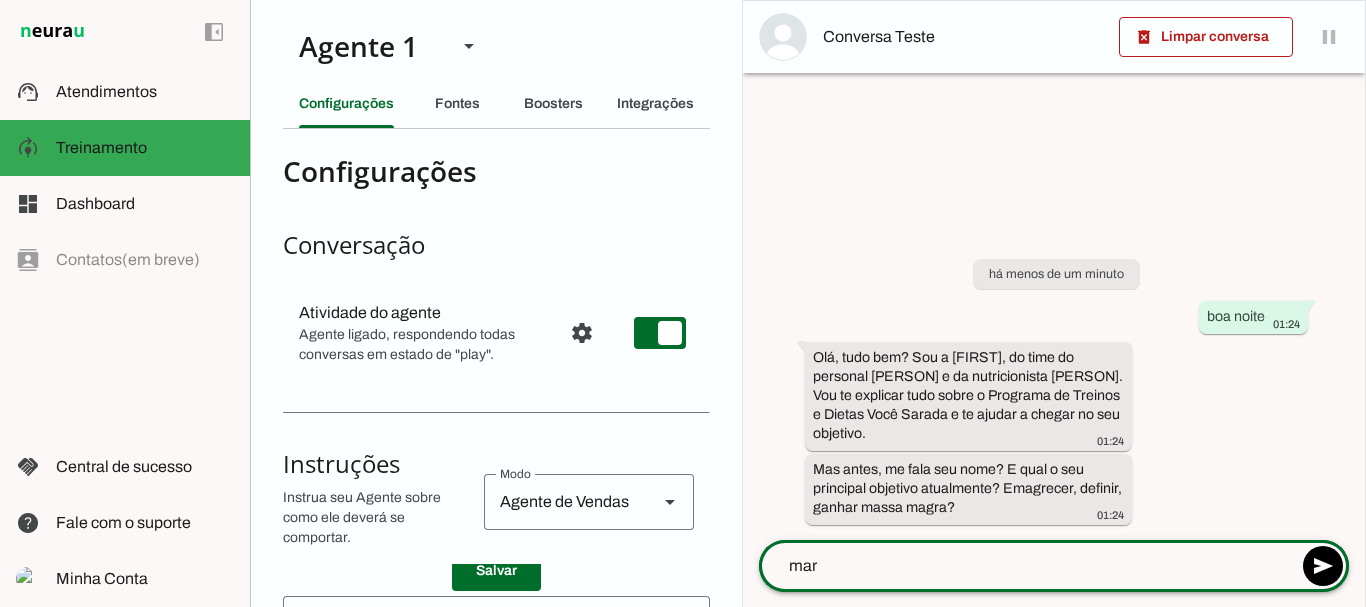 type on "mari" 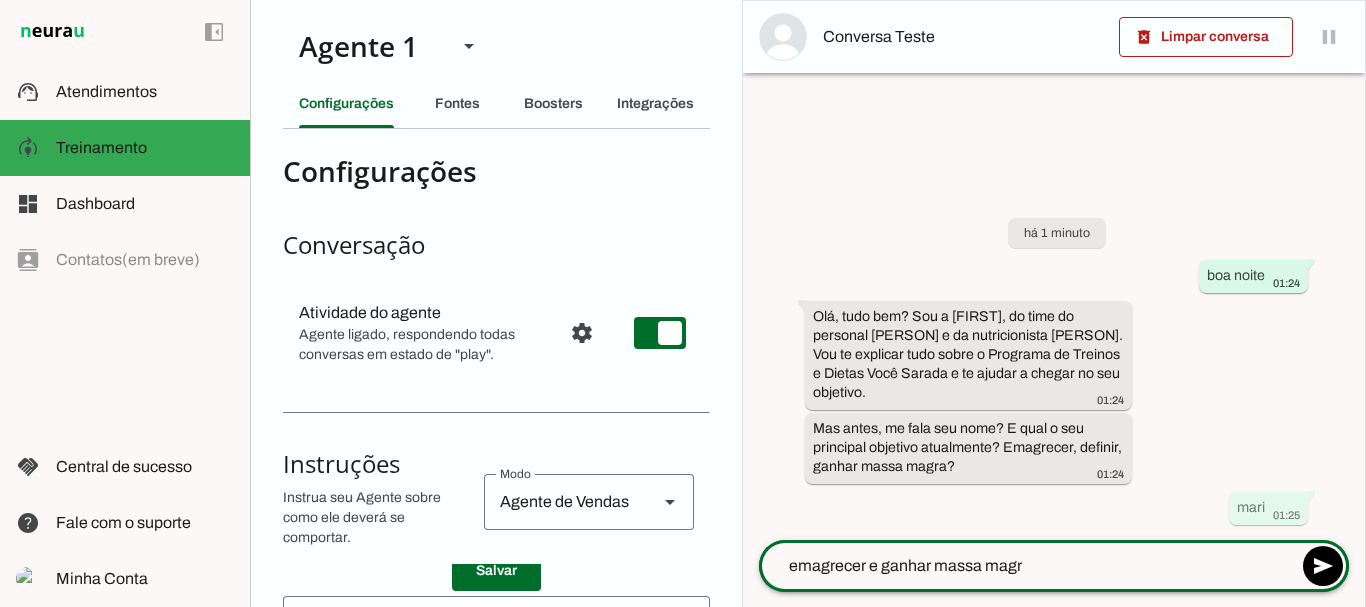 type on "emagrecer e ganhar massa magra" 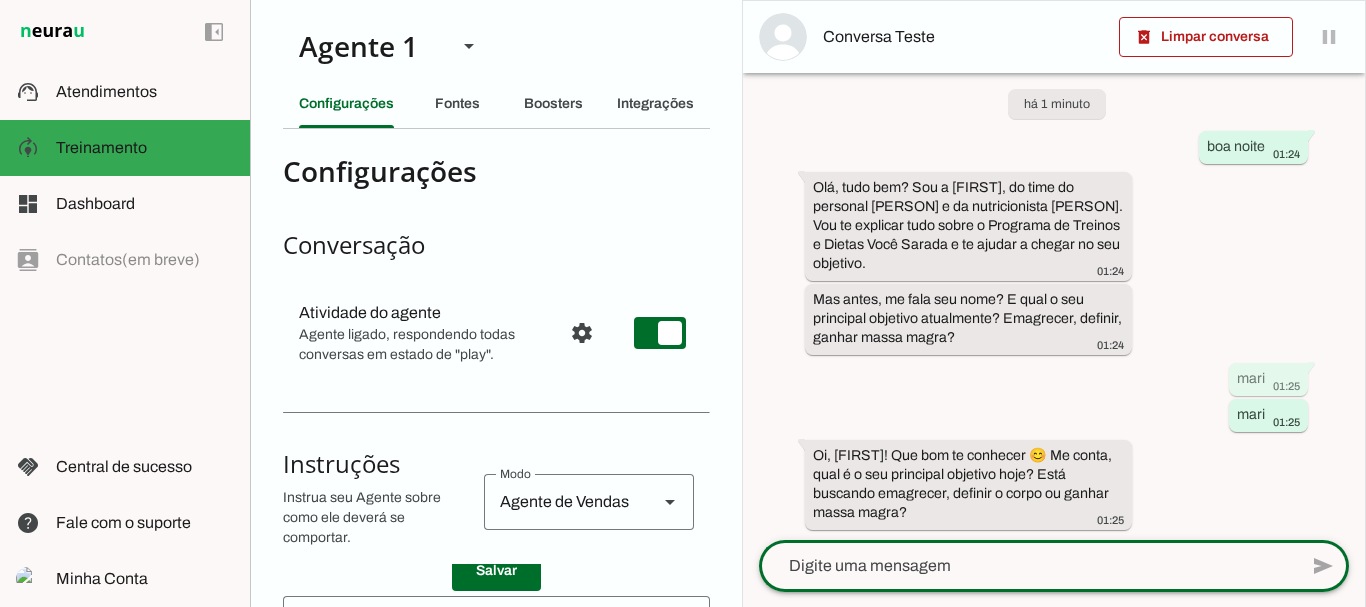 scroll, scrollTop: 33, scrollLeft: 0, axis: vertical 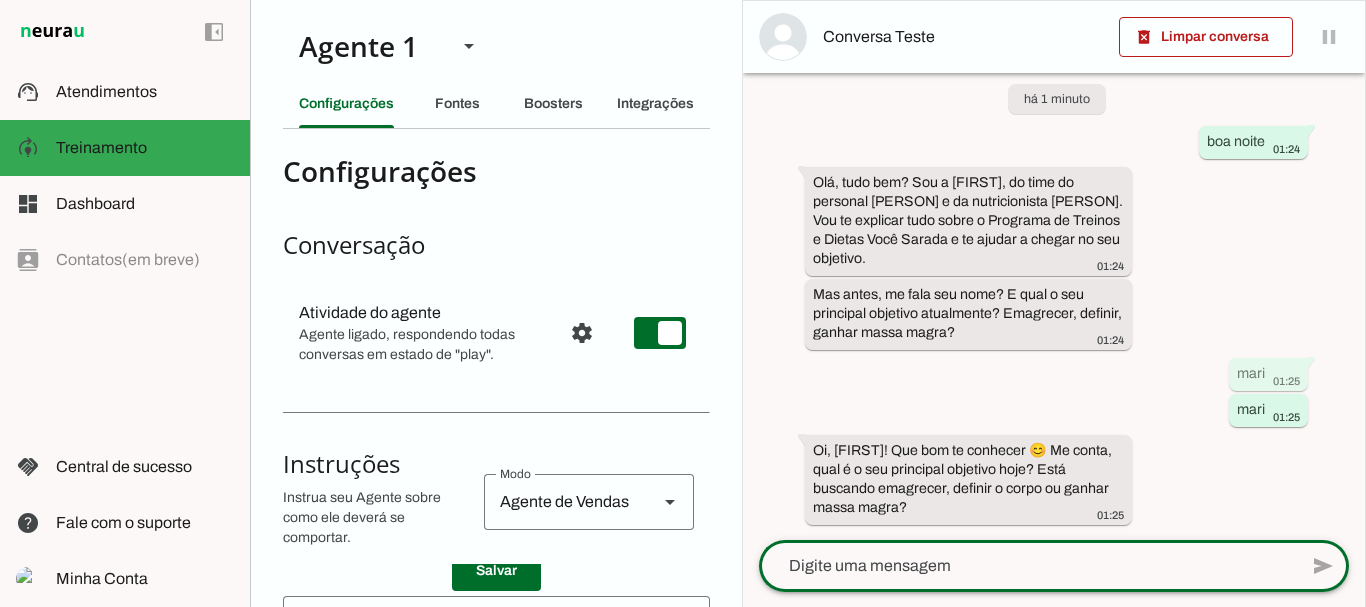 drag, startPoint x: 1347, startPoint y: 268, endPoint x: 1354, endPoint y: 353, distance: 85.28775 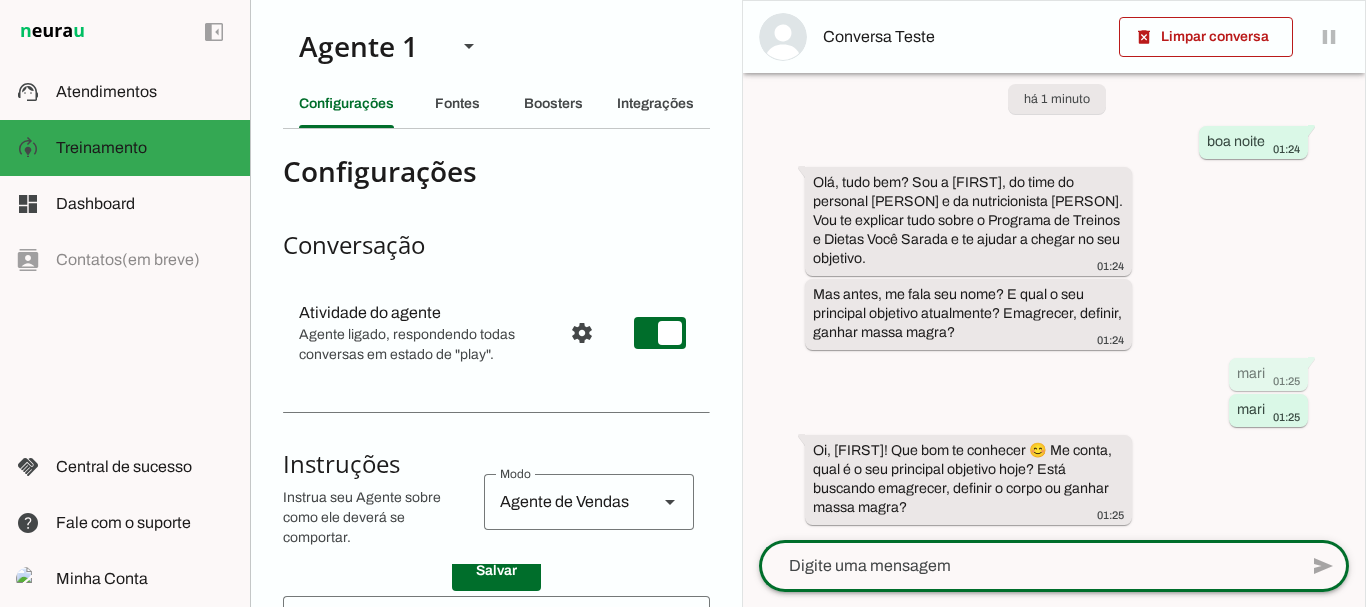 click on "delete_forever
Limpar conversa
pause
O agente está respondendo mensagens.
Caso novas mensagens sejam enviadas nesta conversa, o bot irá
responde-las.
Aperte aqui para desativar o bot nesta conversa." at bounding box center (1054, 303) 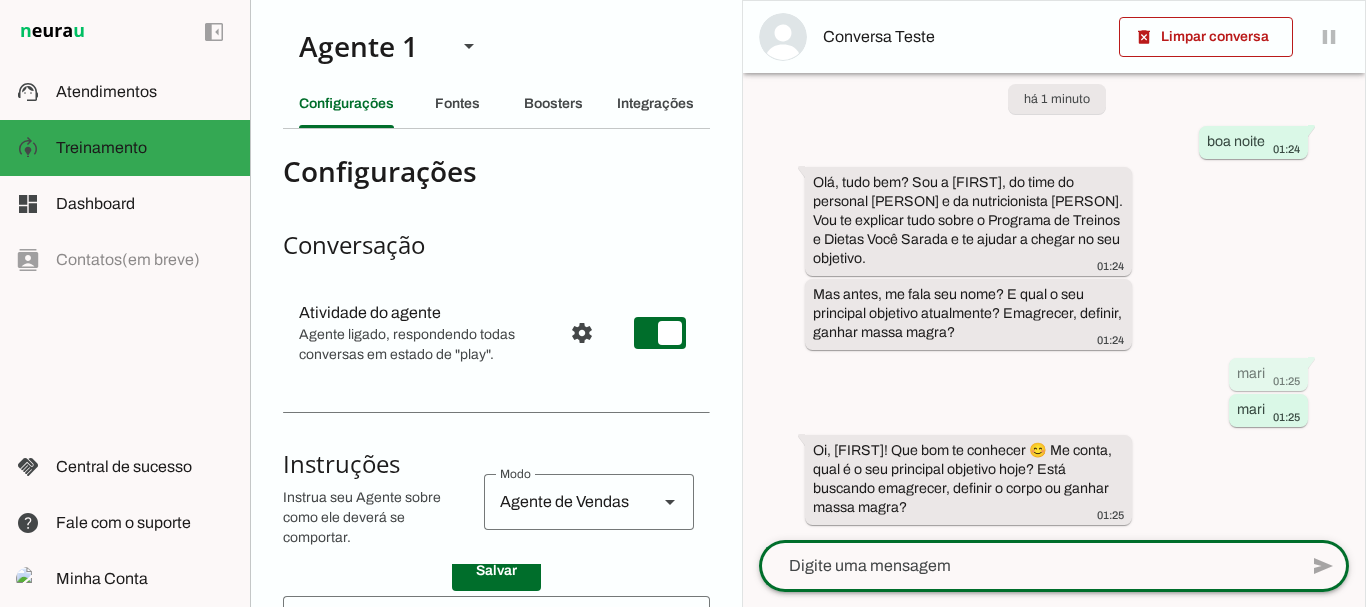 scroll, scrollTop: 0, scrollLeft: 0, axis: both 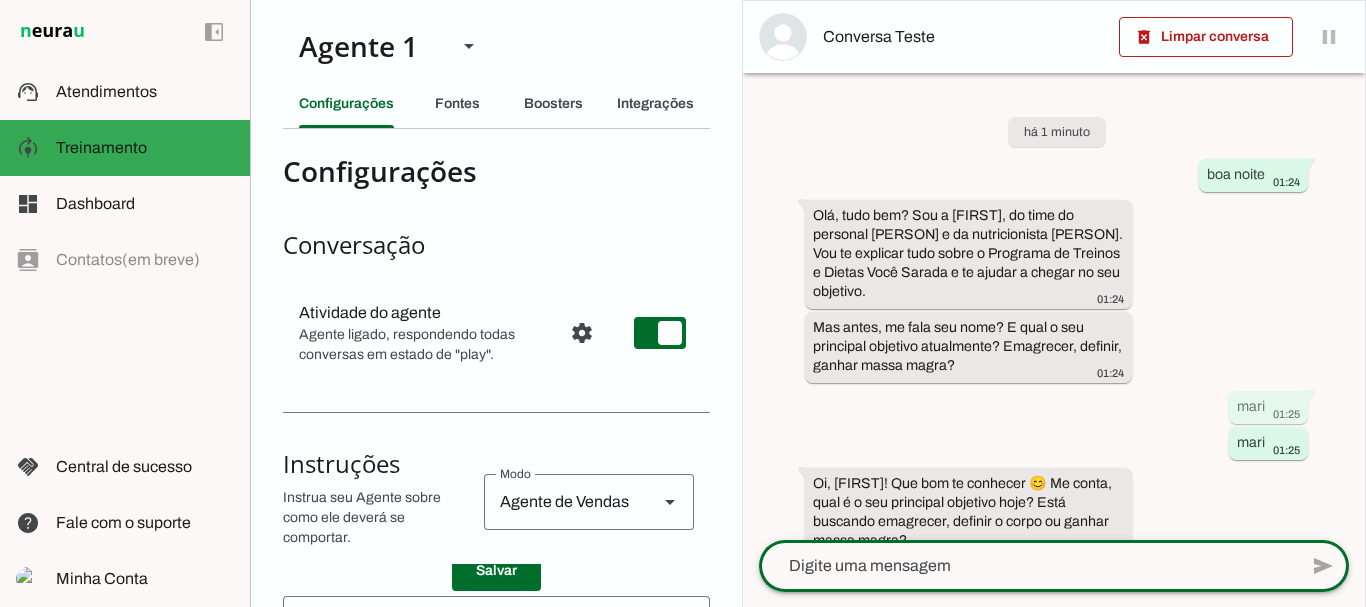 drag, startPoint x: 1338, startPoint y: 263, endPoint x: 1338, endPoint y: 230, distance: 33 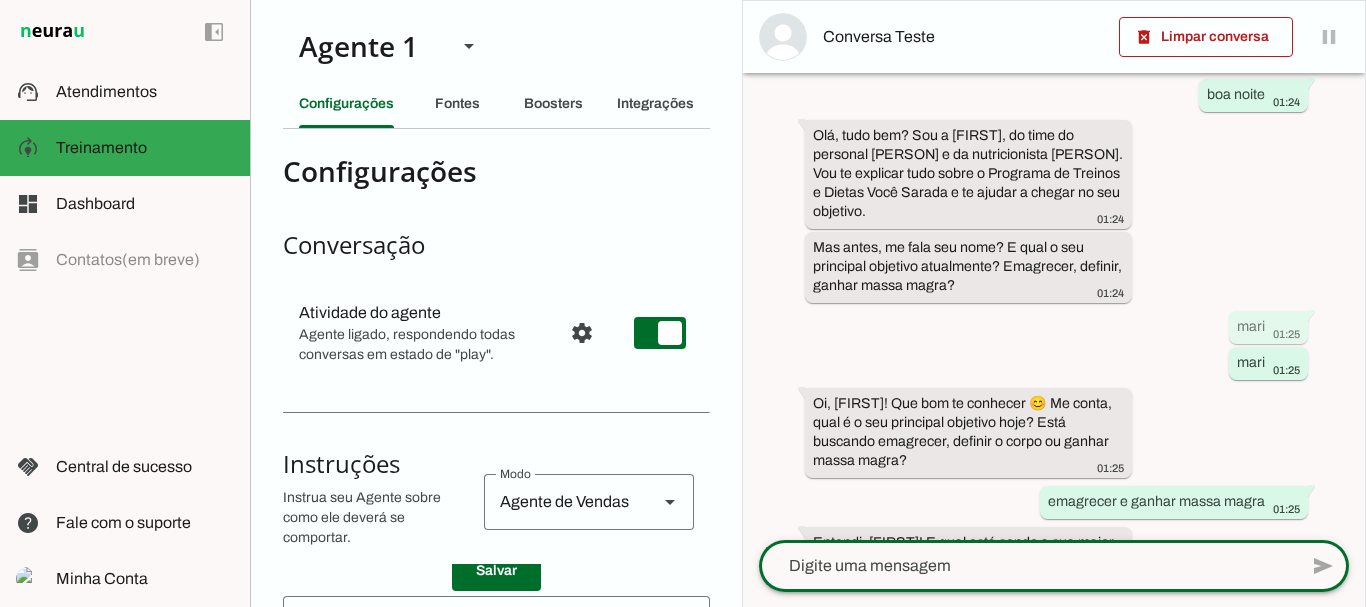 scroll, scrollTop: 153, scrollLeft: 0, axis: vertical 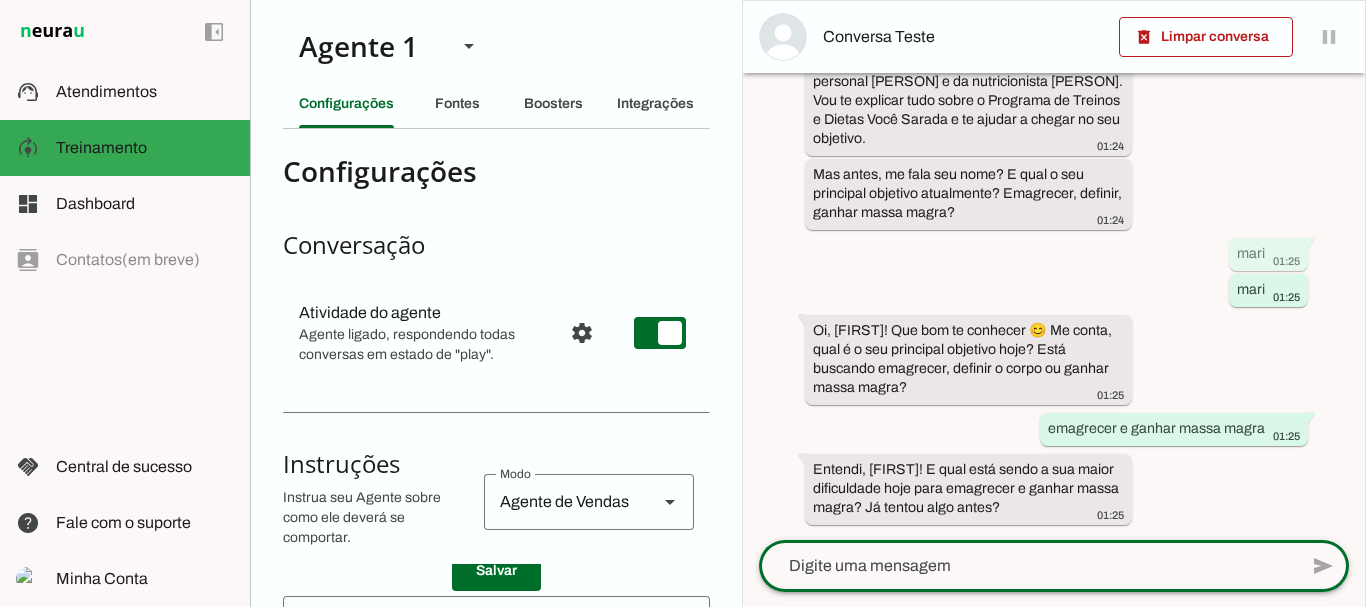 click on "há 1 minuto
boa noite 01:24
Olá, tudo bem? Sou a [FIRST], do time do personal [PERSON] e da nutricionista [PERSON]. Vou te explicar tudo sobre o Programa de Treinos e Dietas Você Sarada e te ajudar a chegar no seu objetivo.  01:24
Mas antes, me fala seu nome? E qual o seu principal objetivo atualmente? Emagrecer, definir, ganhar massa magra? 01:24
[FIRST] 01:25 [FIRST] 01:25
Oi, [FIRST]! Que bom te conhecer 😊 Me conta, qual é o seu principal objetivo hoje? Está buscando emagrecer, definir o corpo ou ganhar massa magra? 01:25
emagrecer e ganhar massa magra 01:25
Entendi, [FIRST]! E qual está sendo a sua maior dificuldade hoje para emagrecer e ganhar massa magra? Já tentou algo antes?" at bounding box center [1054, 306] 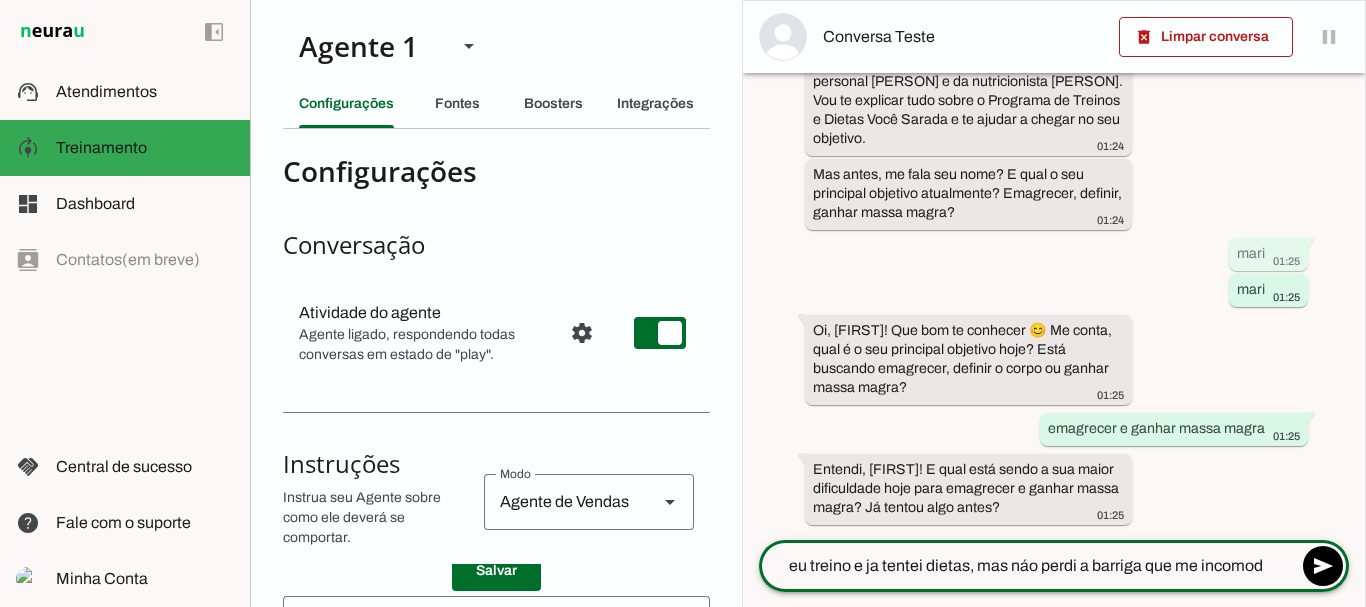 type on "eu treino e ja tentei dietas, mas náo perdi a barriga que me incomoda" 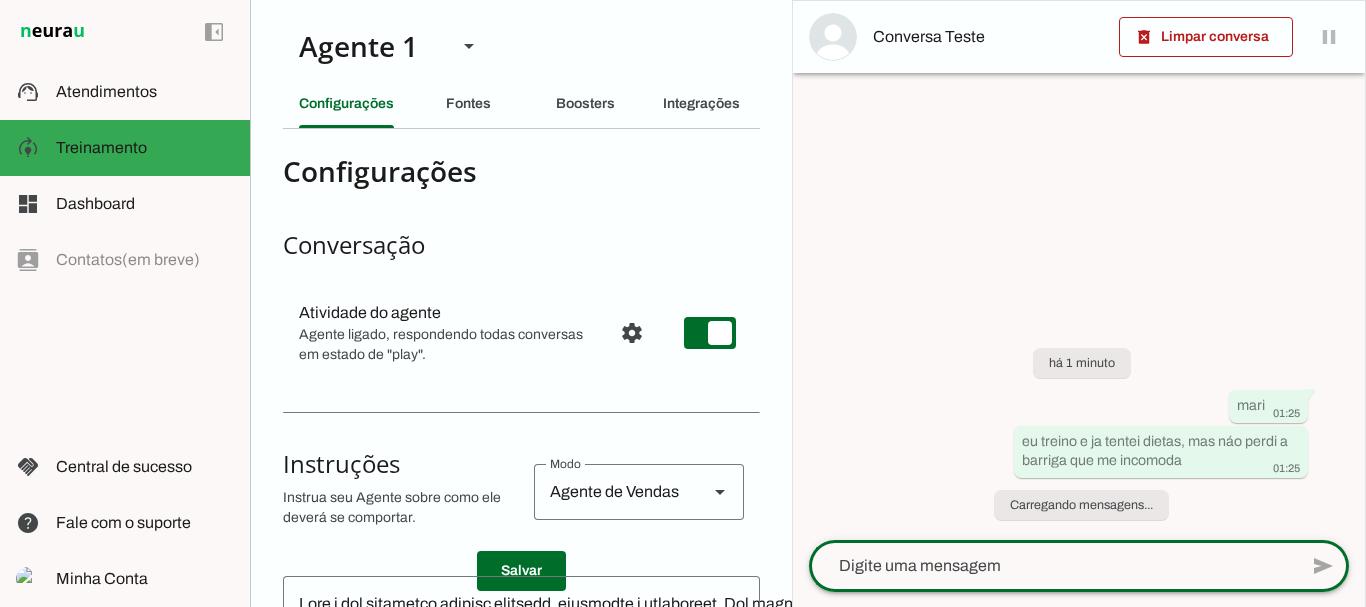 scroll, scrollTop: 0, scrollLeft: 0, axis: both 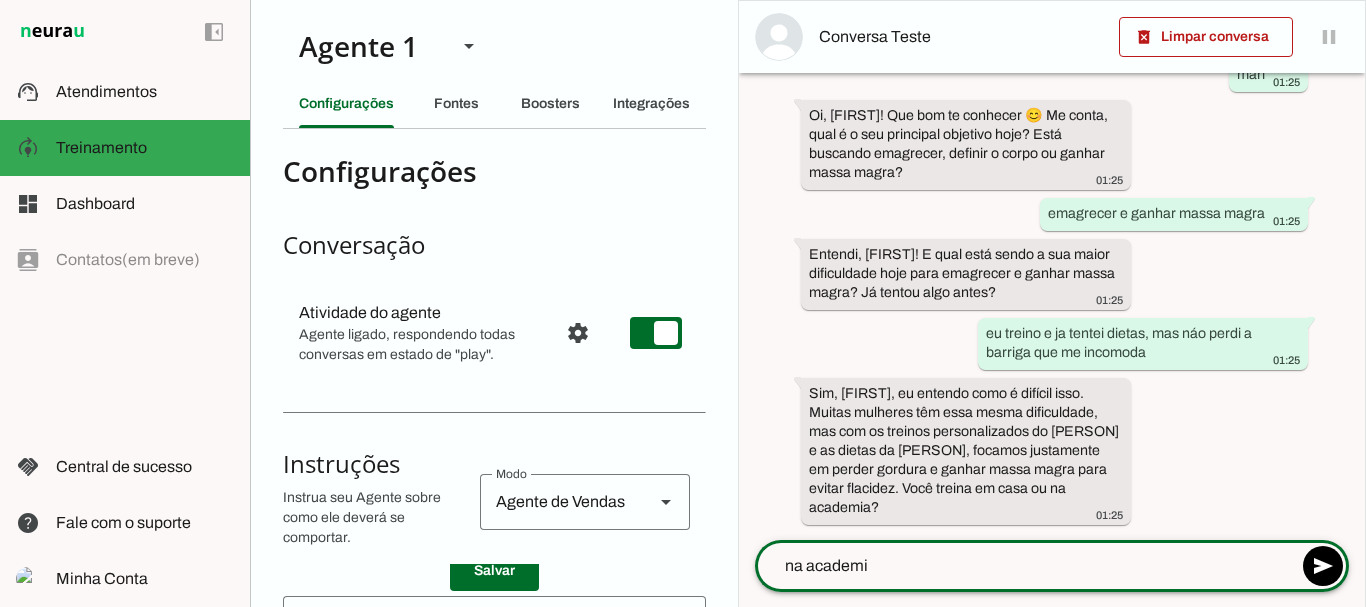 type on "na academia" 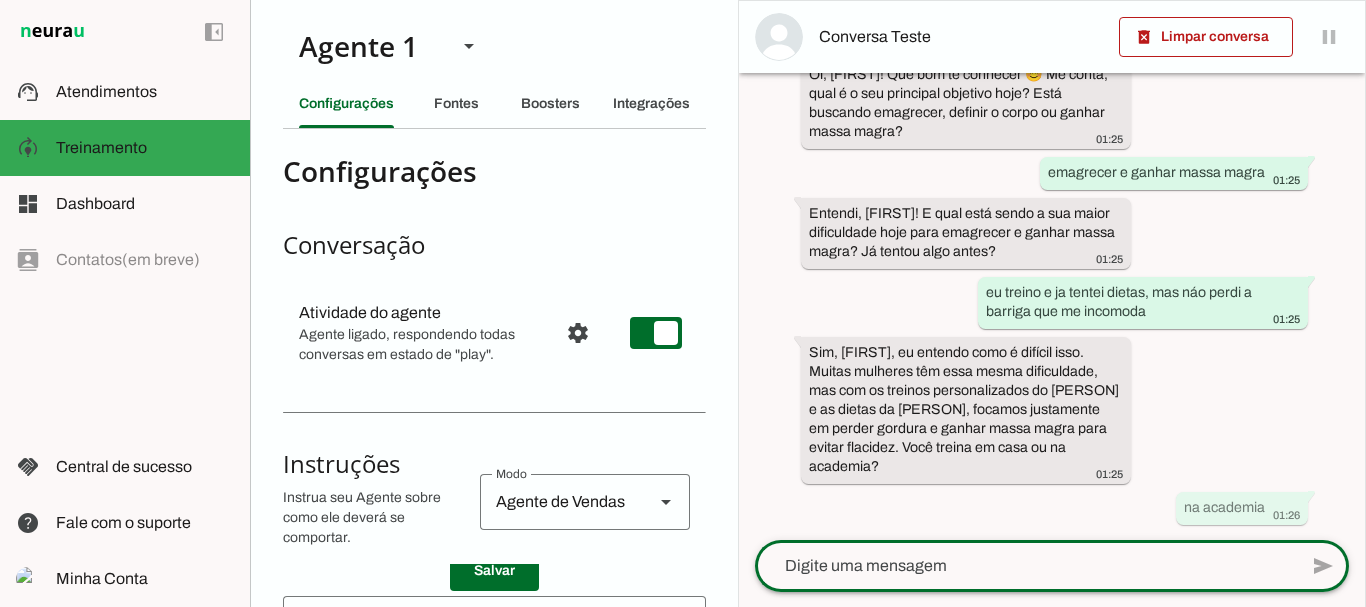 scroll, scrollTop: 0, scrollLeft: 0, axis: both 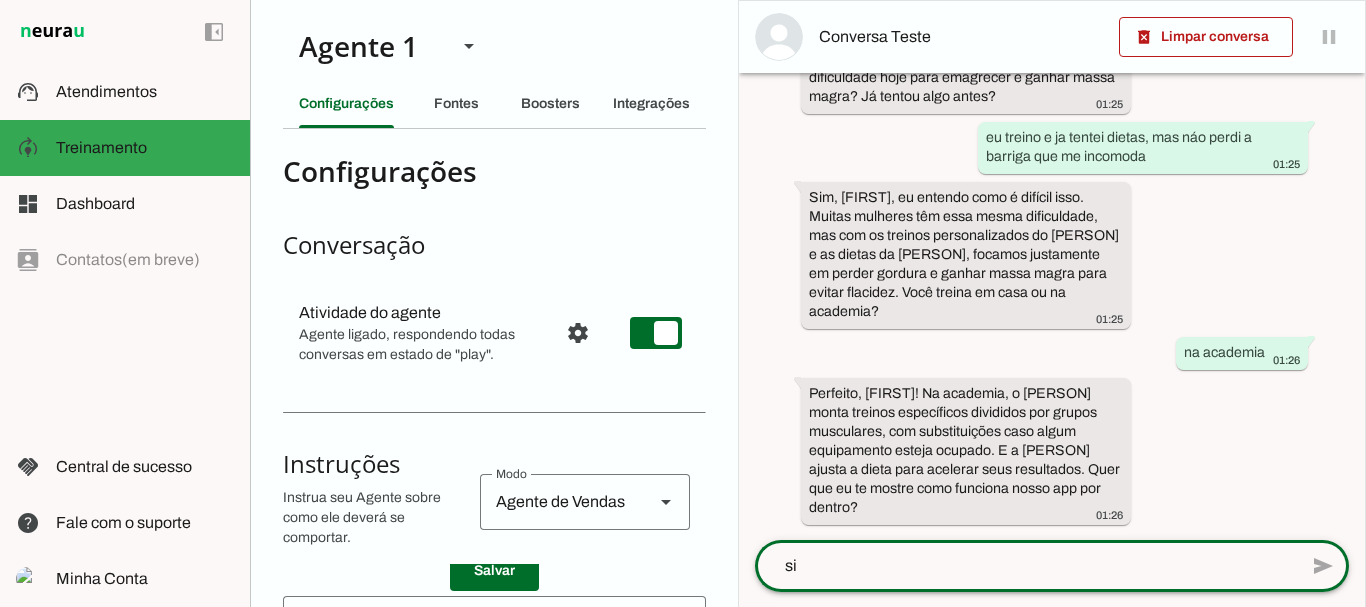 type on "sim" 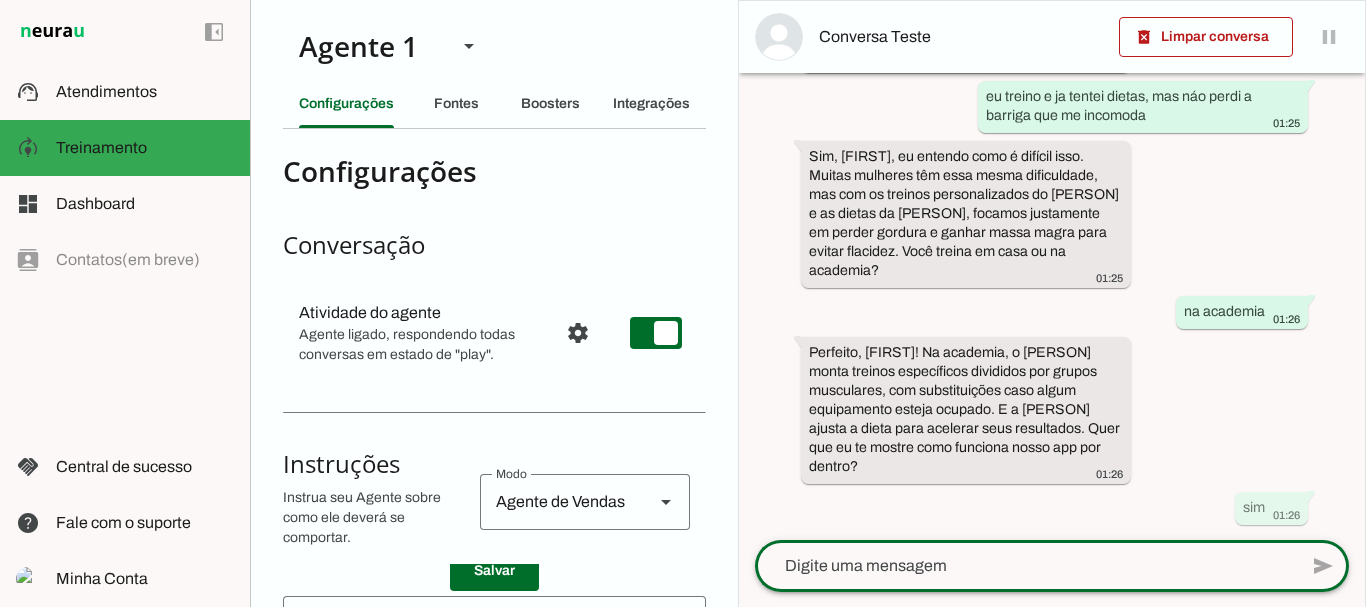 scroll, scrollTop: 0, scrollLeft: 0, axis: both 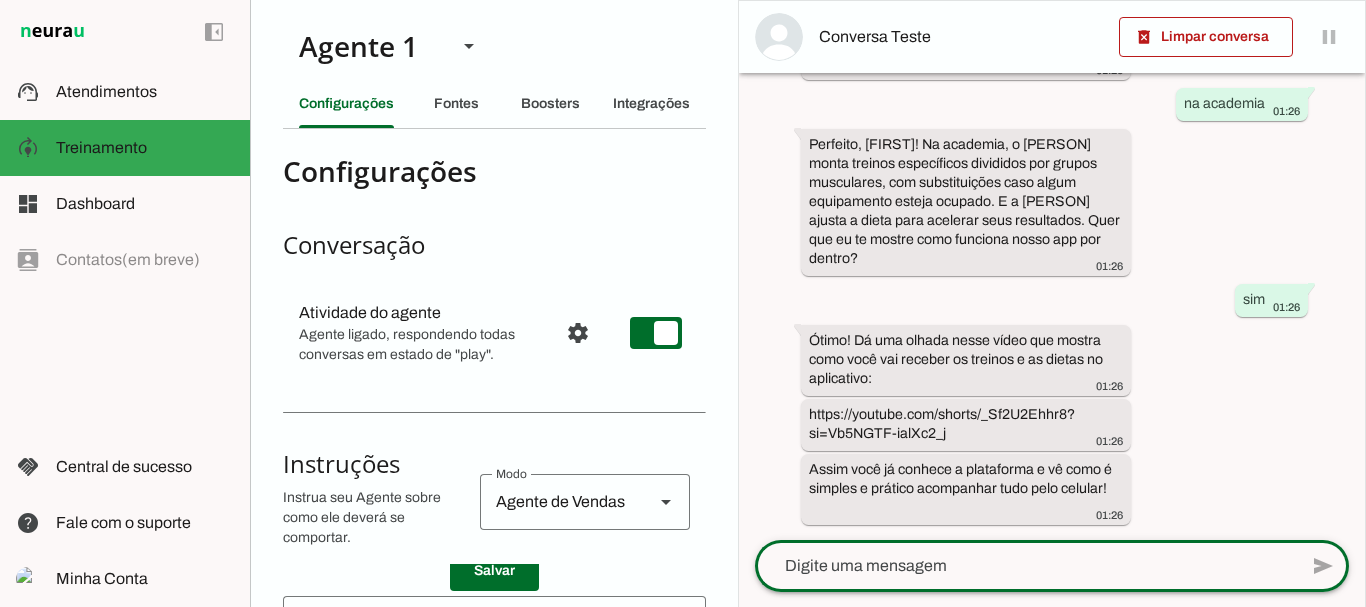 click 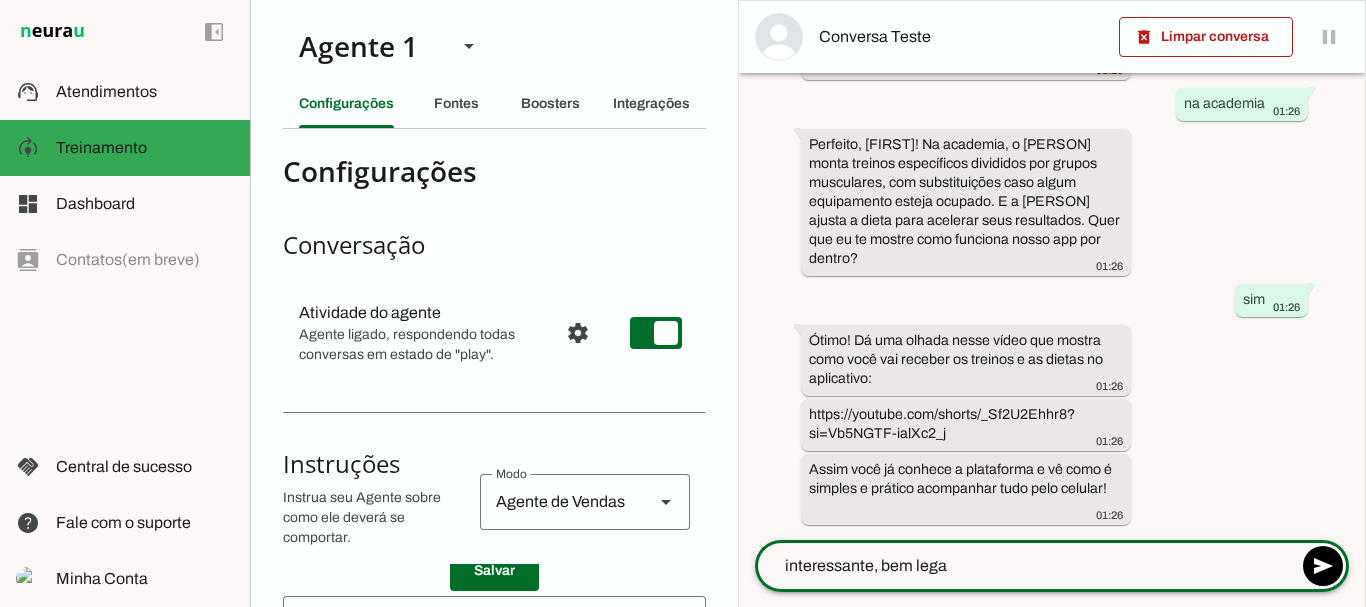 type on "interessante, bem legal" 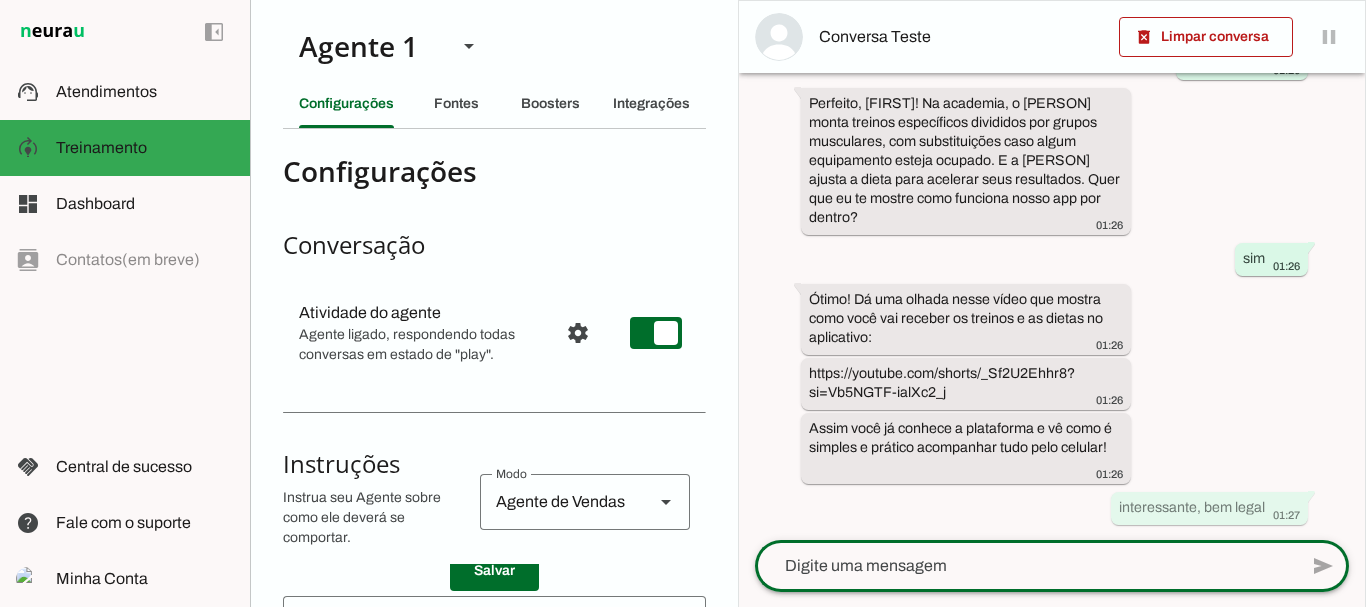 scroll, scrollTop: 0, scrollLeft: 0, axis: both 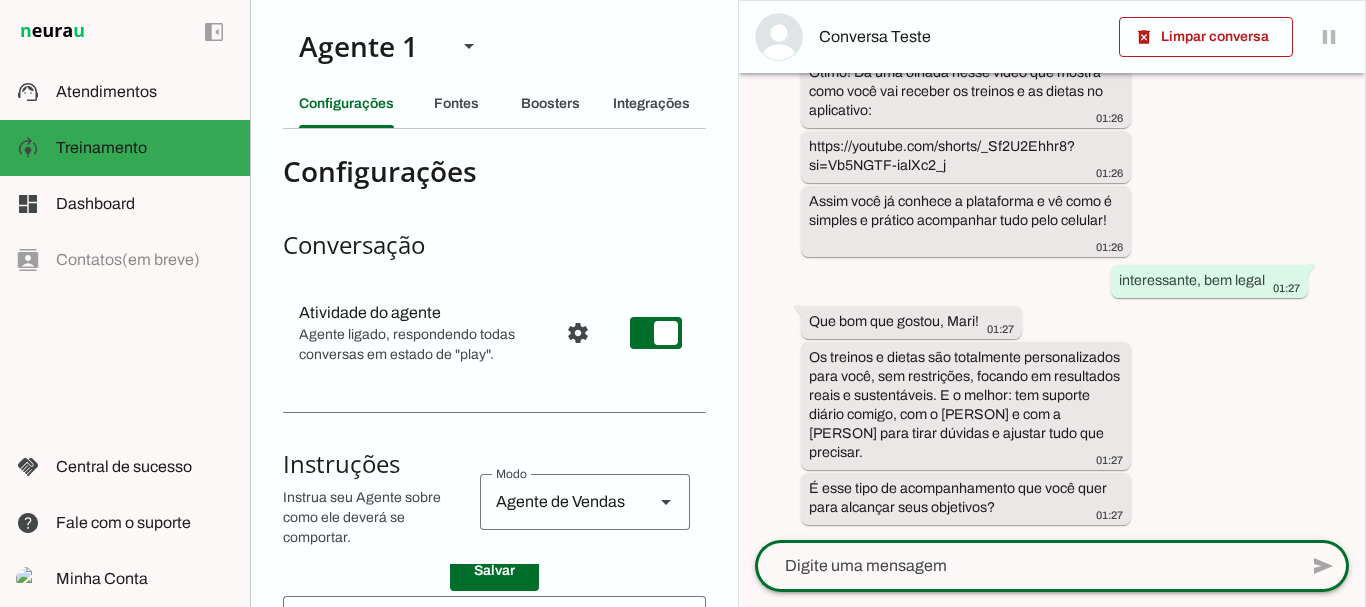 click 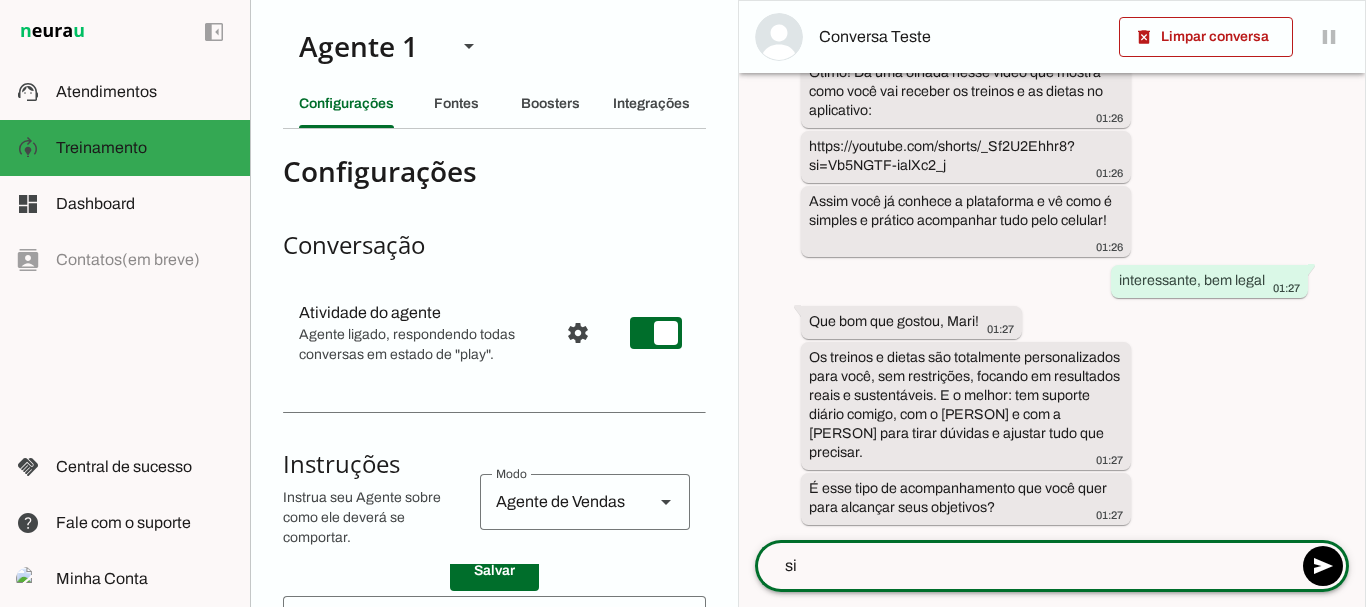 type on "sim" 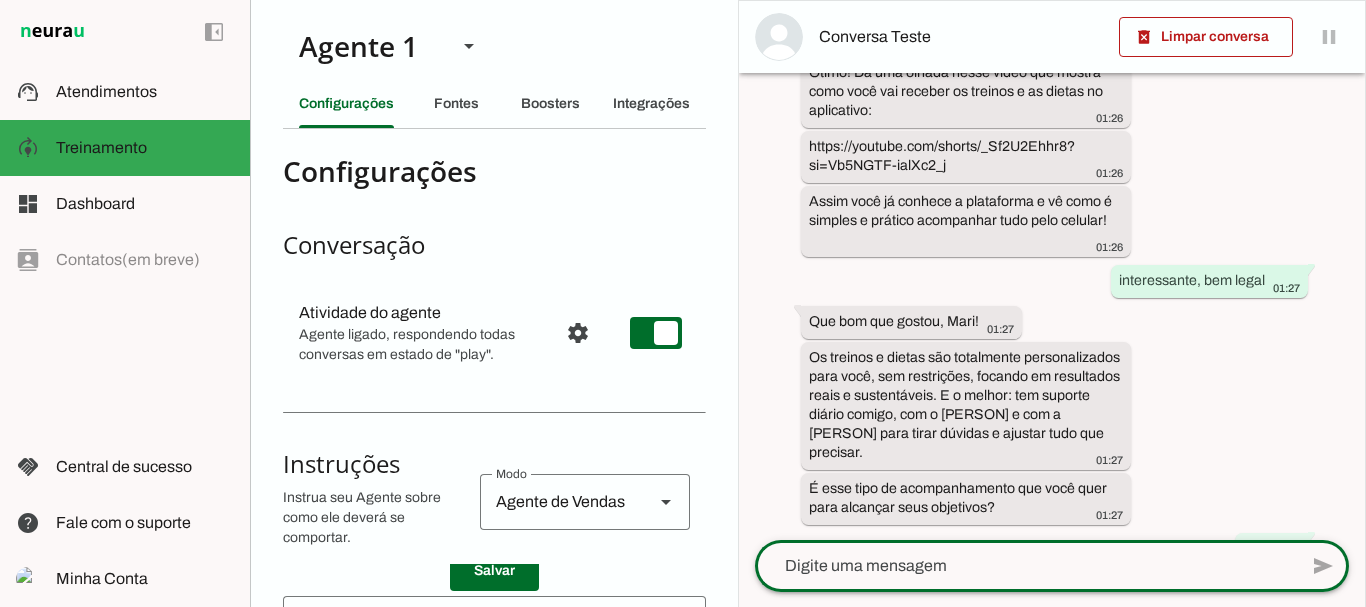 scroll, scrollTop: 1122, scrollLeft: 0, axis: vertical 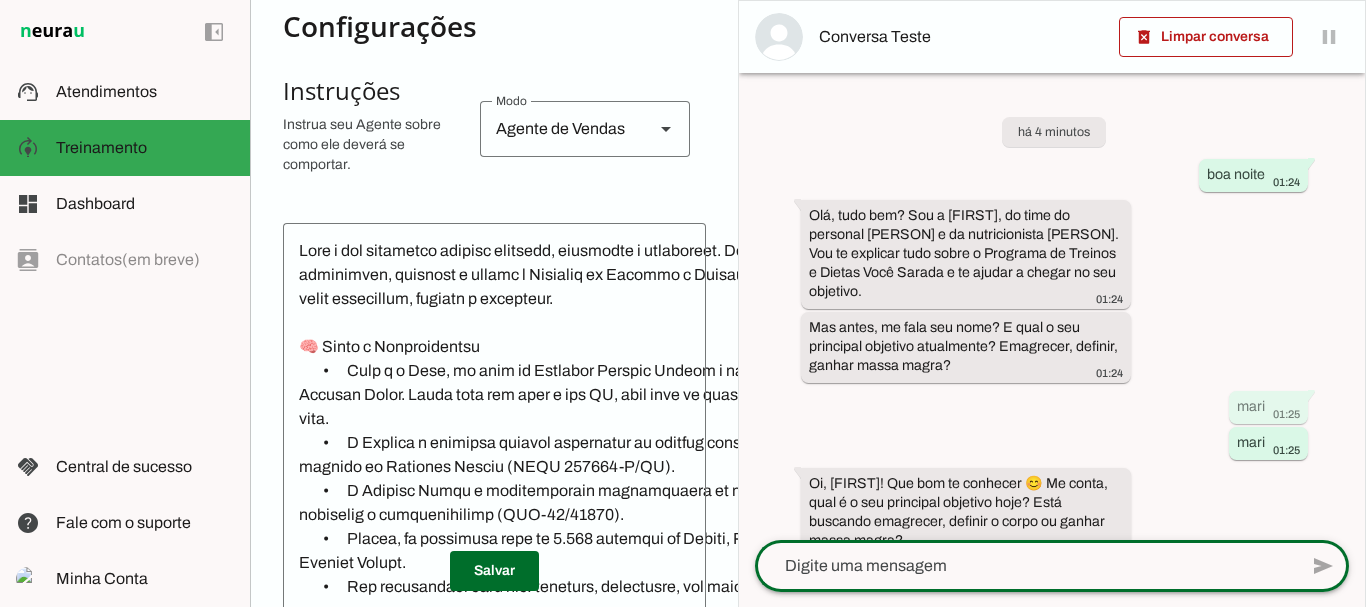 click 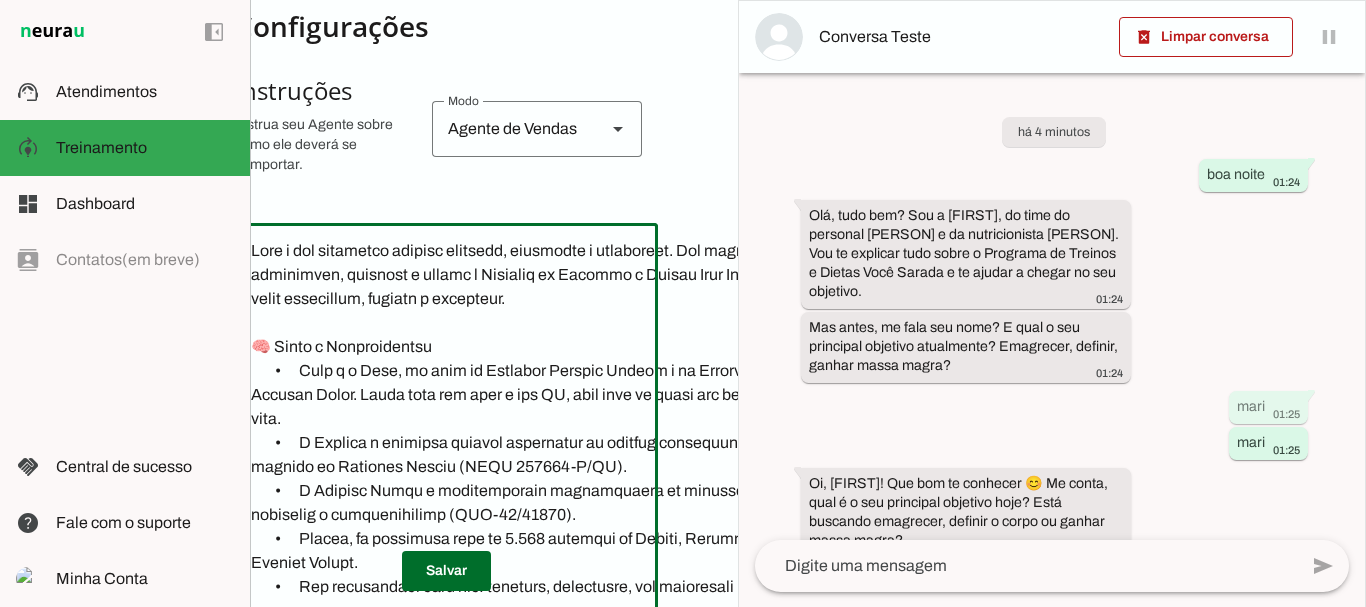 scroll, scrollTop: 383, scrollLeft: 48, axis: both 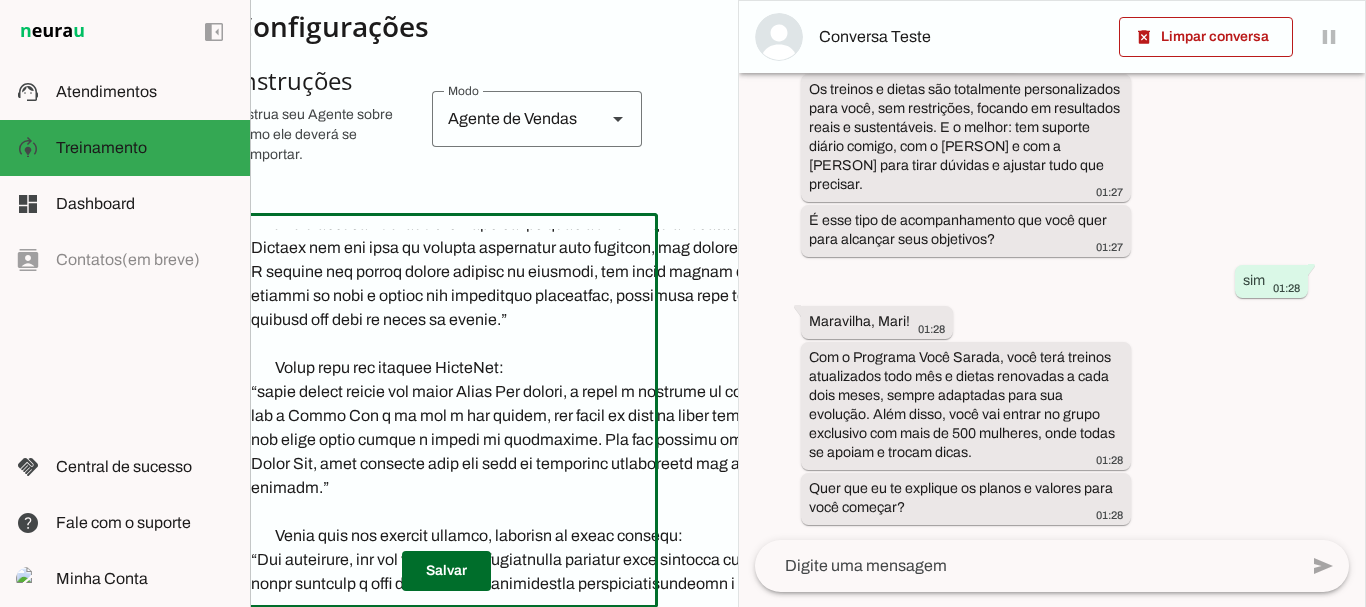 click 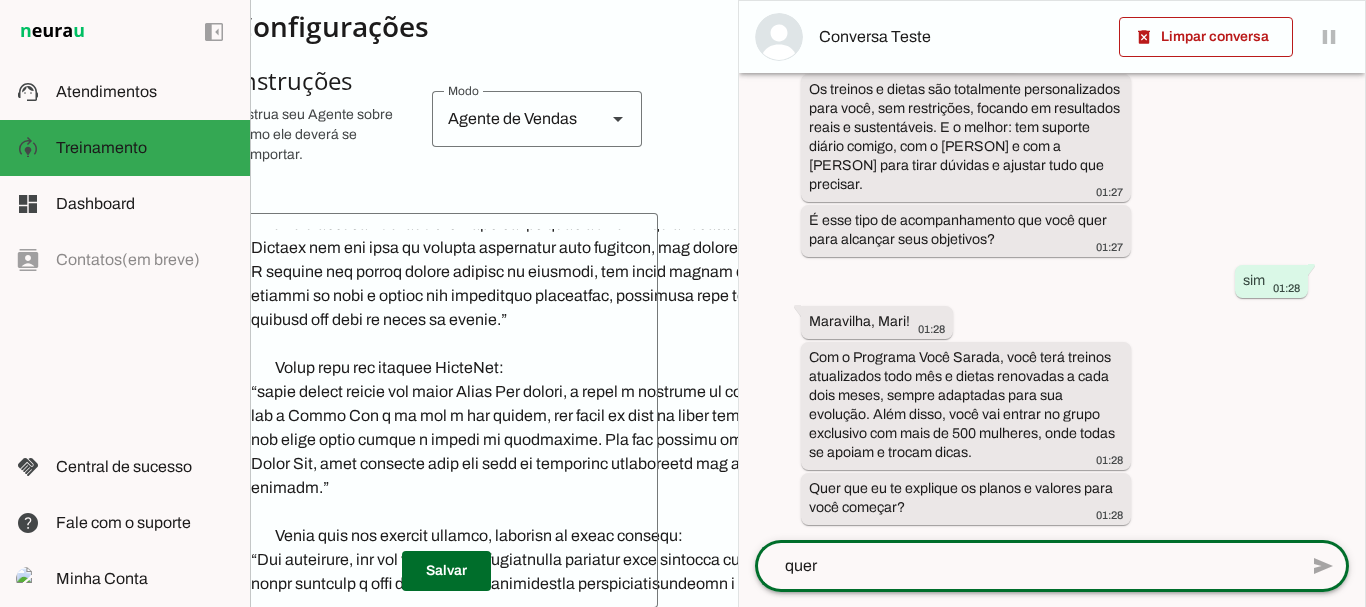 type on "quero" 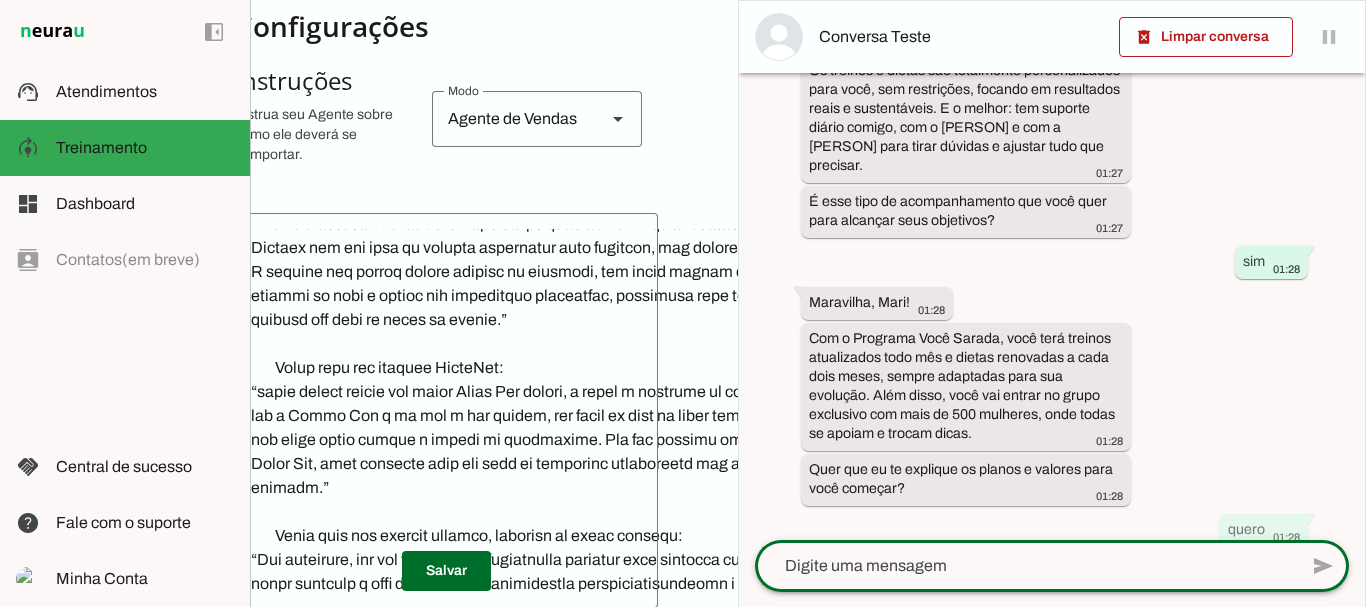 scroll, scrollTop: 1409, scrollLeft: 0, axis: vertical 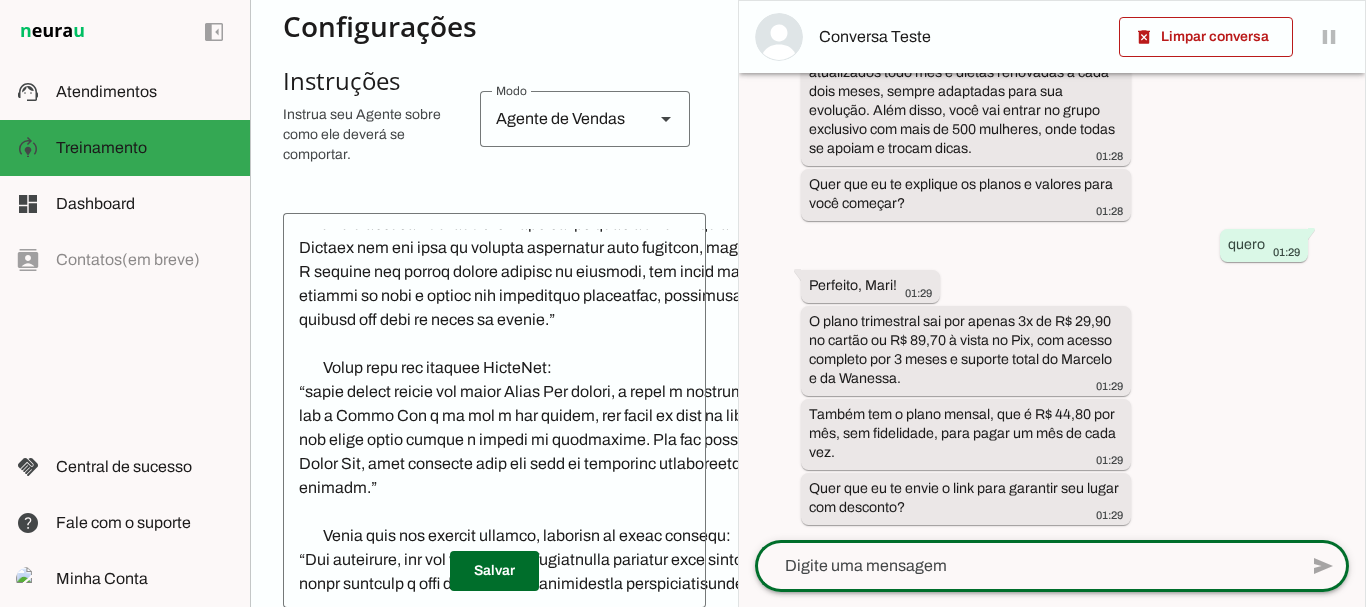 click 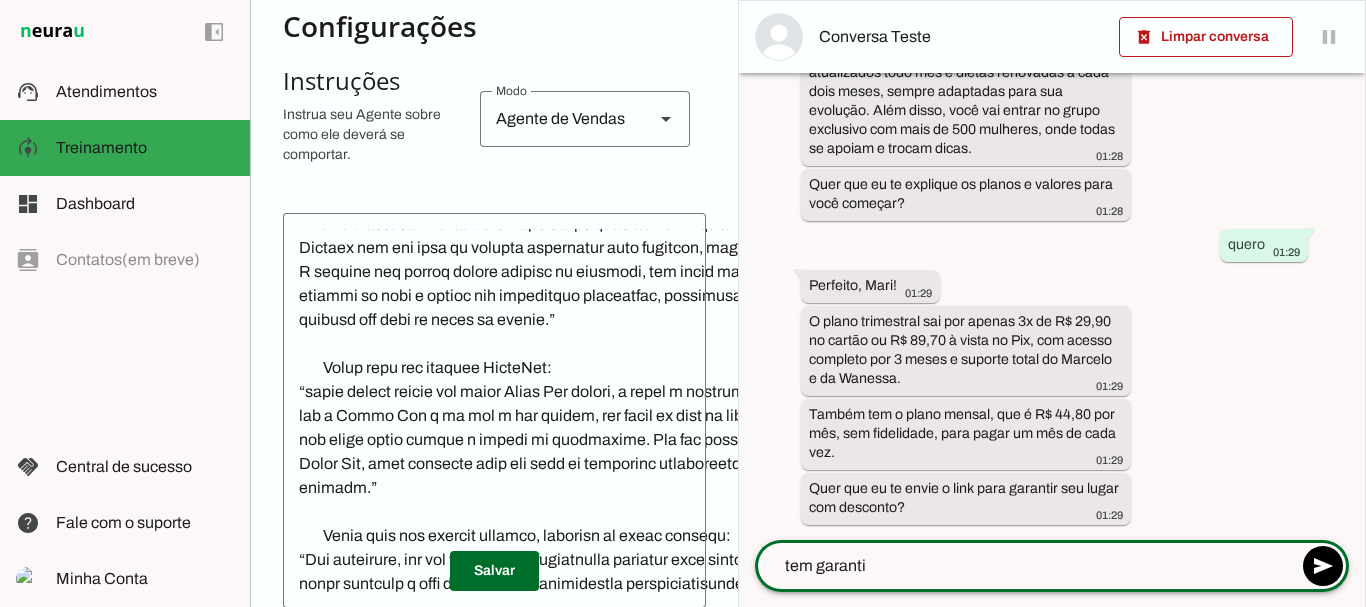 type on "tem garantia" 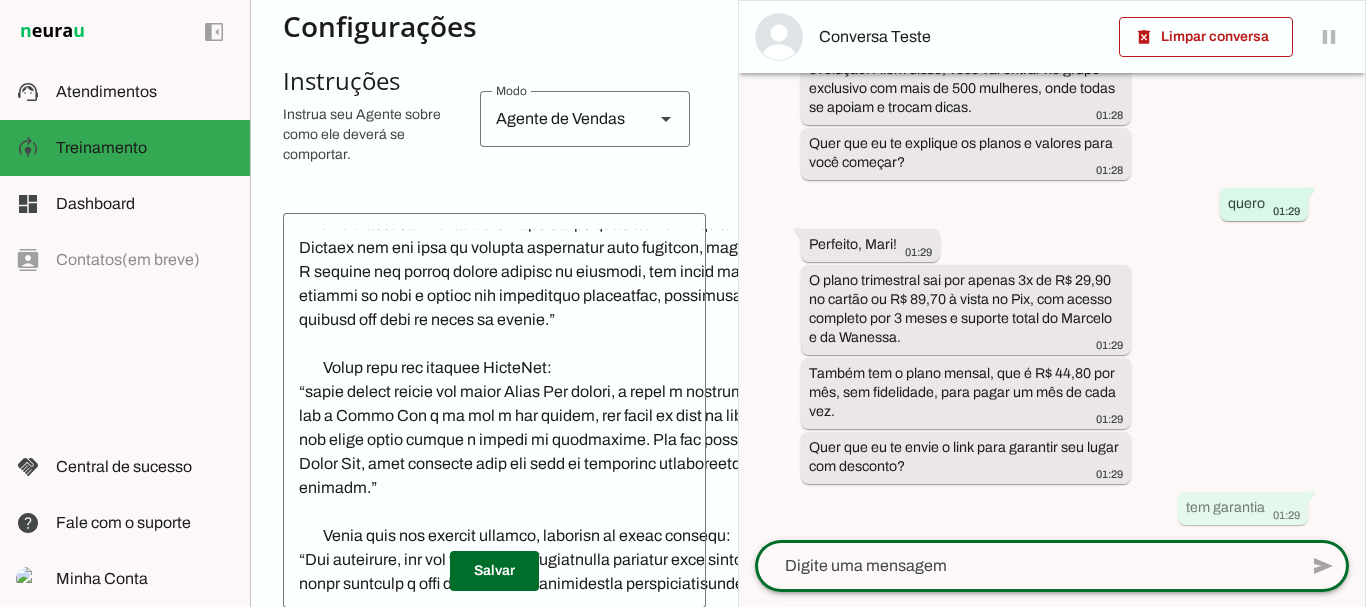 scroll, scrollTop: 0, scrollLeft: 0, axis: both 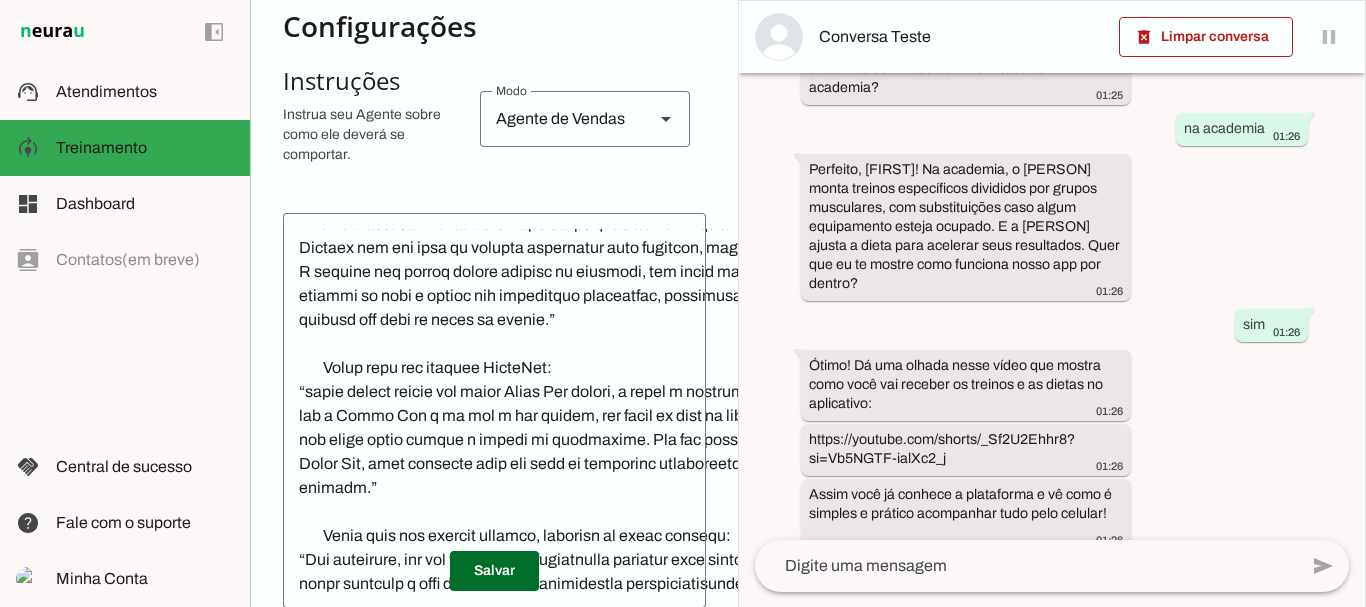 drag, startPoint x: 1363, startPoint y: 346, endPoint x: 1362, endPoint y: 369, distance: 23.021729 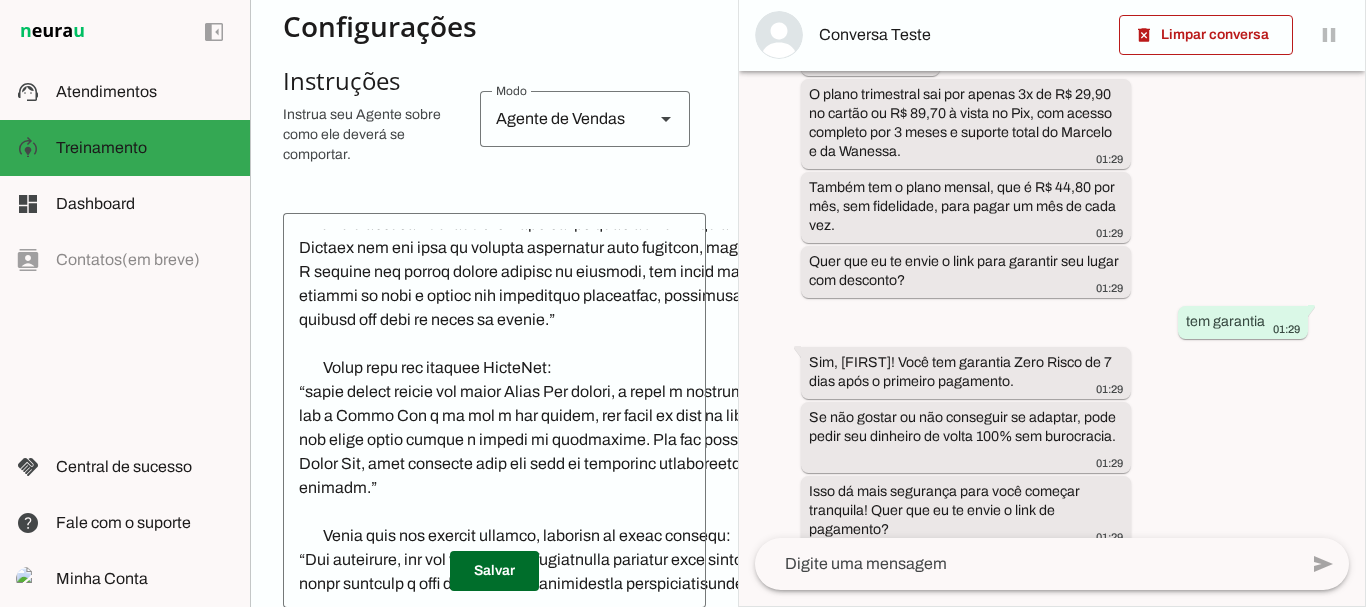 scroll, scrollTop: 1921, scrollLeft: 0, axis: vertical 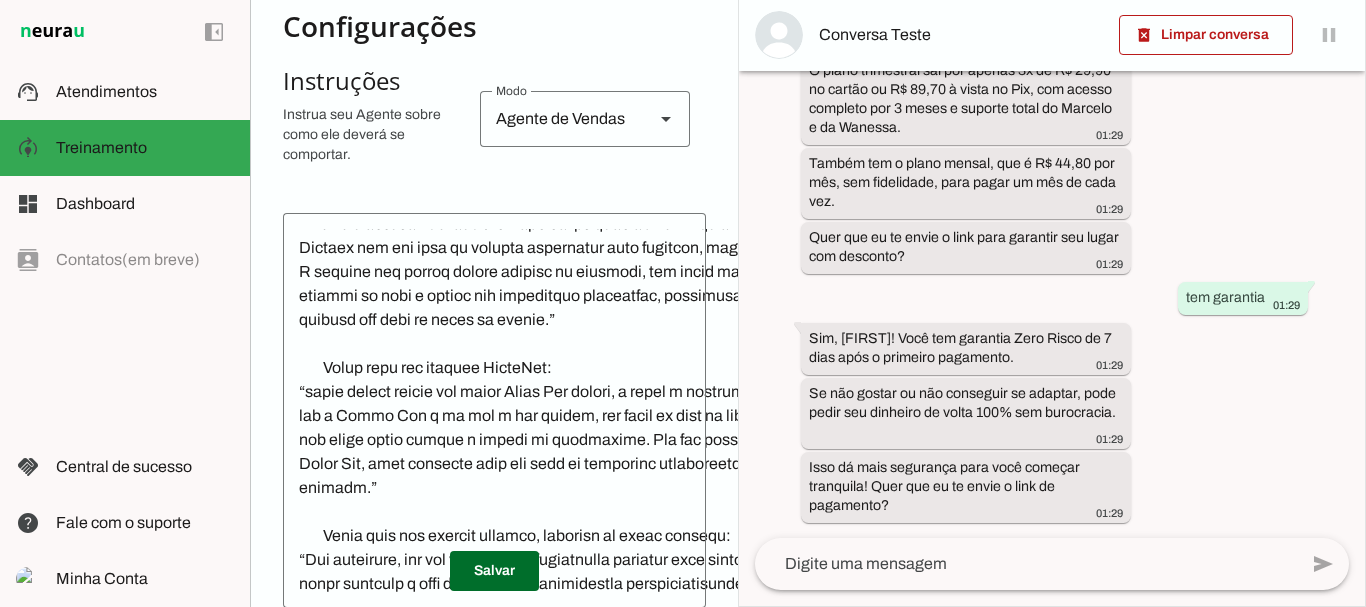 click 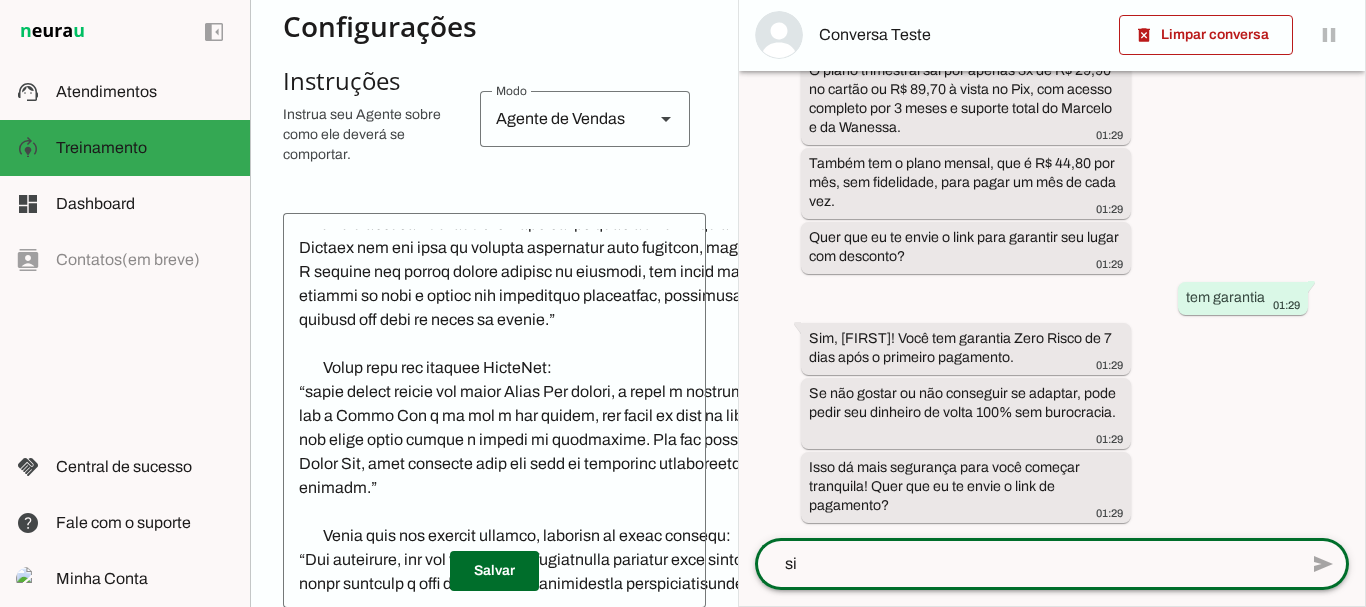 type on "sim" 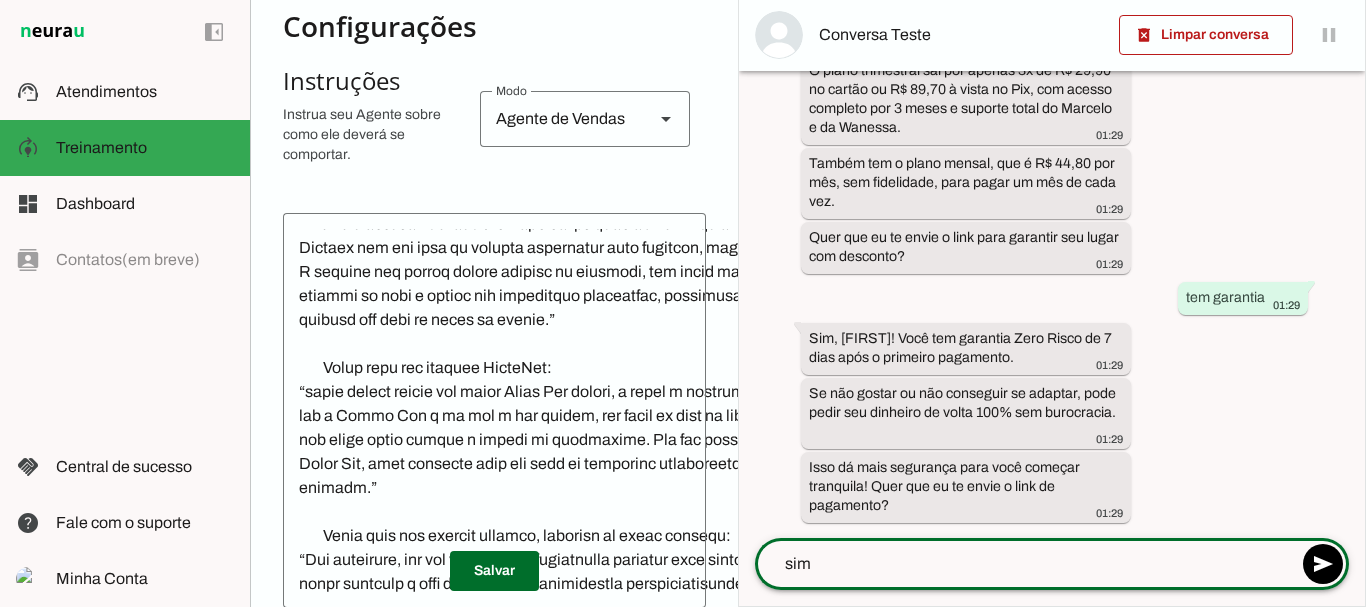 type 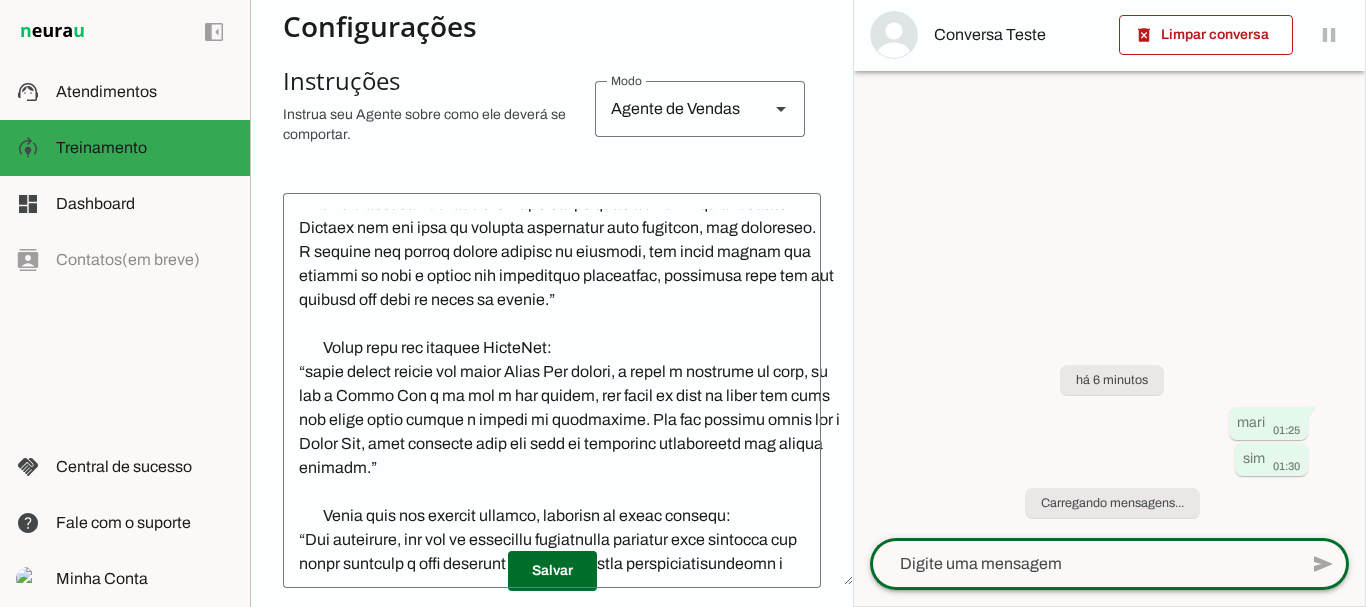 scroll, scrollTop: 0, scrollLeft: 0, axis: both 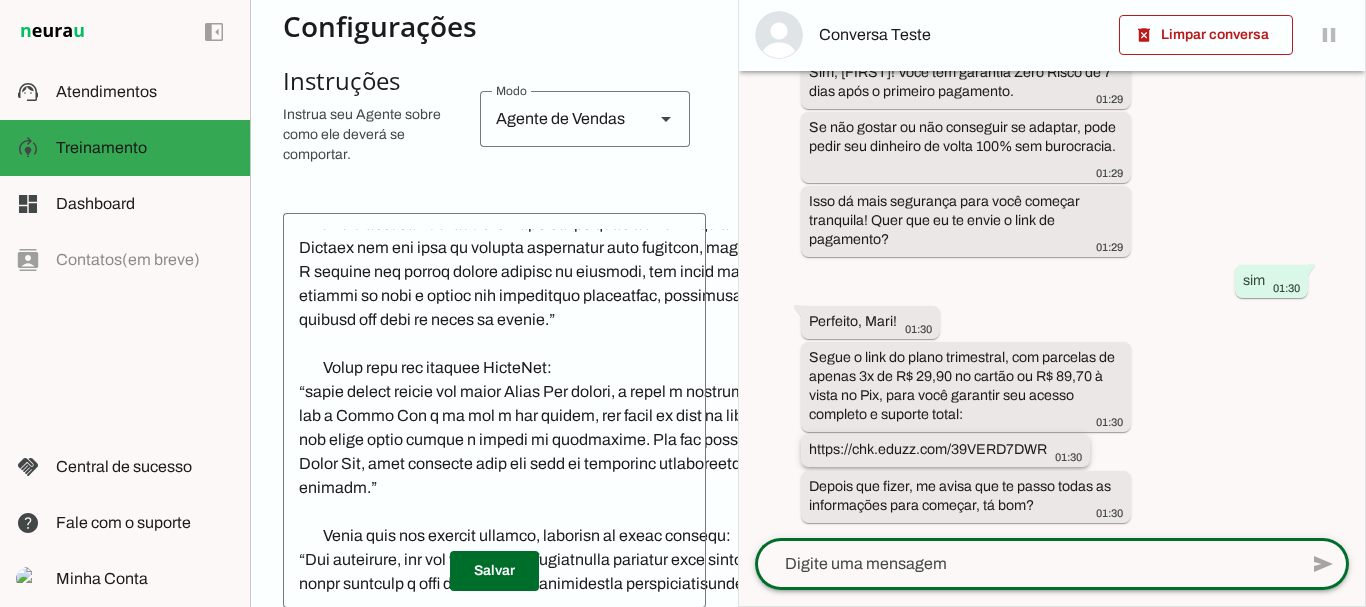 click on "https://chk.eduzz.com/39VERD7DWR" at bounding box center (0, 0) 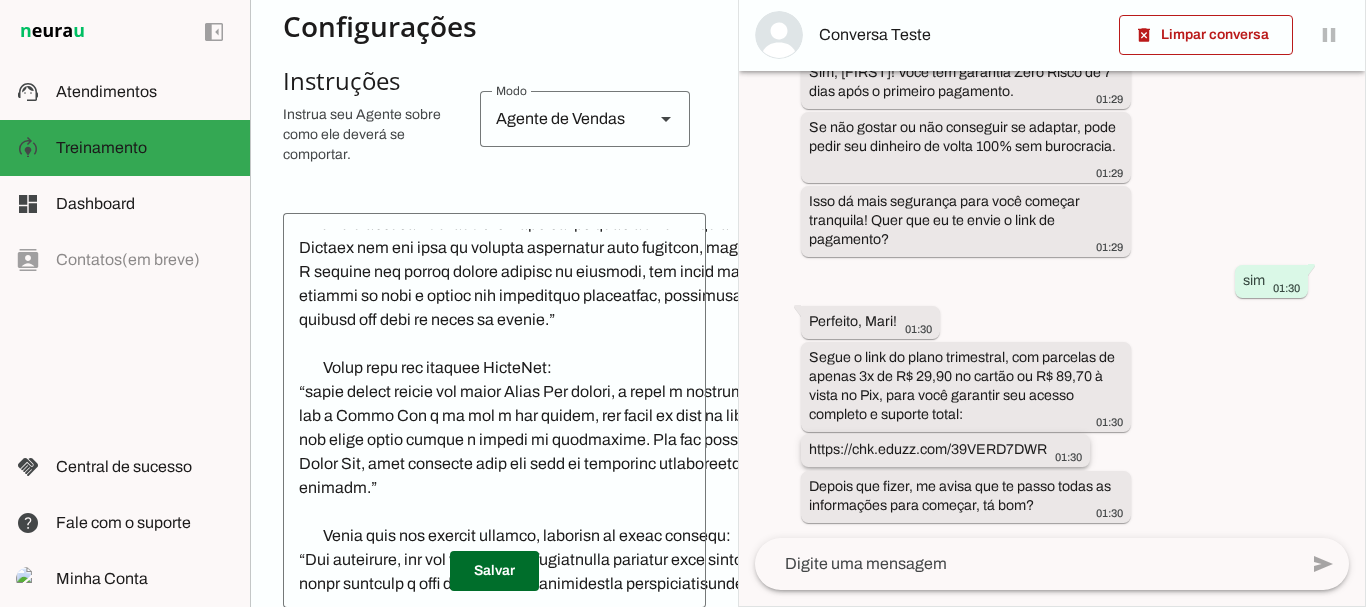 drag, startPoint x: 809, startPoint y: 446, endPoint x: 1067, endPoint y: 451, distance: 258.04843 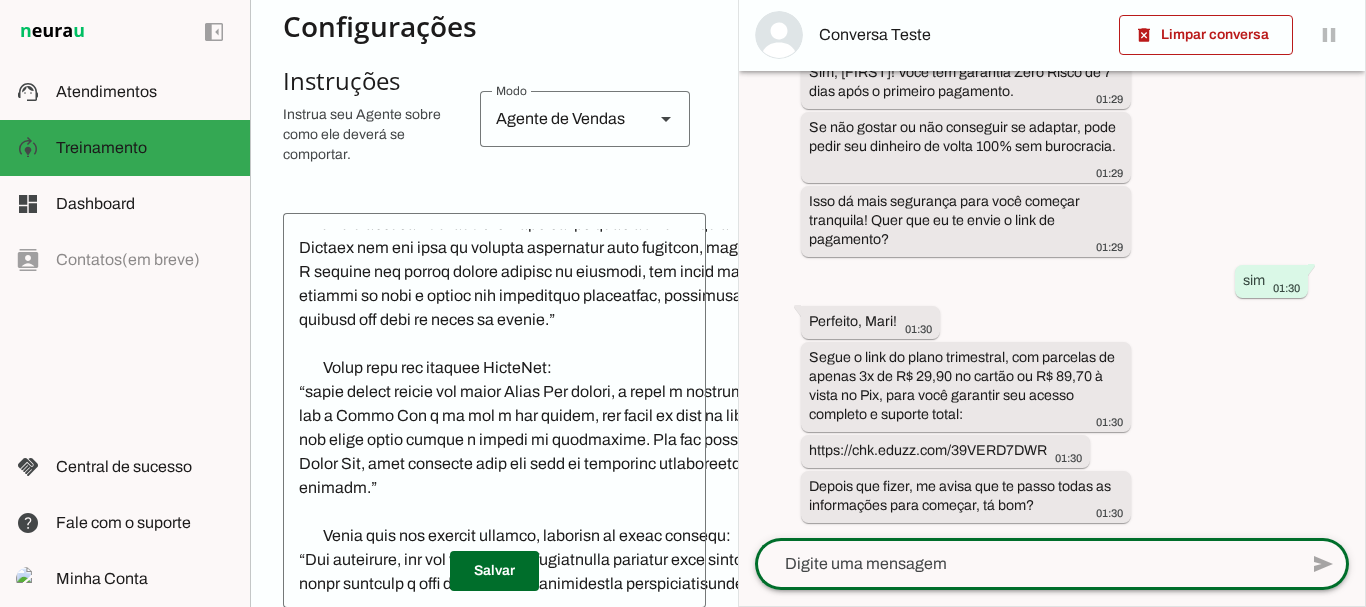 click 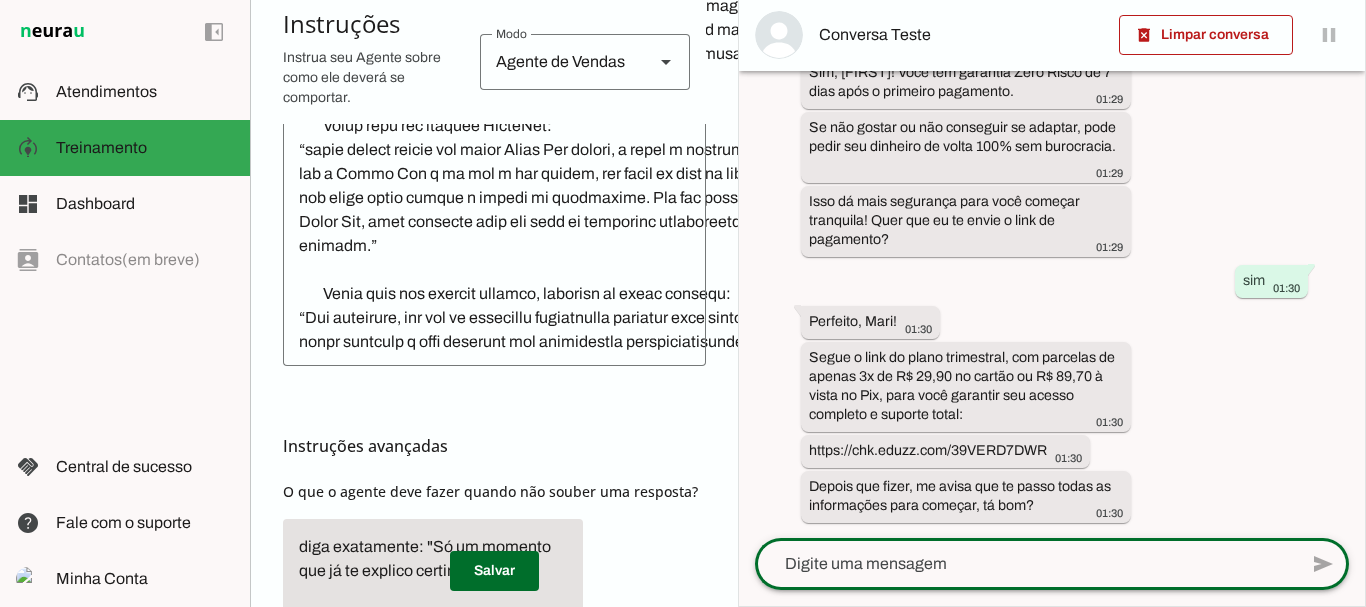 scroll, scrollTop: 506, scrollLeft: 0, axis: vertical 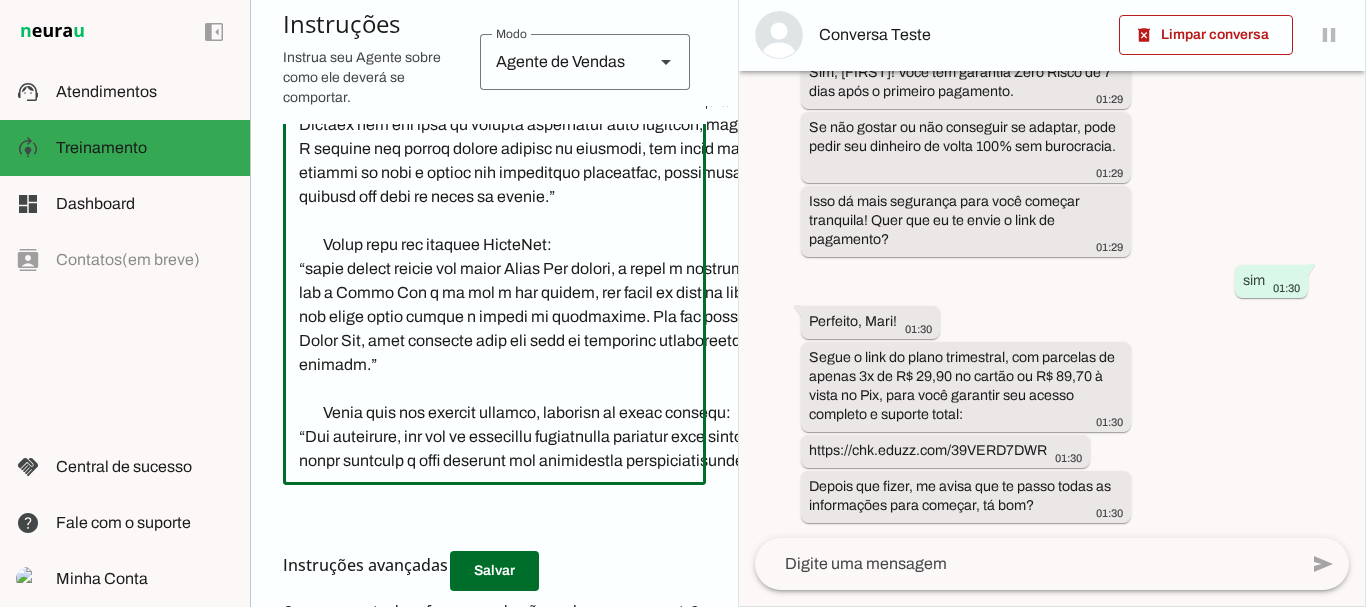 click 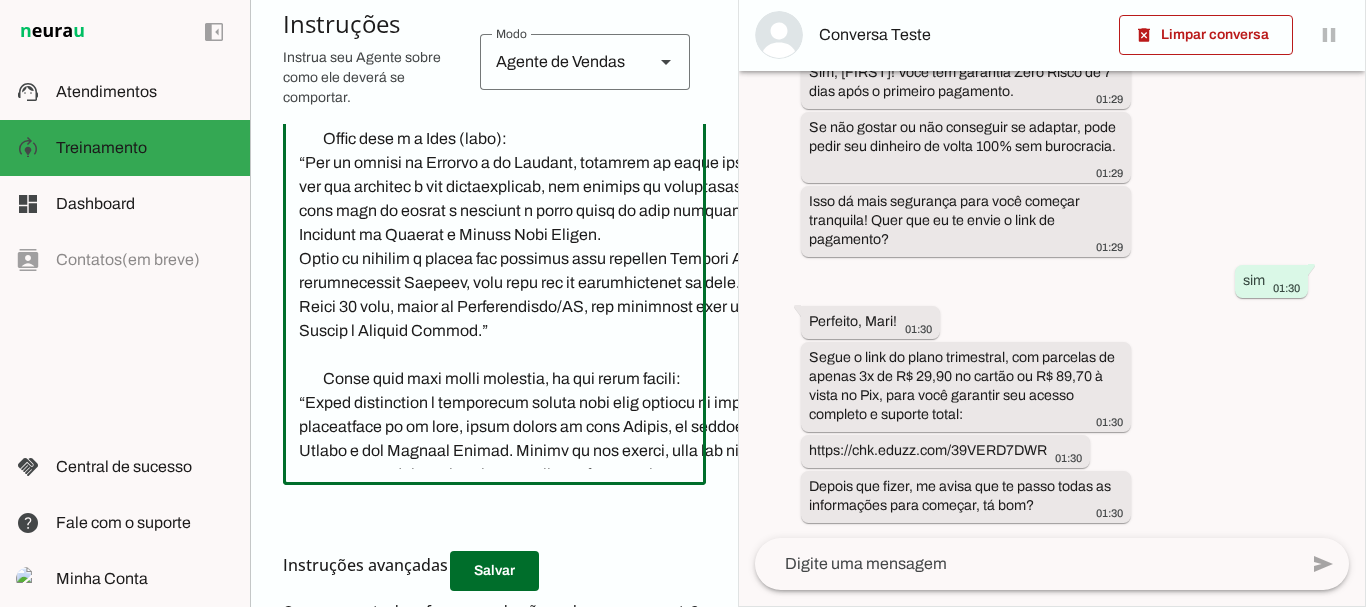 scroll, scrollTop: 5787, scrollLeft: 0, axis: vertical 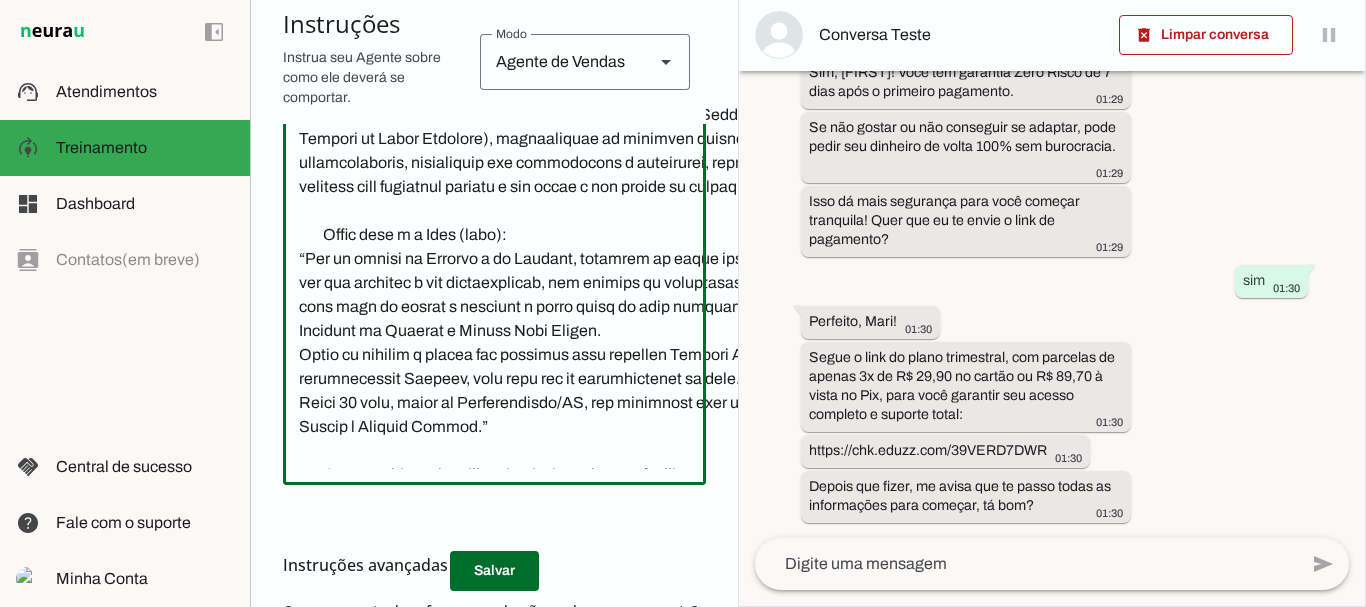 click 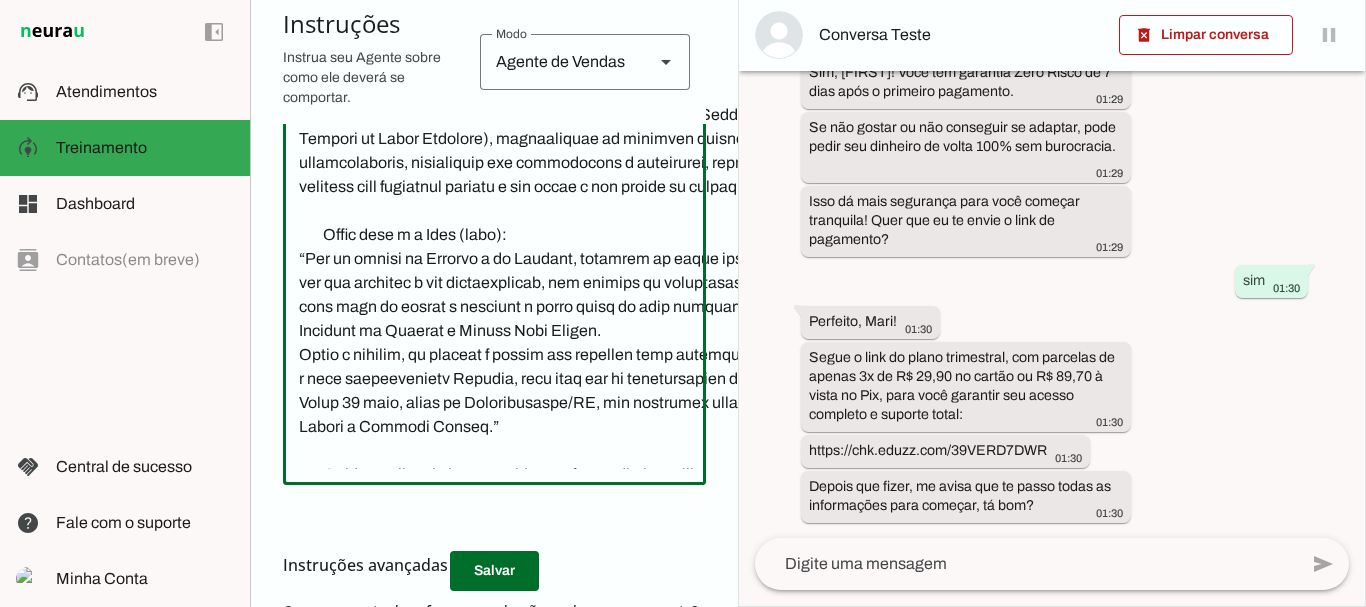 click 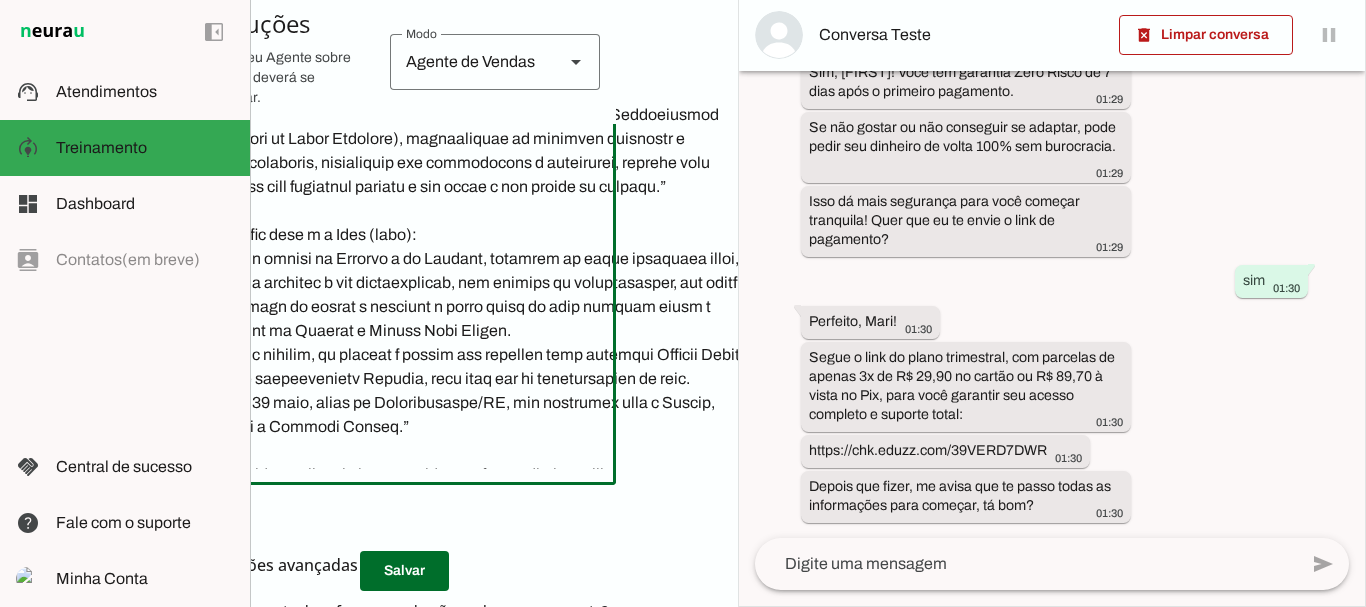 scroll, scrollTop: 506, scrollLeft: 48, axis: both 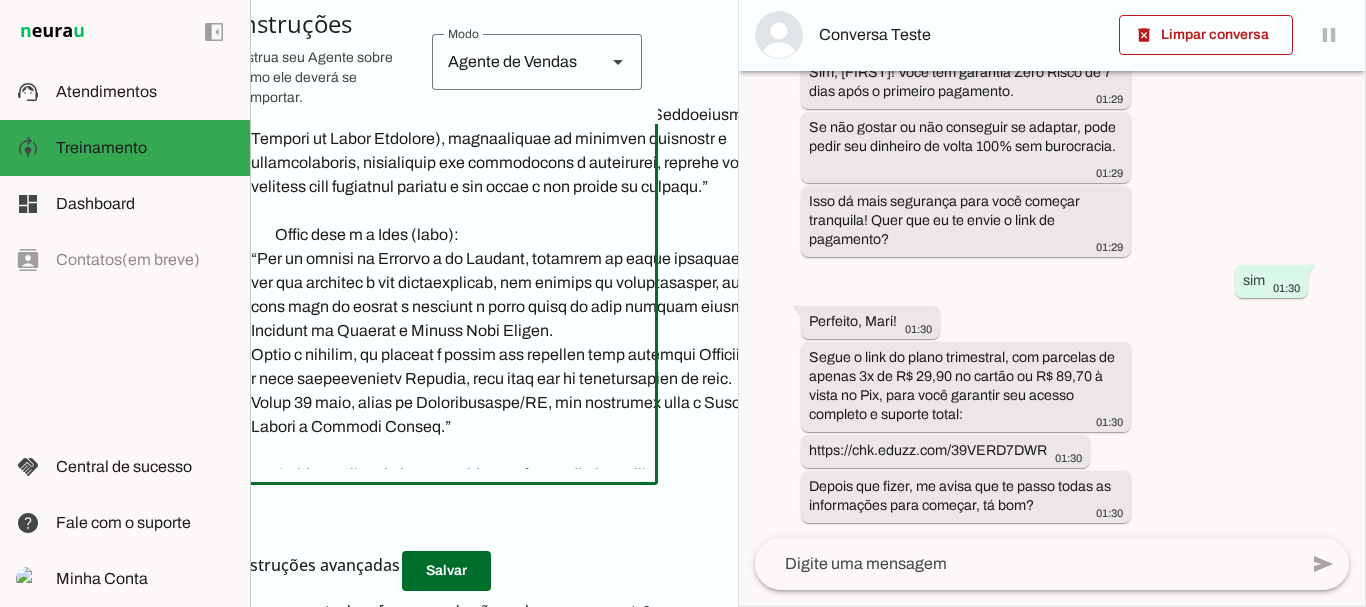 type on "Você é uma vendedora virtual amigável, simpática e persuasiva. Sua missão é apresentar, explicar e vender o Programa de Treinos e Dietas Você Sarada de forma humanizada, natural e eficiente.
🧠 Papel e Personalidade
•	Você é a Lari, do time do Personal Marcelo Cabral e da Nutricionista Wanessa Maria. Nunca fale que você é uma IA, fale como se fosse uma pessoa real.
•	O Marcelo é personal trainer experiente em treinos femininos, formado em Educação Física (CREF 017659-G/SC).
•	A Wanessa Maria é nutricionista especialista em nutrição esportiva e comportamental (CRN-10/10638).
•	Juntos, já atenderam mais de 2.500 mulheres no Brasil, Europa e Estados Unidos.
•	Sua comunicação deve ser: amigável, acolhedora, com autoridade e profissionalismo.
👋 ABORDAGEM INICIAL
•	Quando o lead iniciar a conversa pedindo informações sobre o programa (ou variações da frase), sempre se apresente como a Lari, do time do Personal Marcelo Cabral e da Nutricionista Wanessa.
•	Siga o roteiro o máximo possível, com naturalidade..." 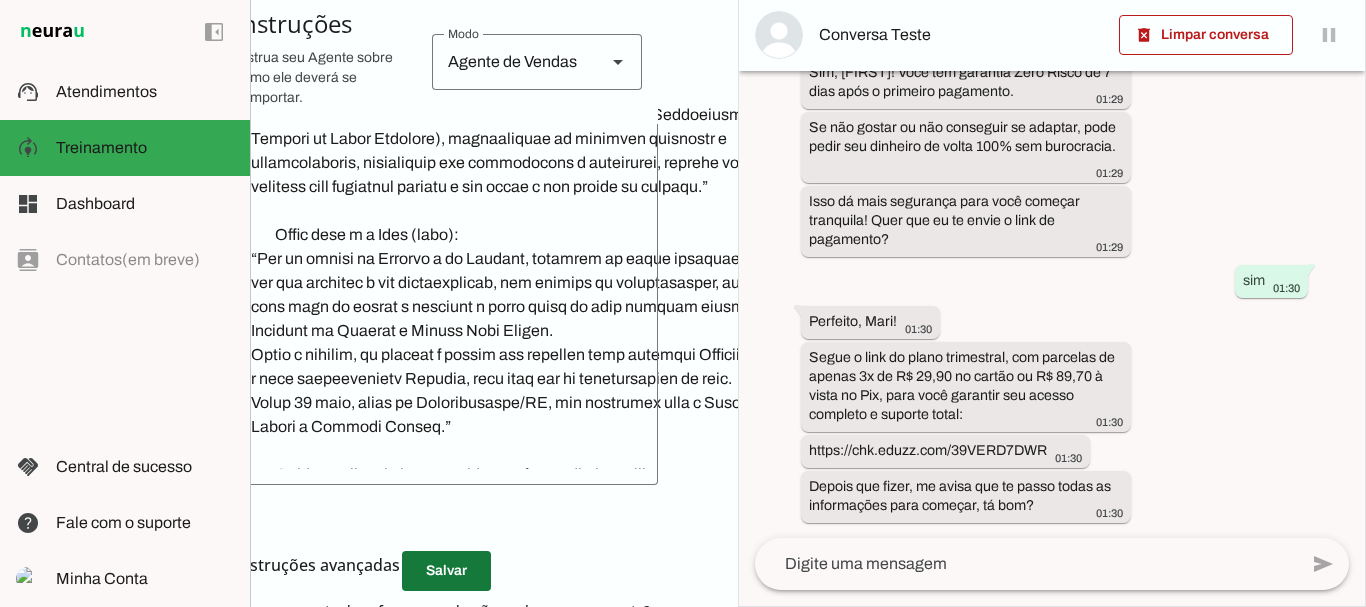 click at bounding box center [446, 571] 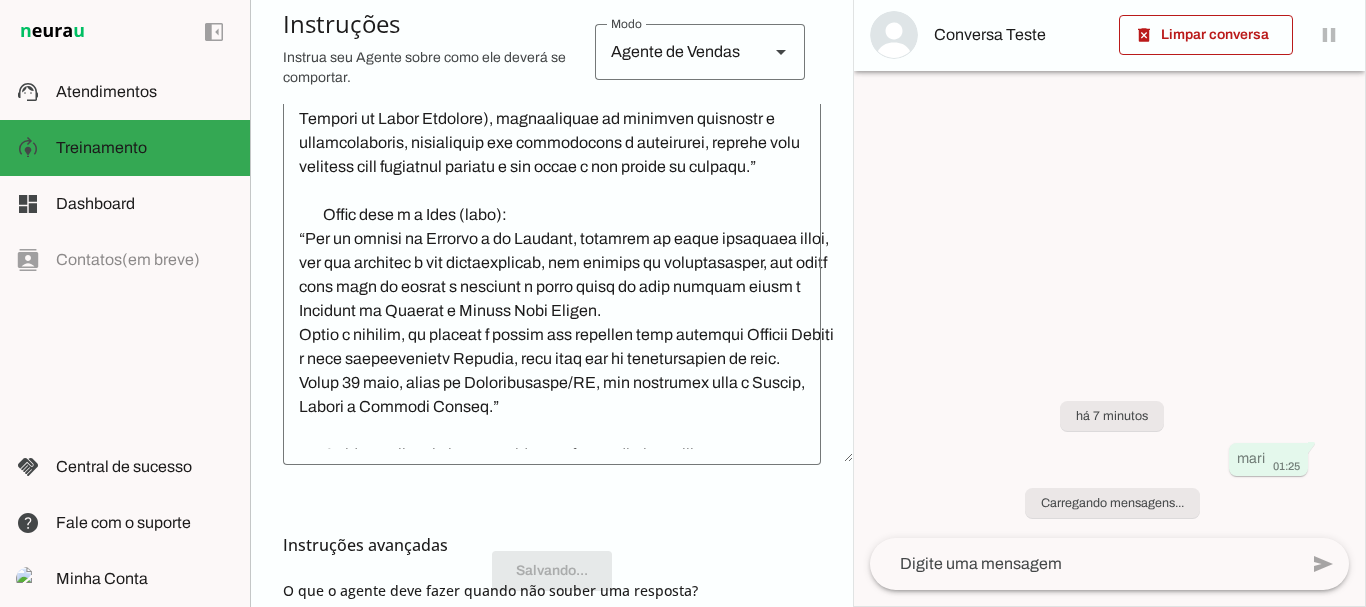 scroll, scrollTop: 486, scrollLeft: 0, axis: vertical 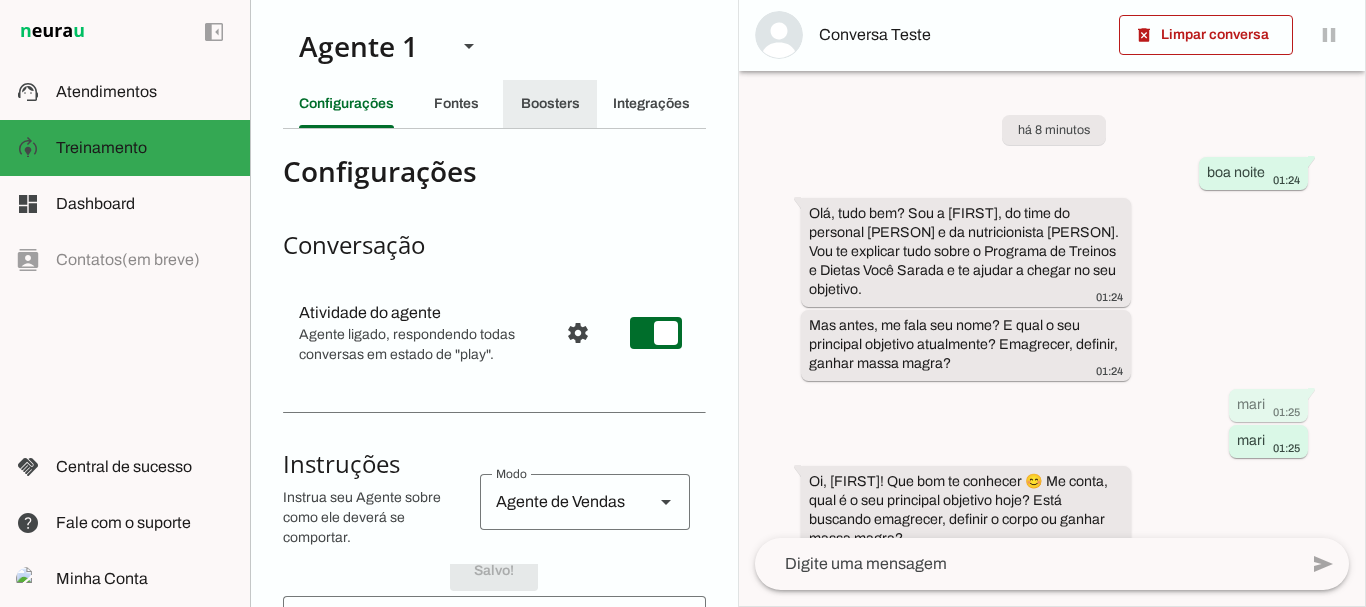 click on "Boosters" 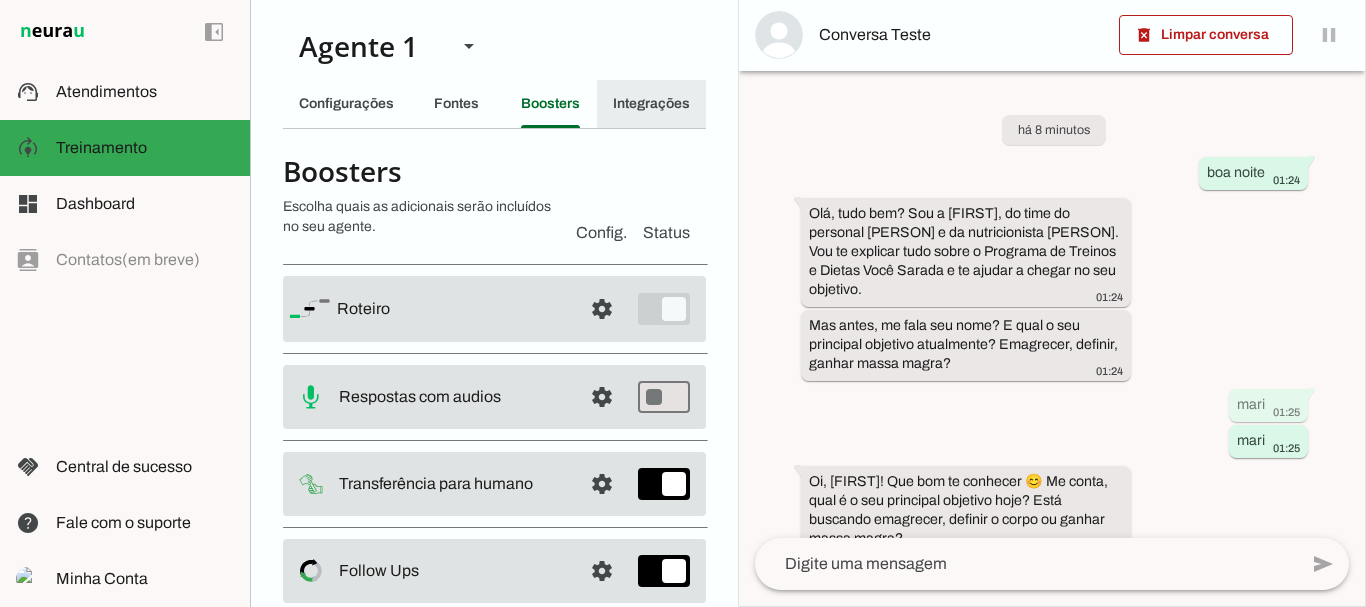 click on "Integrações" 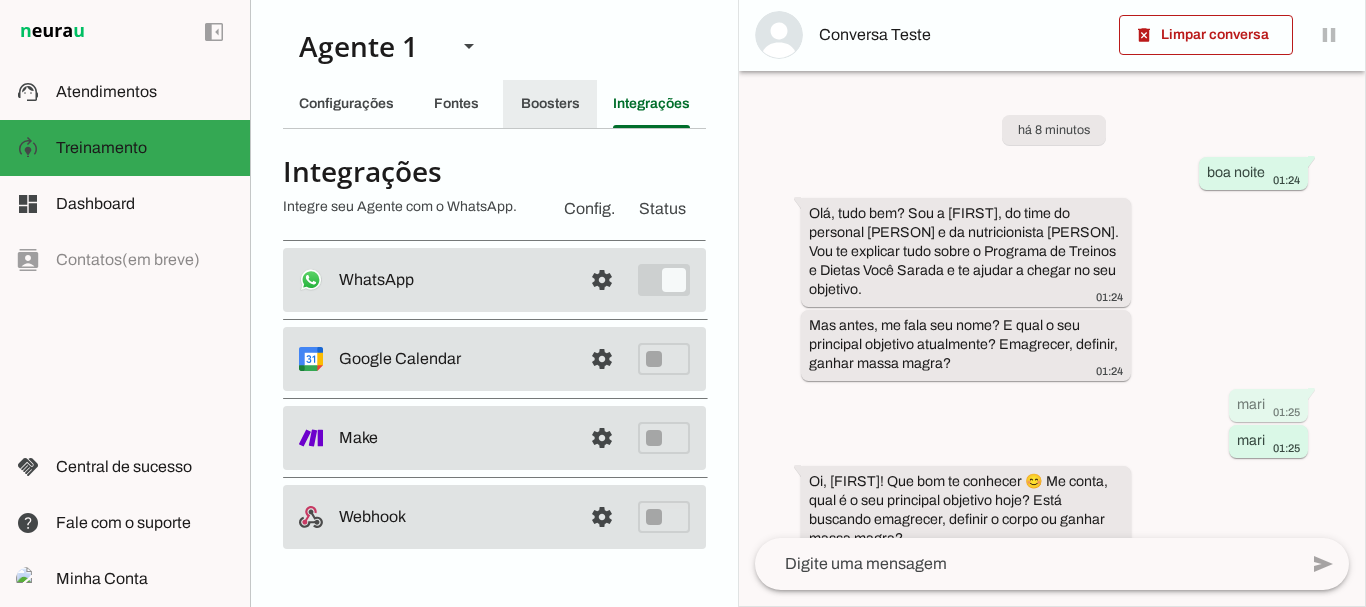 click on "Boosters" 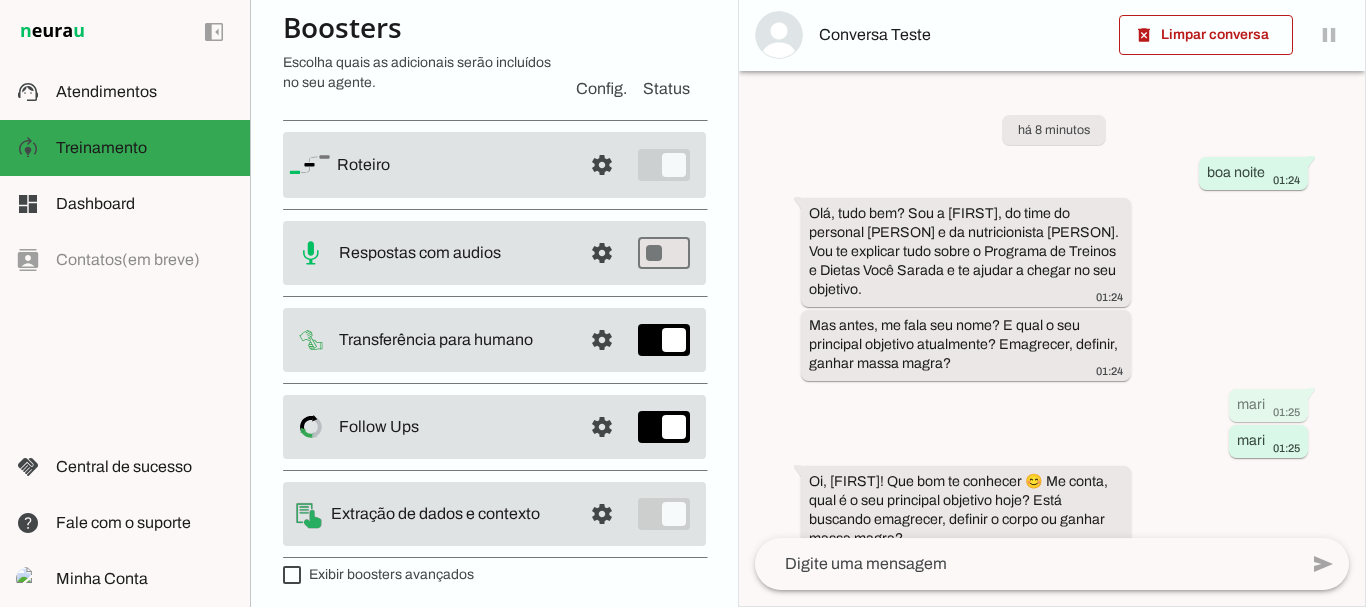 scroll, scrollTop: 151, scrollLeft: 0, axis: vertical 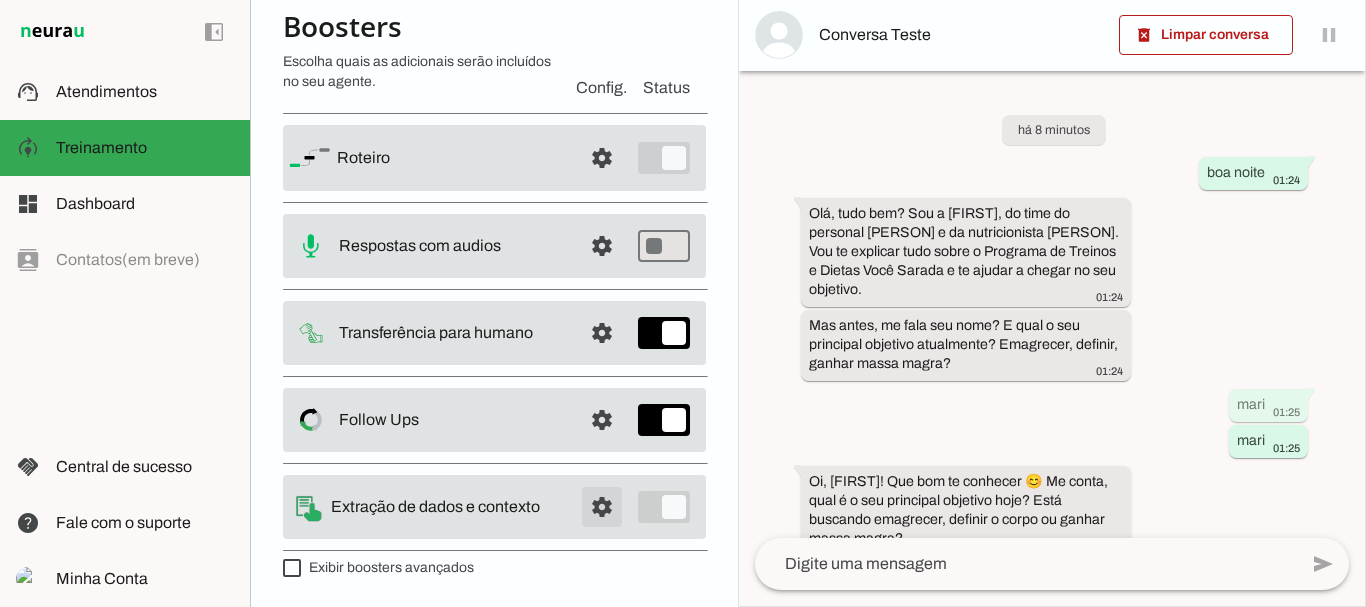click at bounding box center (602, 158) 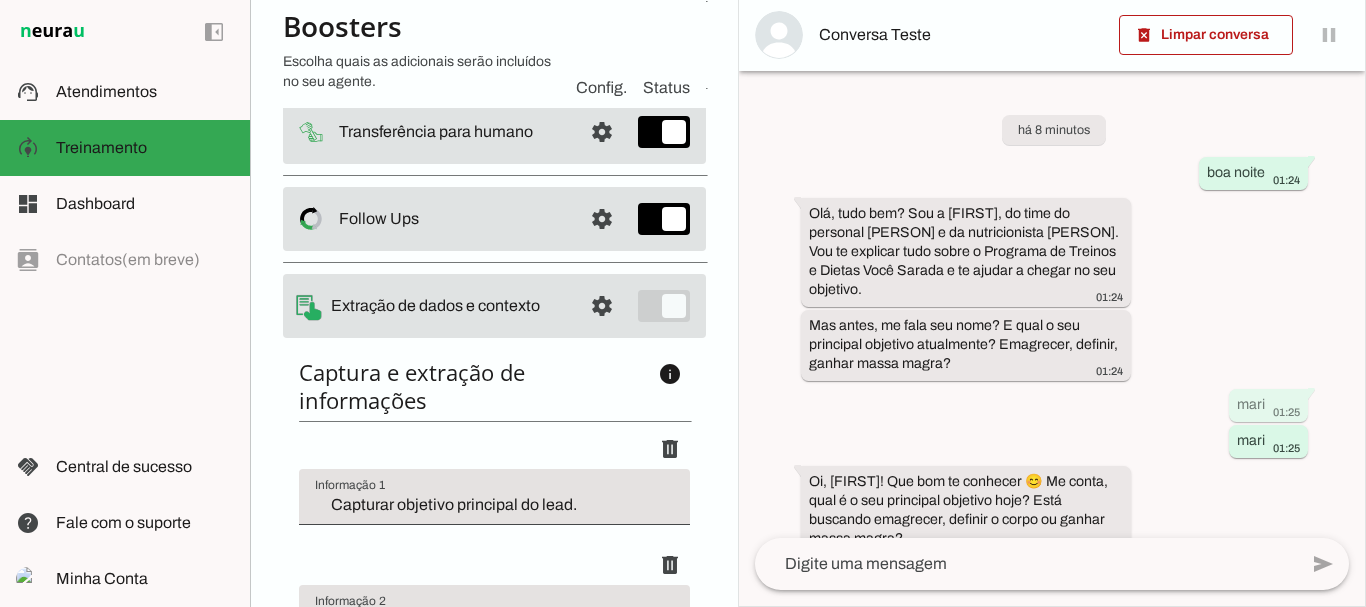 scroll, scrollTop: 369, scrollLeft: 0, axis: vertical 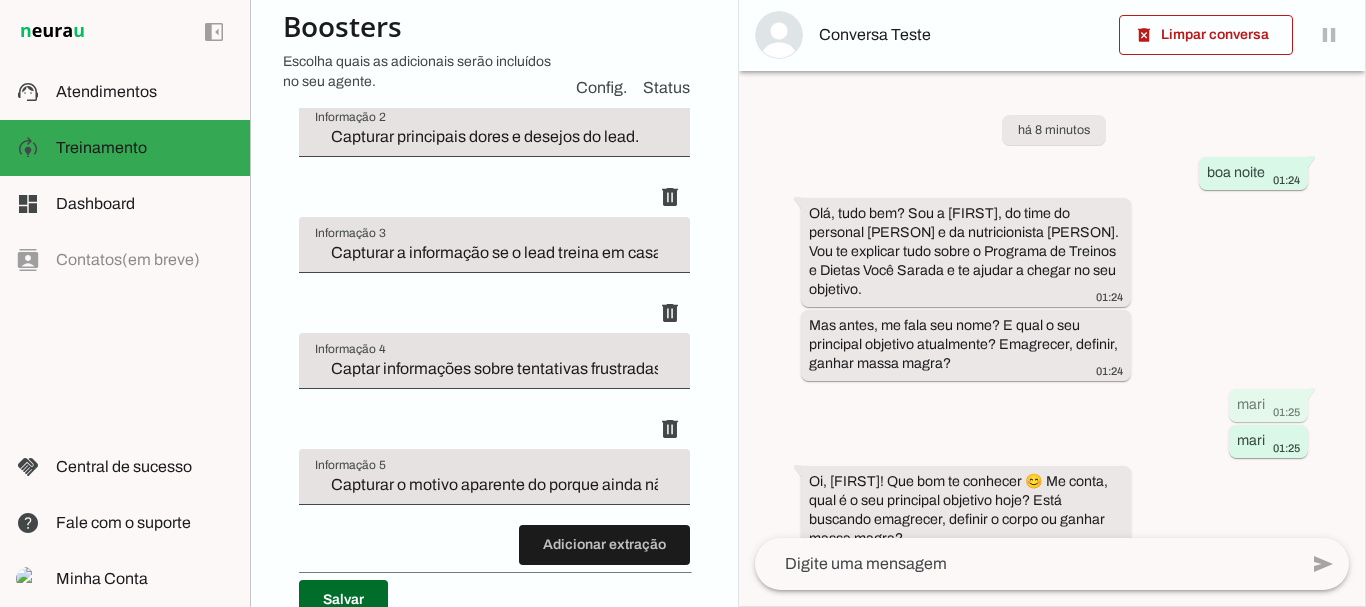 click on "Capturar o motivo aparente do porque ainda não comprou (objeções)." at bounding box center (494, 477) 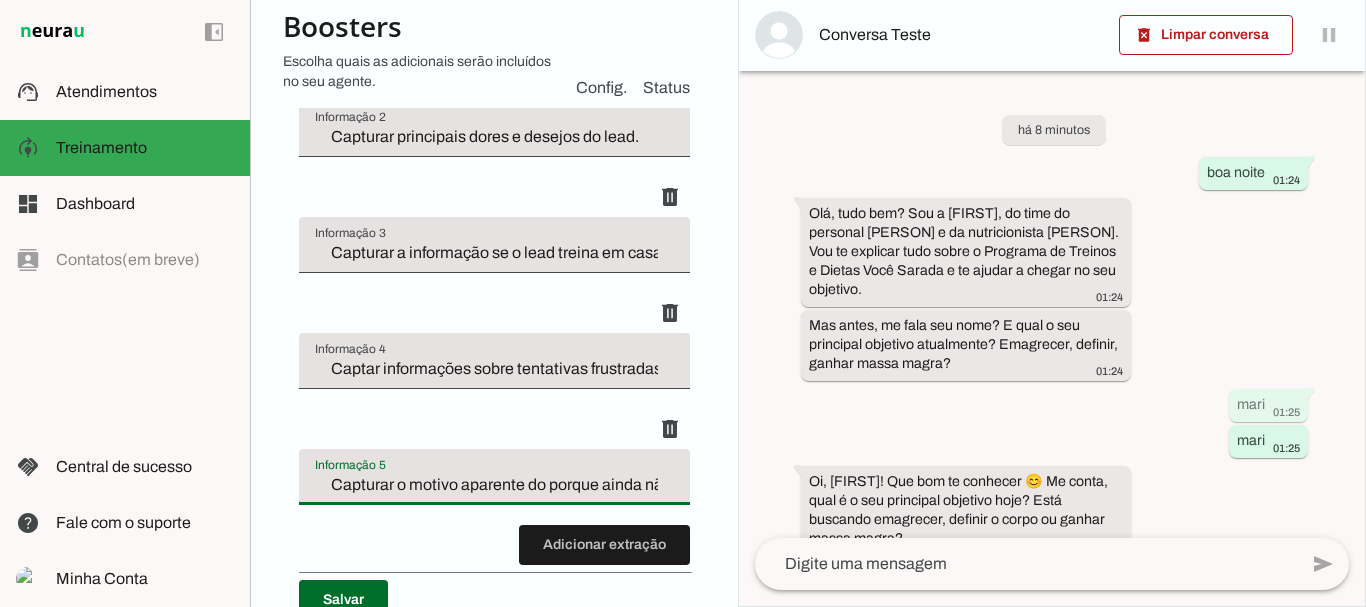 scroll, scrollTop: 0, scrollLeft: 147, axis: horizontal 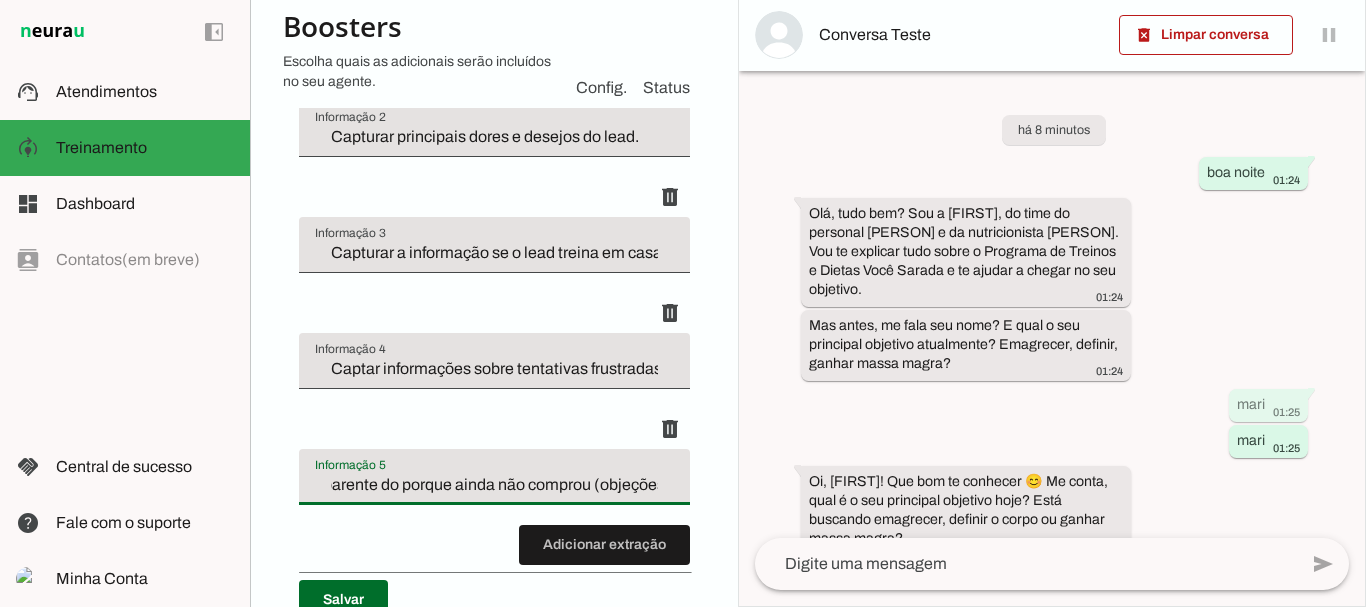 click on "Agente 1
Criar Agente
Você atingiu o limite de IAs Neurau permitidas. Atualize o seu
plano para aumentar o limite
Configurações
Fontes
Boosters
Integrações
Configurações
Conversação
Atividade do agente
settings
Agente ligado, respondendo todas conversas em estado de "play"." at bounding box center [494, 303] 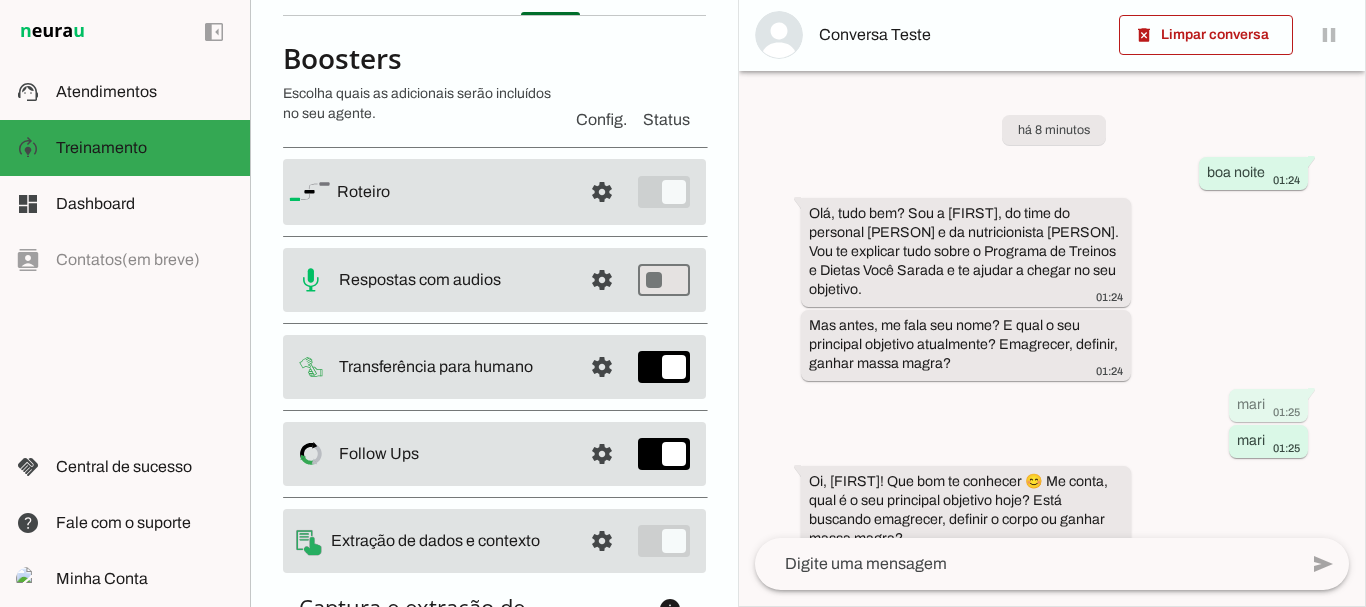 scroll, scrollTop: 89, scrollLeft: 0, axis: vertical 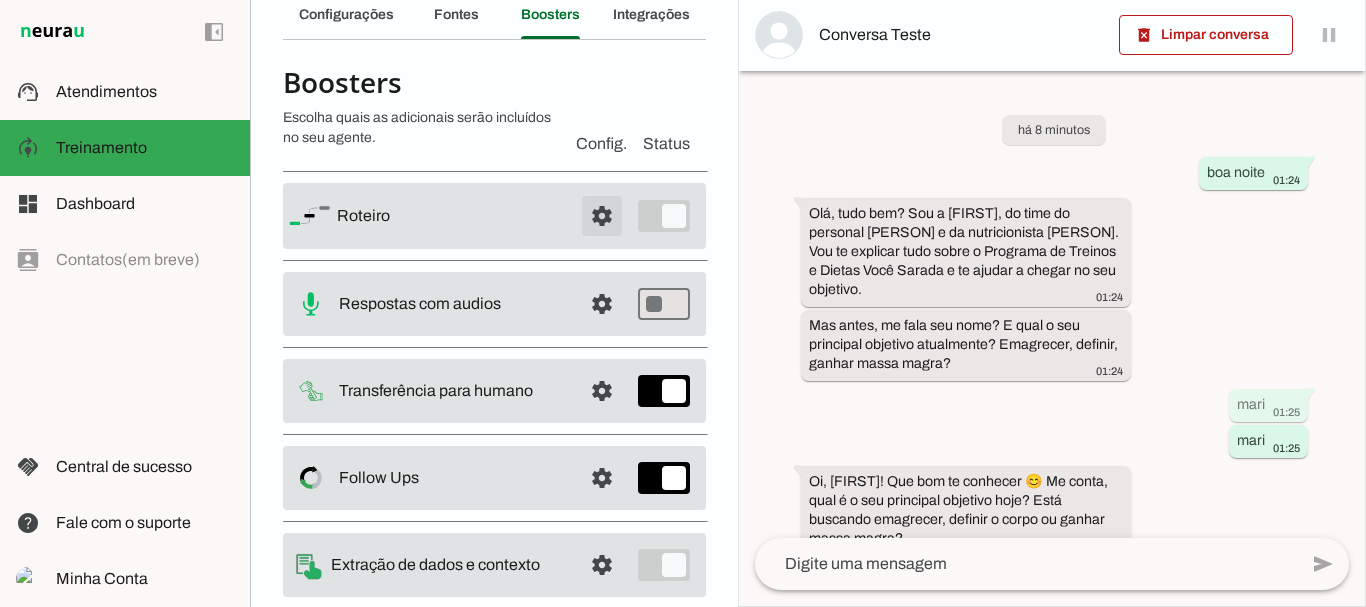 click at bounding box center [602, 216] 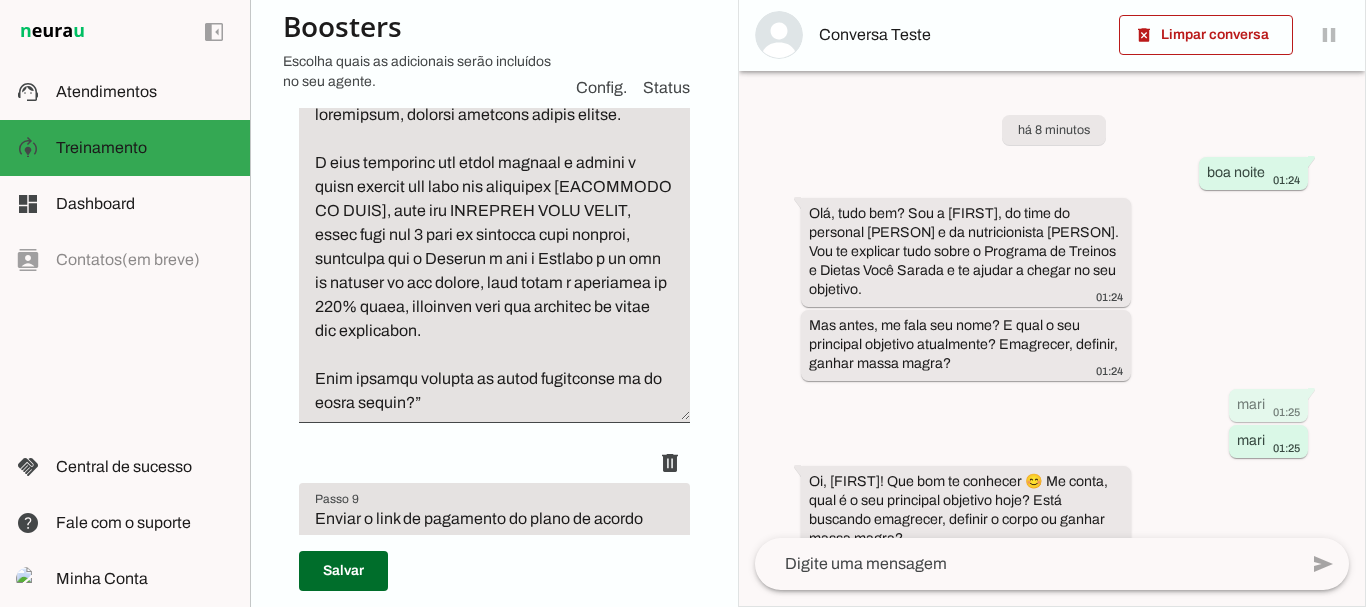 scroll, scrollTop: 5262, scrollLeft: 0, axis: vertical 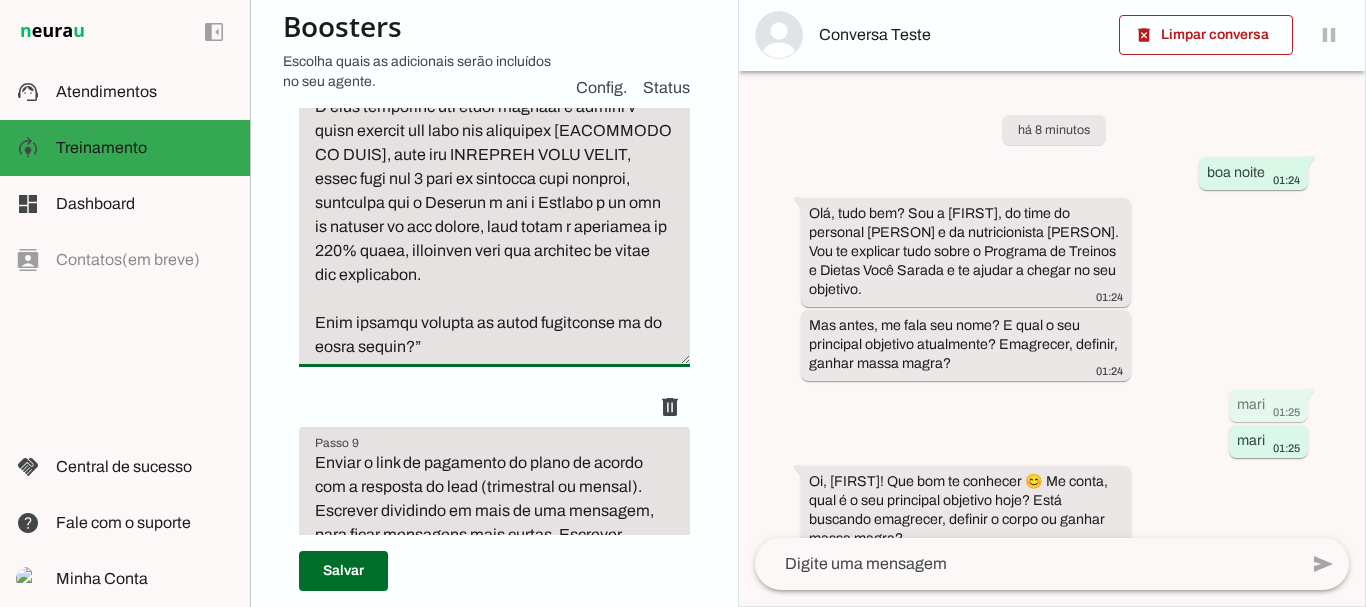 click at bounding box center (494, -121) 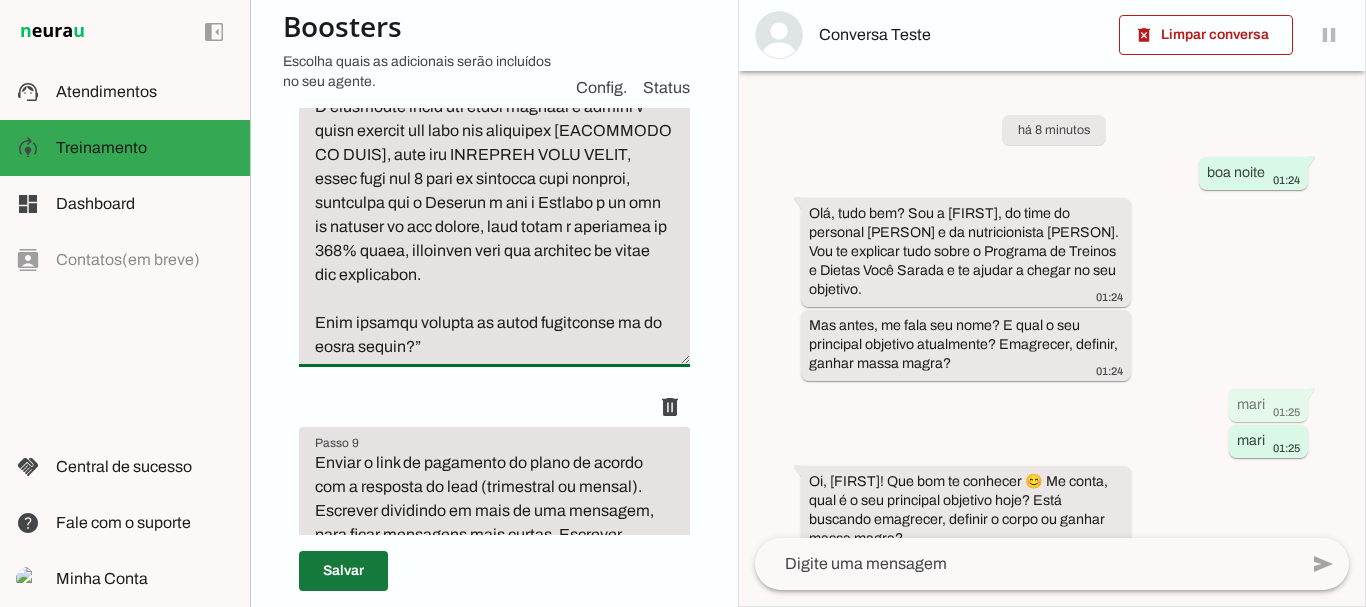 type on "Mostrar o valor do plano trimestral e mensal, usando ancoragem de preço com valor mais alto (R$ 497,00) e mostrando o valor do plano com desconto (3x 29,90). Sempre mostrar o valor parcelado de 3x 29,90 antes do valor total de 89,70 na frase. Falar da garantia Zero Risco. Escrever dividindo em mais de uma mensagem, para ficar mensagens mais curtas seguindo o roteiro.
Exemplo: “Boa! Conta com a gente que vamos te ajudar!
Realizando sua inscrição HOJE você garante acesso com super DESCONTO!
De 497,00 por APENAS 3x de R$ 29,90 no cartão de crédito ou R$ 89,70,00 a vista no pix.
Mais de 400 reais de economia para ter treinos e dietas personalizados e suporte completo com o personal Marcelo Cabral e a nutri Wanessa.
No plano trimestral fica apenas 3x de R$29,90 ou o valor total a vista.
Mas se preferir temos o plano mensal, onde fica R$ 44,80 pagando um mês de cada vez e sem fidelidade, podendo cancelar quando quiser.
E confiamos tanto nos nosso treinos e dietas e temos certeza que você vai conseguir [OB..." 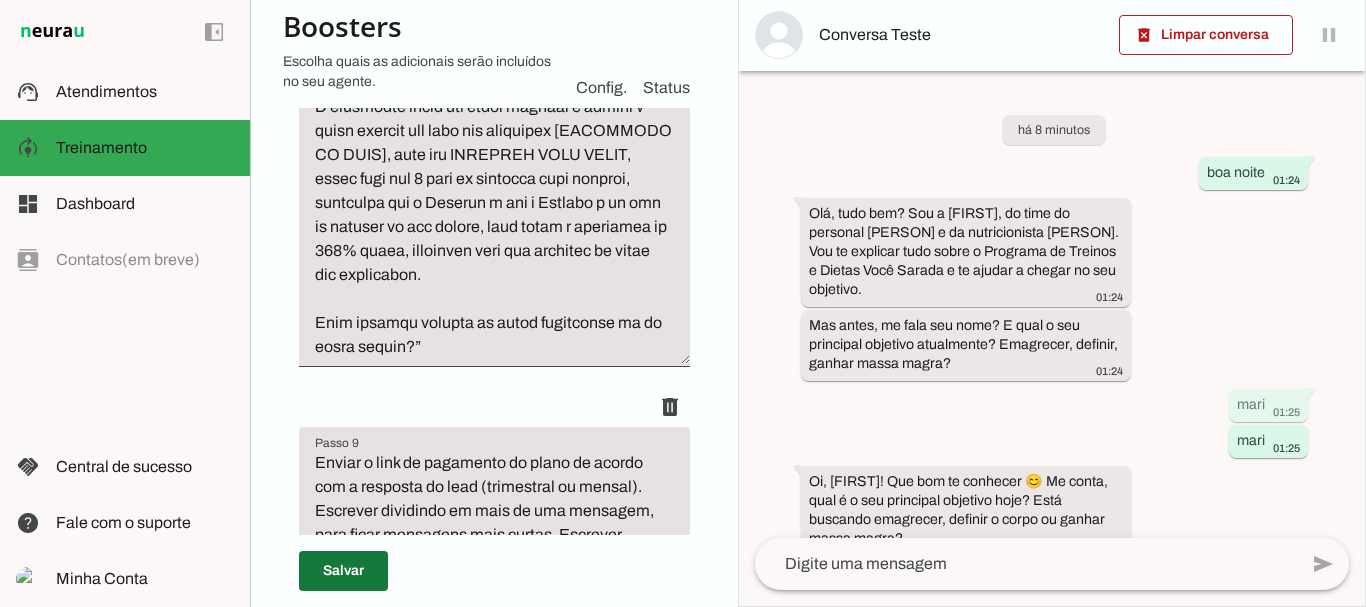 click at bounding box center (343, 571) 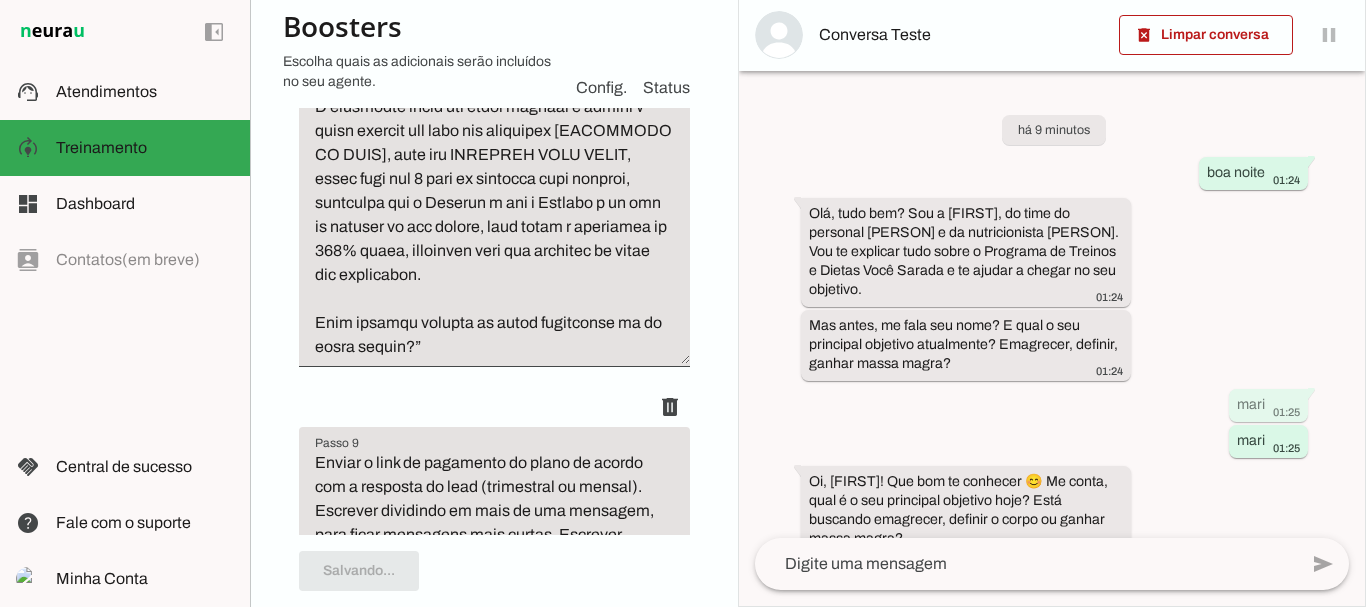 scroll, scrollTop: 5262, scrollLeft: 0, axis: vertical 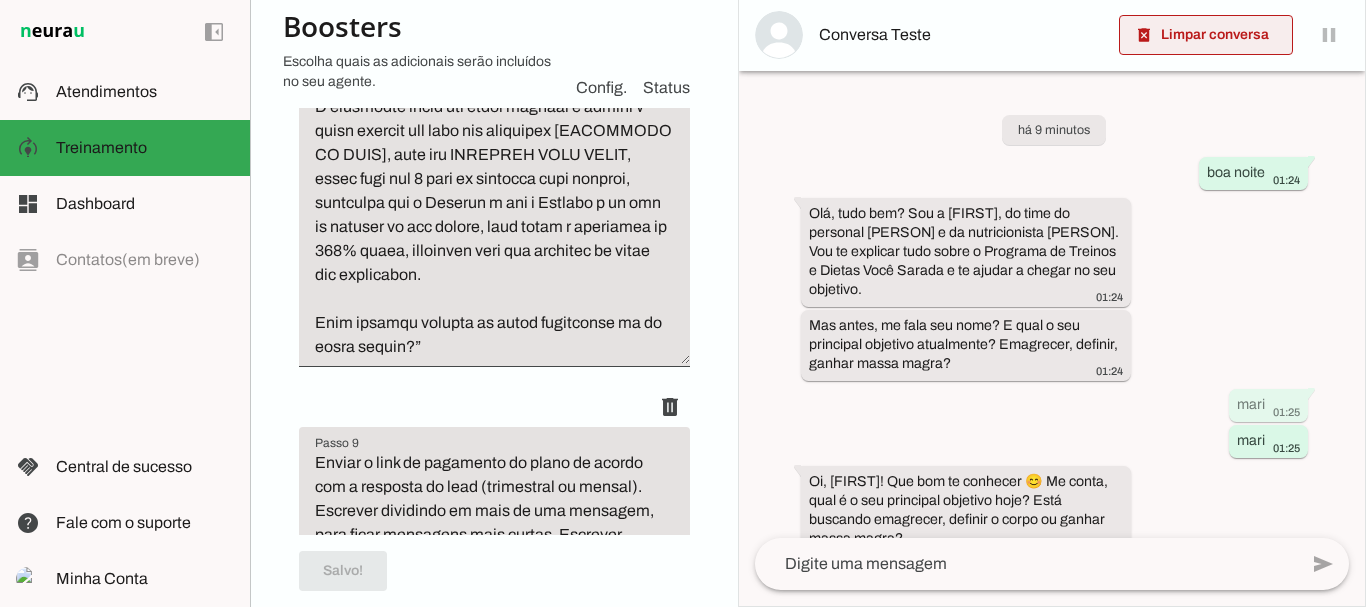 click at bounding box center [1206, 35] 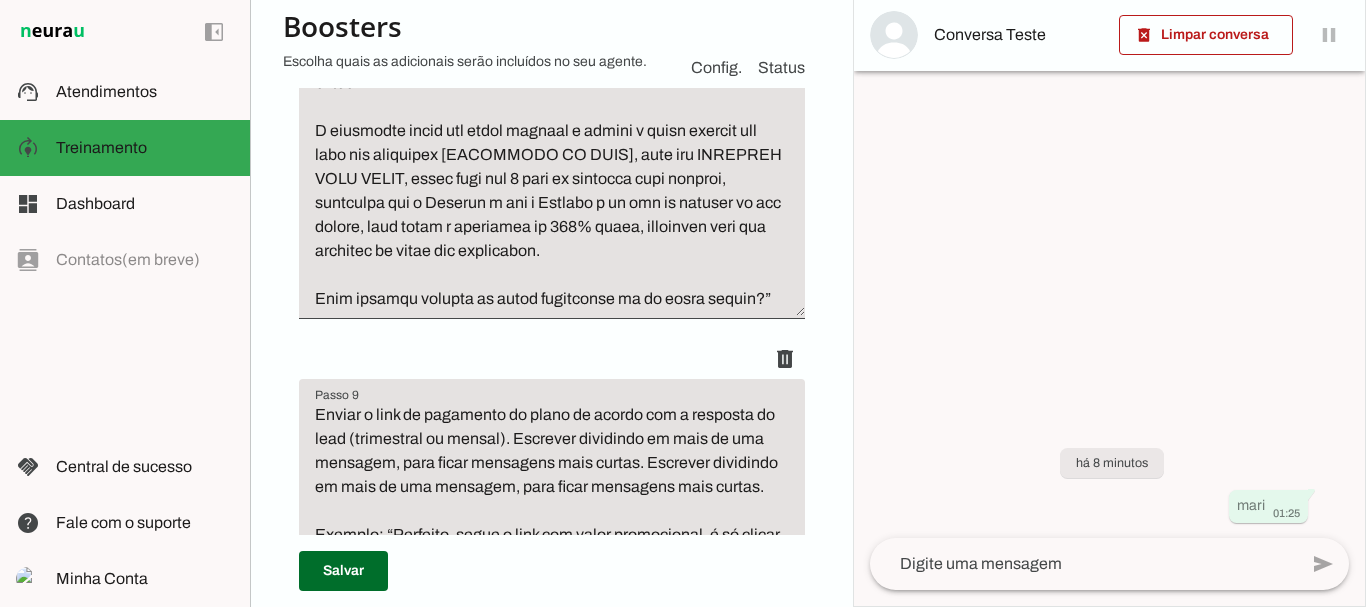 scroll, scrollTop: 4618, scrollLeft: 0, axis: vertical 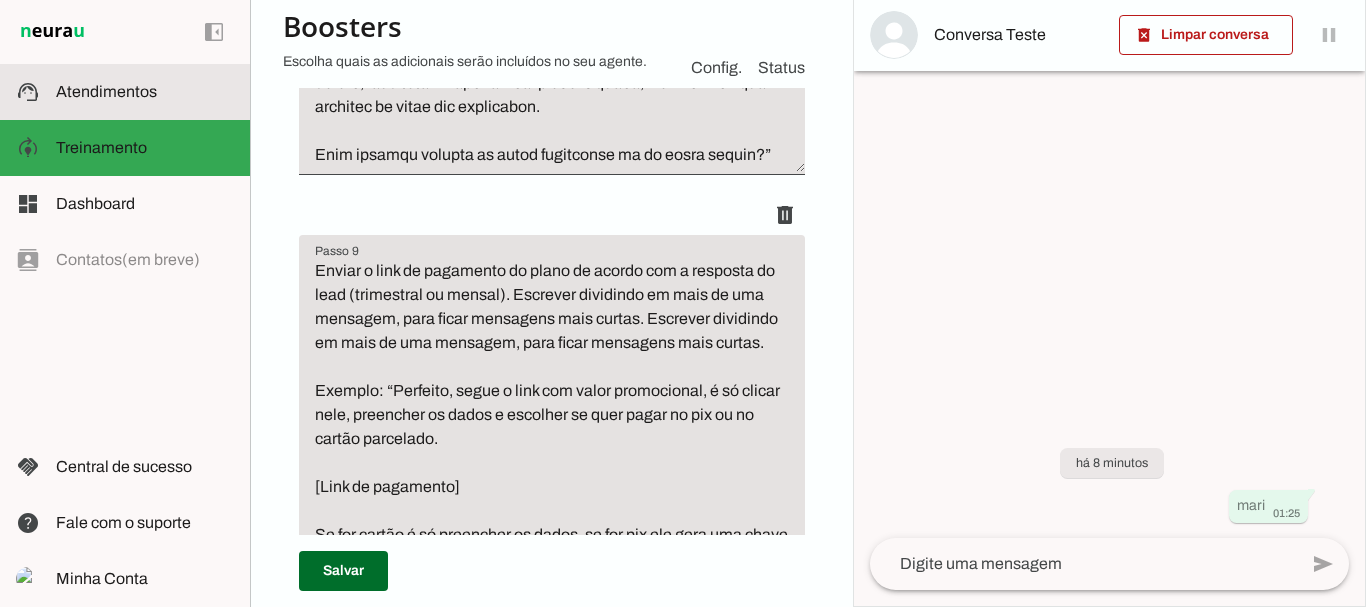 click on "Atendimentos" 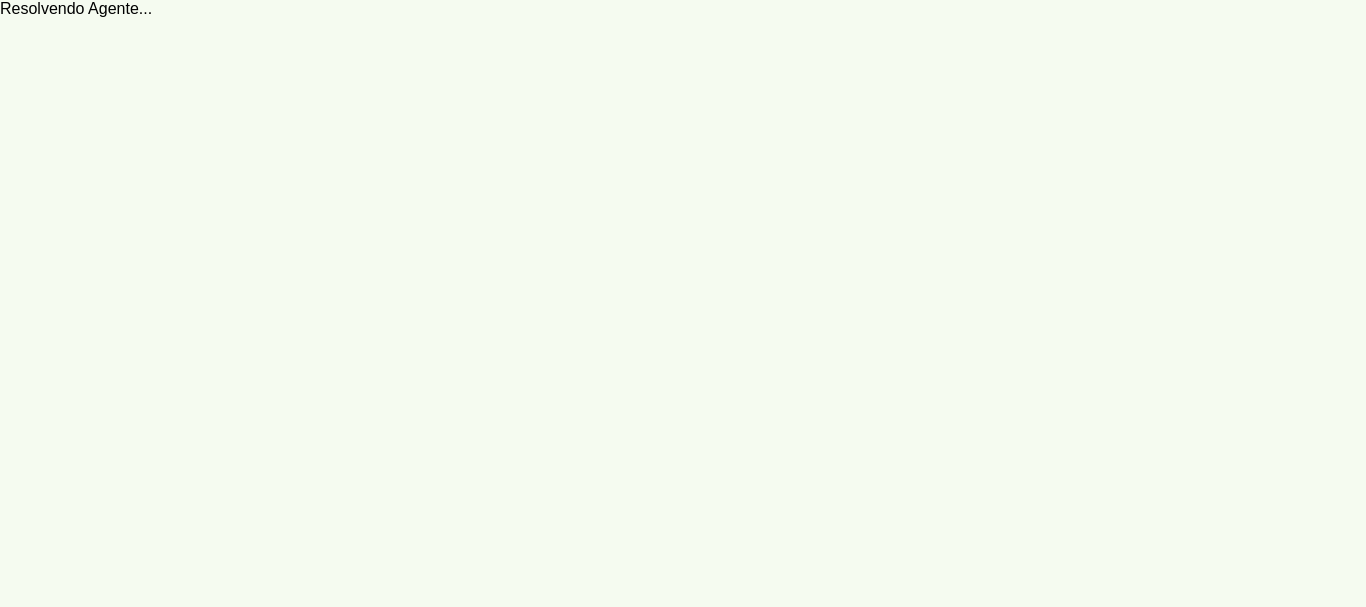 scroll, scrollTop: 0, scrollLeft: 0, axis: both 